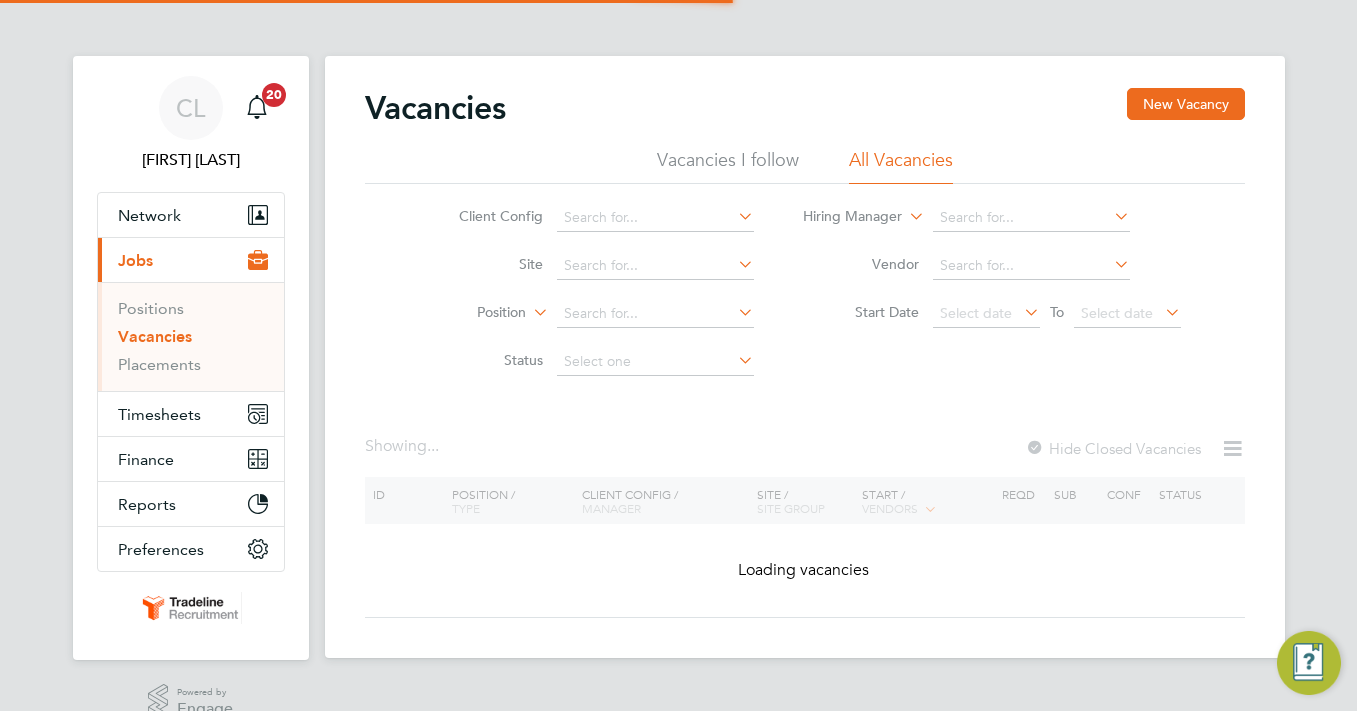 scroll, scrollTop: 0, scrollLeft: 0, axis: both 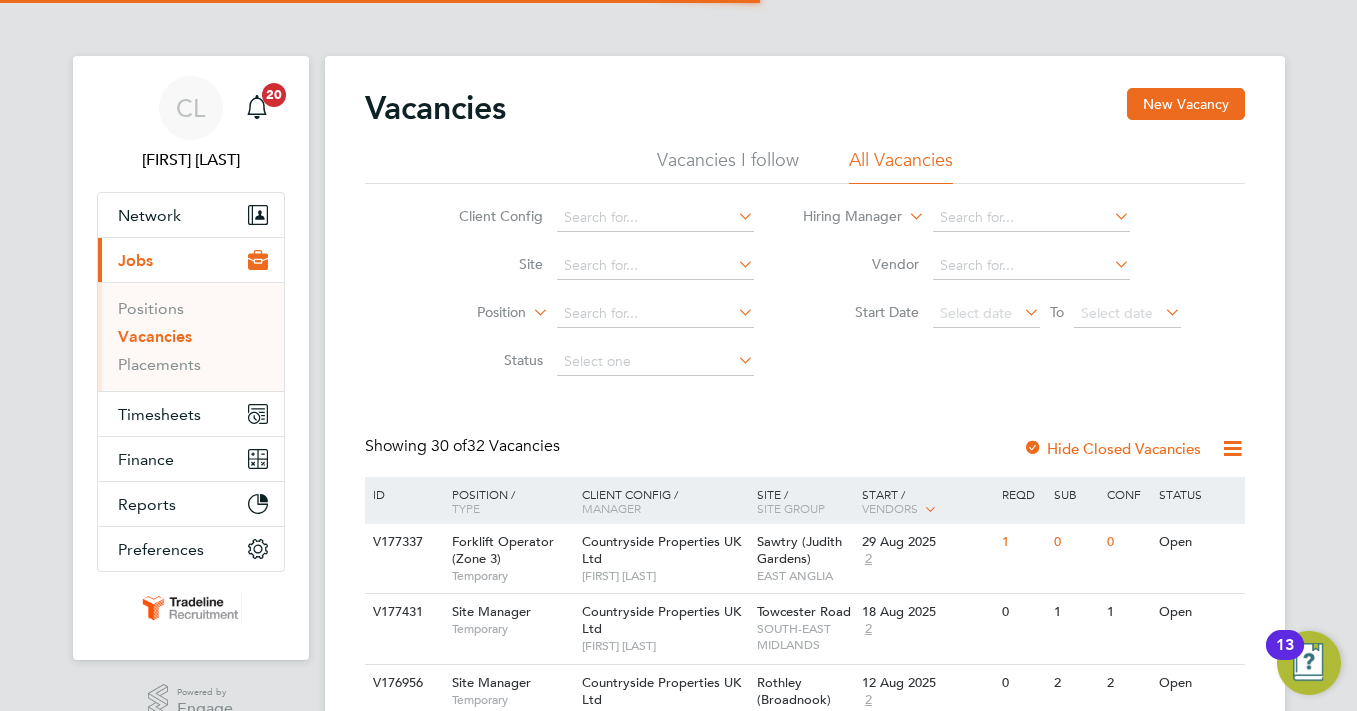 click on "Vacancies New Vacancy Vacancies I follow All Vacancies Client Config     Site     Position     Status   Hiring Manager     Vendor   Start Date
Select date
To
Select date
Showing   30 of  32 Vacancies Hide Closed Vacancies ID  Position / Type   Client Config / Manager Site / Site Group Start / Vendors   Reqd Sub Conf Status [NUMBER] [ROLE]   Temporary [COMPANY]   [FIRST] [LAST] [CITY]   [REGION] [DATE] 2 1 0 0 Open [NUMBER] [ROLE]   Temporary [COMPANY]   [FIRST] [LAST] [CITY]   [REGION] [DATE] 2 0 1 1 Open [NUMBER] [ROLE]   Temporary [COMPANY]   [FIRST] [LAST] [CITY]   [REGION] [DATE] 2 0 2 2 Open [NUMBER] [ROLE]   Temporary [COMPANY]   [FIRST] [LAST] [CITY]   [REGION] [DATE] 2 1 0 0 Open [NUMBER] [ROLE]   Temporary [COMPANY]" 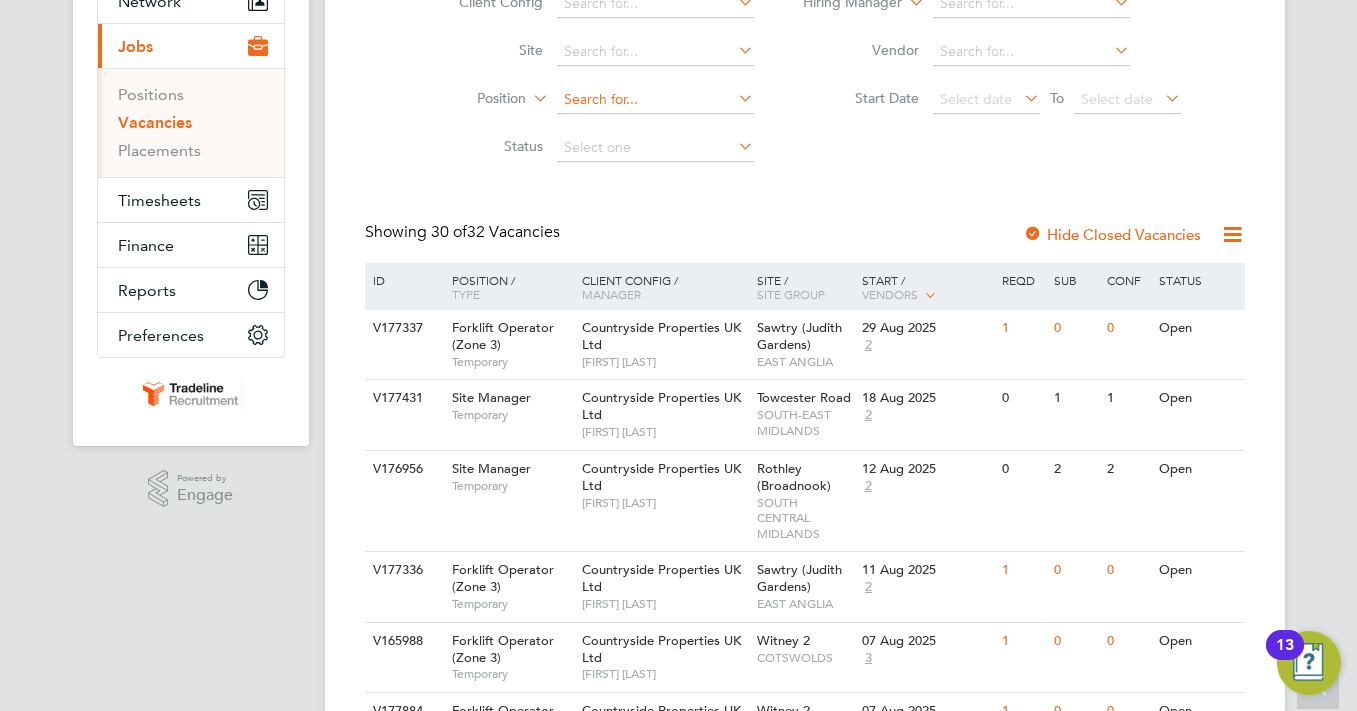 scroll, scrollTop: 100, scrollLeft: 0, axis: vertical 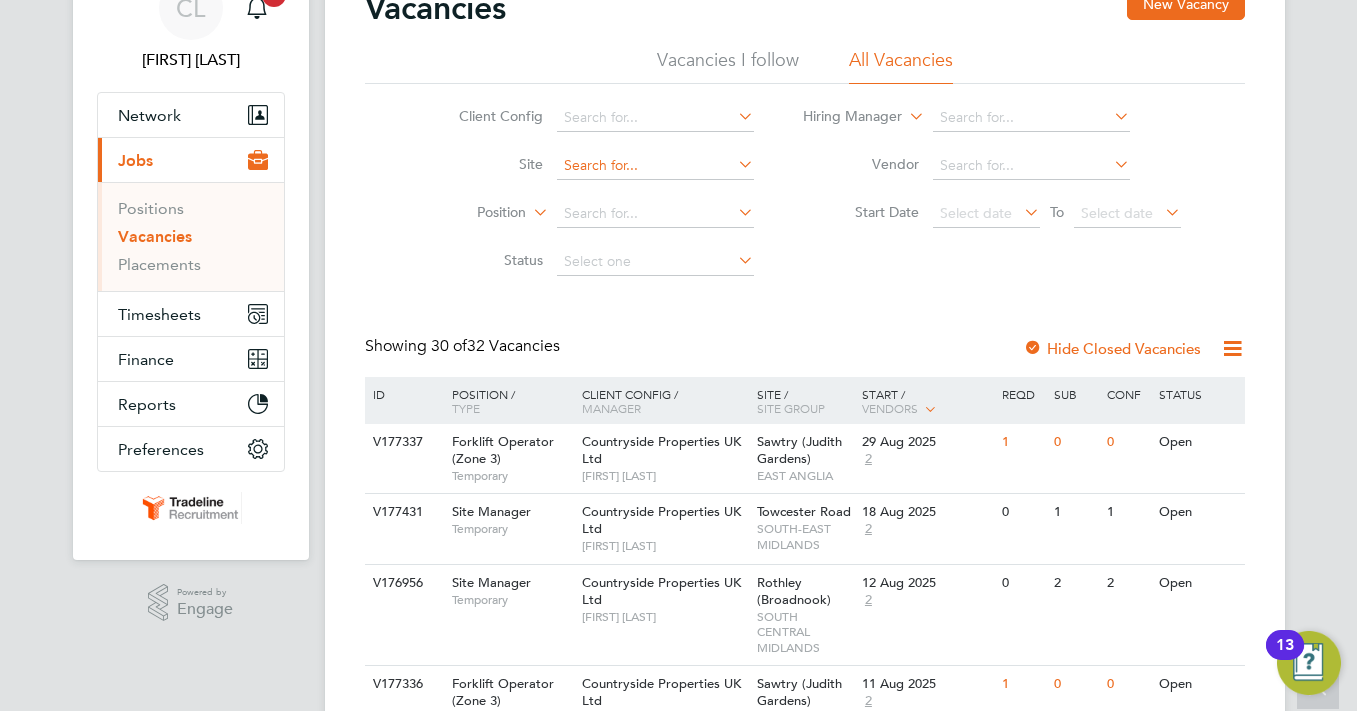 click 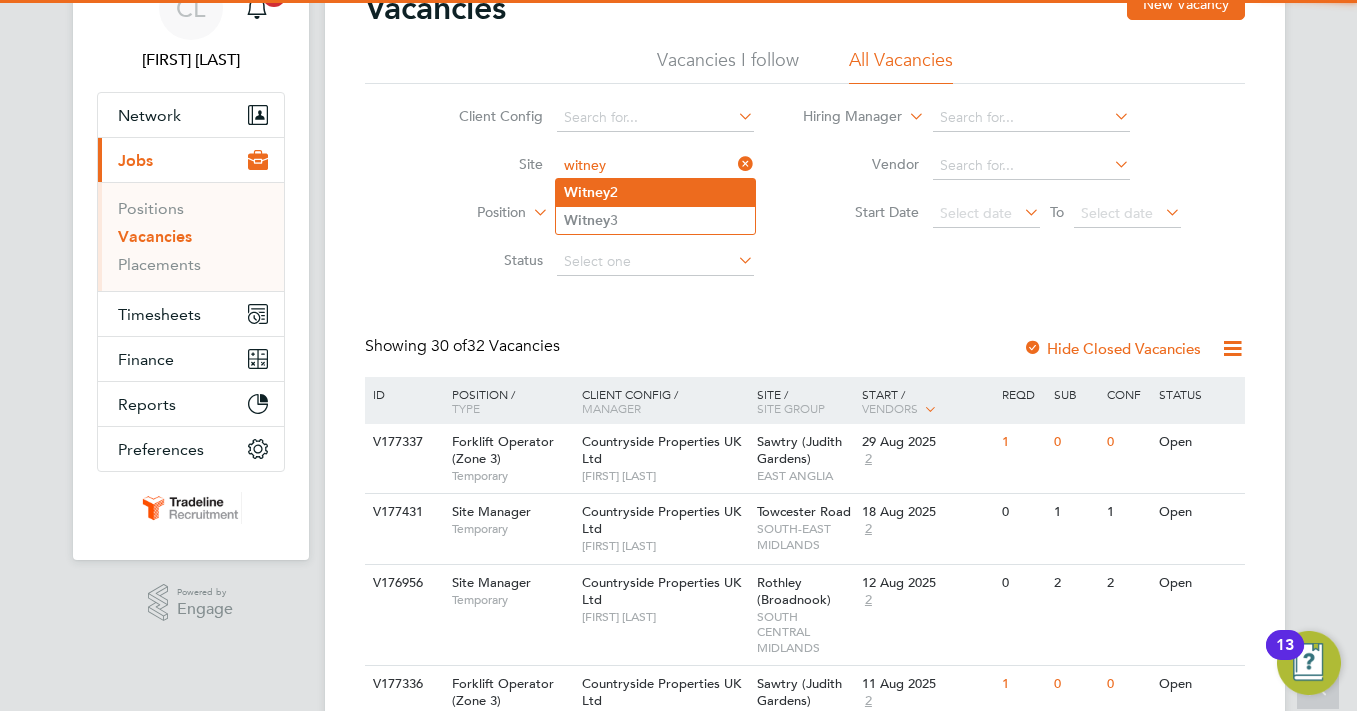 click on "[CITY]  2" 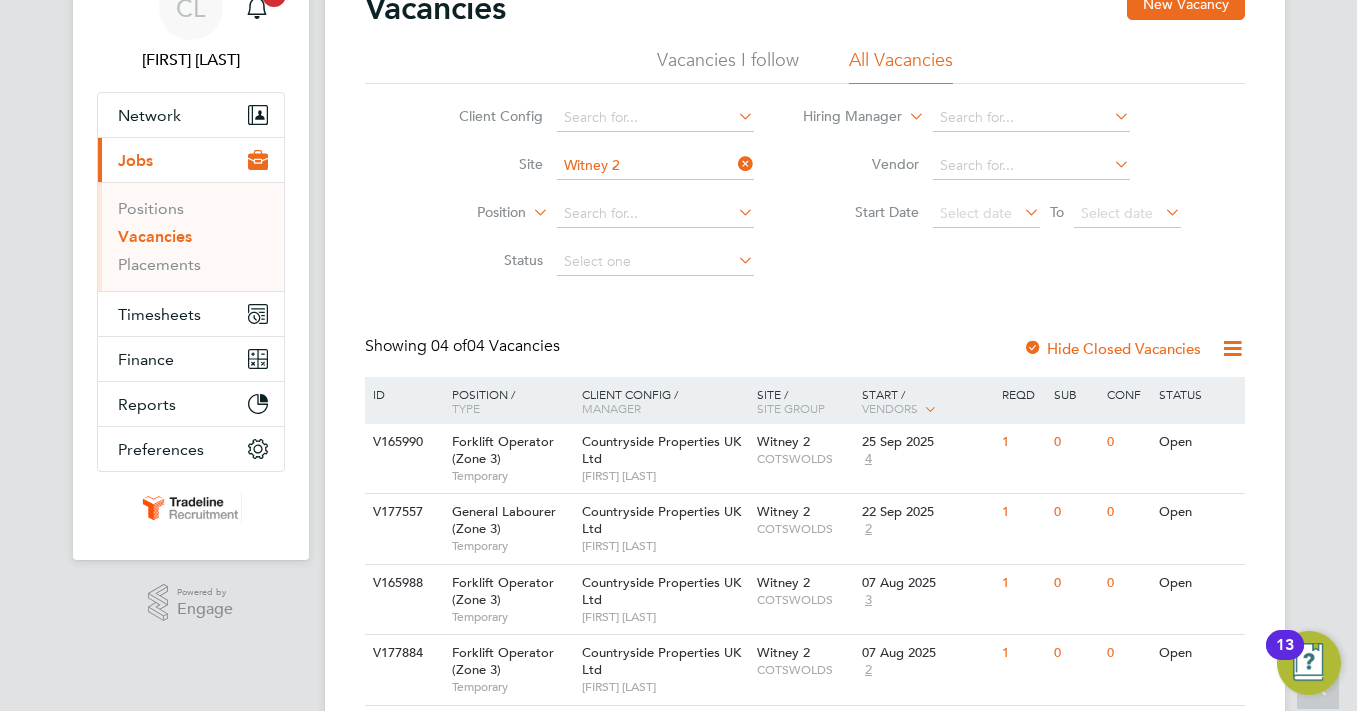 scroll, scrollTop: 167, scrollLeft: 0, axis: vertical 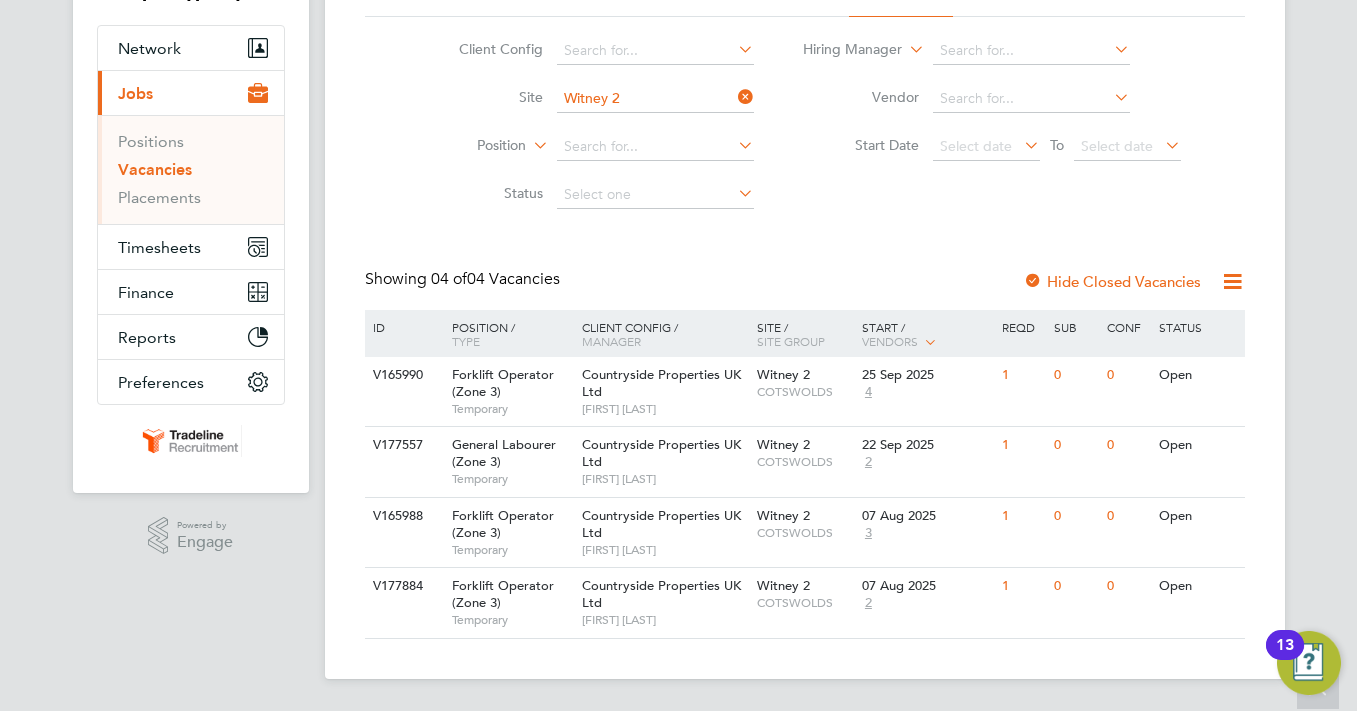 click 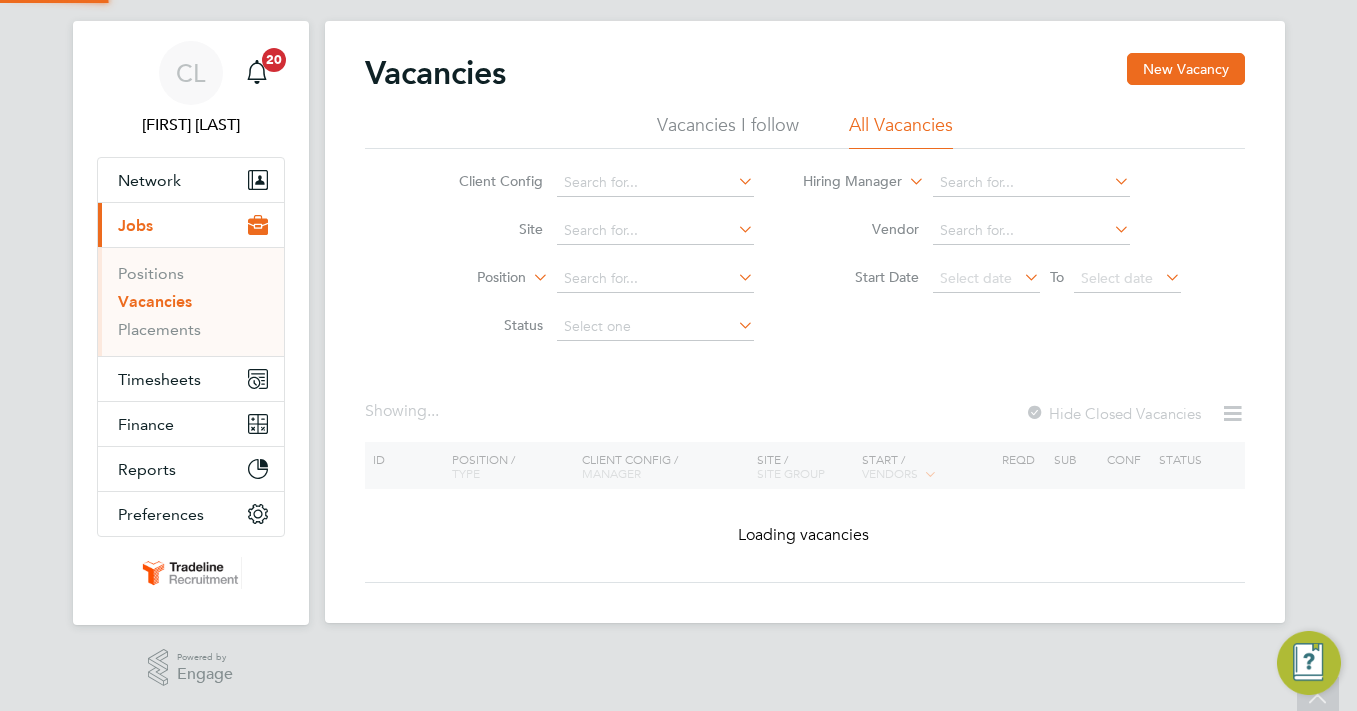 scroll, scrollTop: 0, scrollLeft: 0, axis: both 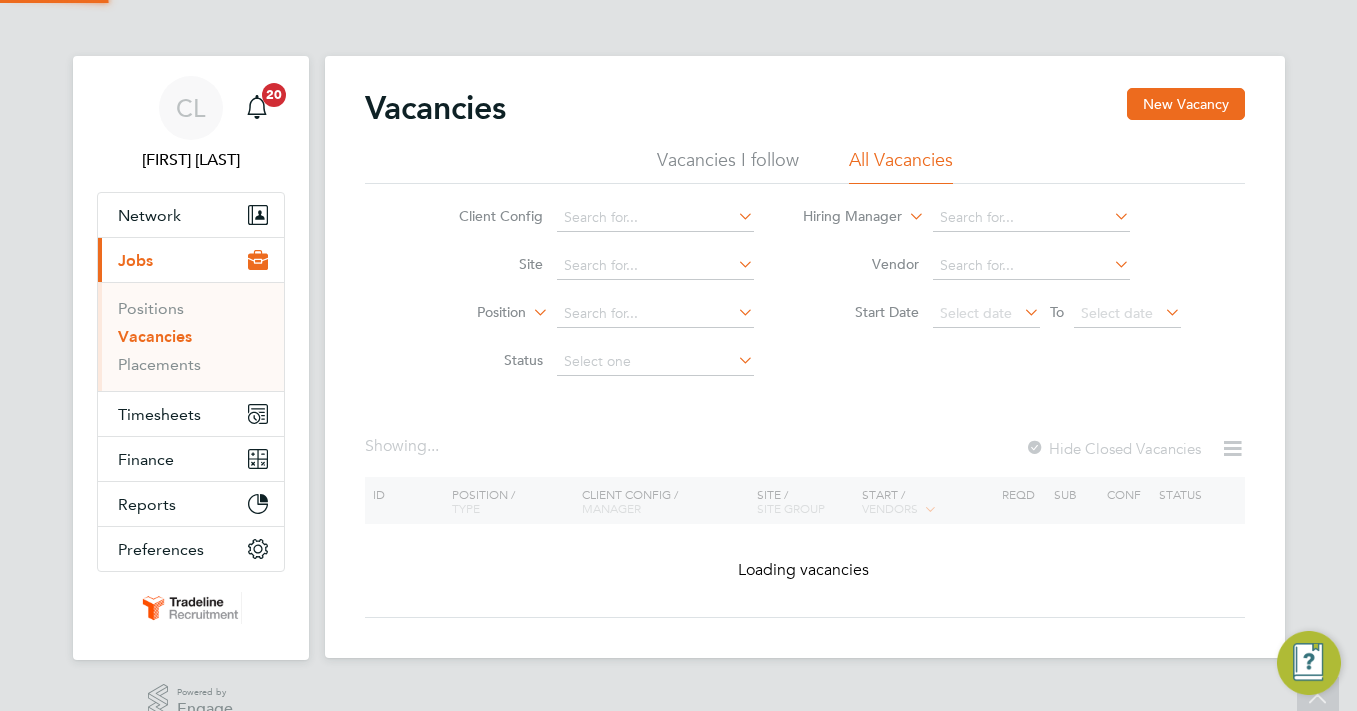 click on "Vacancies New Vacancy" 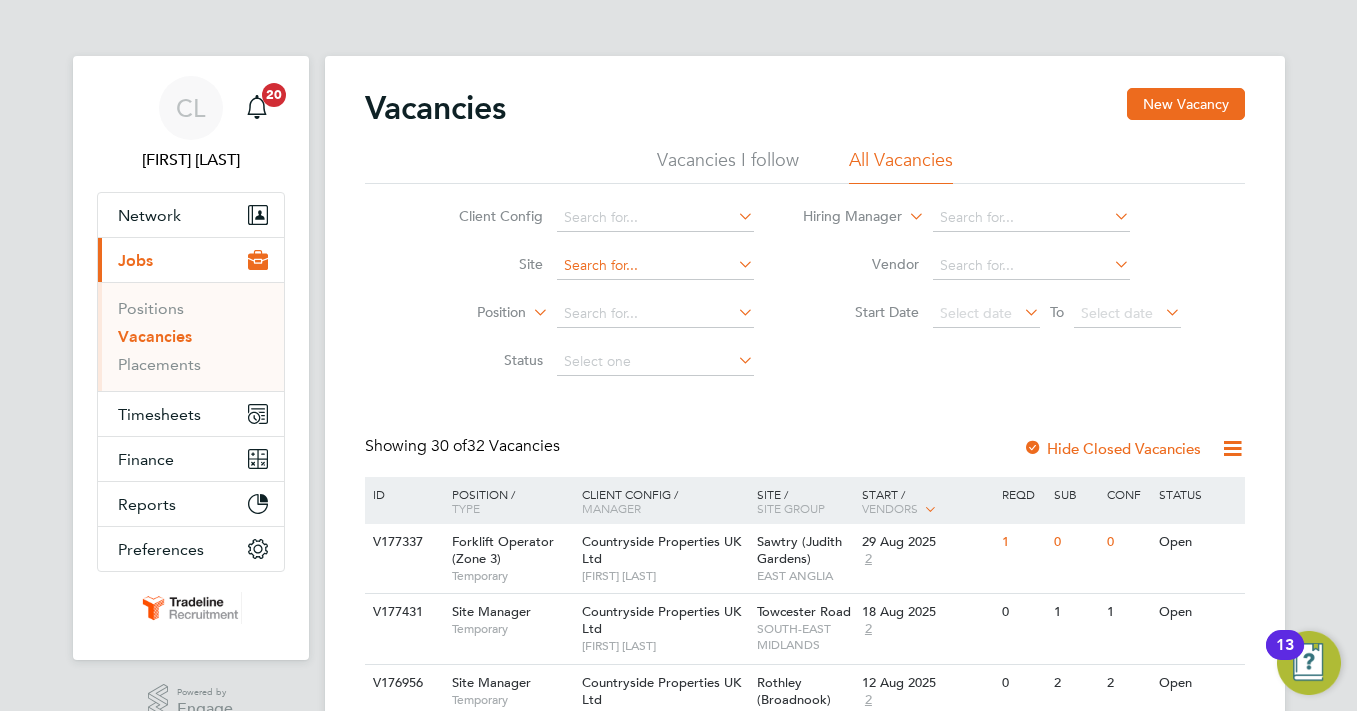 drag, startPoint x: 612, startPoint y: 271, endPoint x: 639, endPoint y: 266, distance: 27.45906 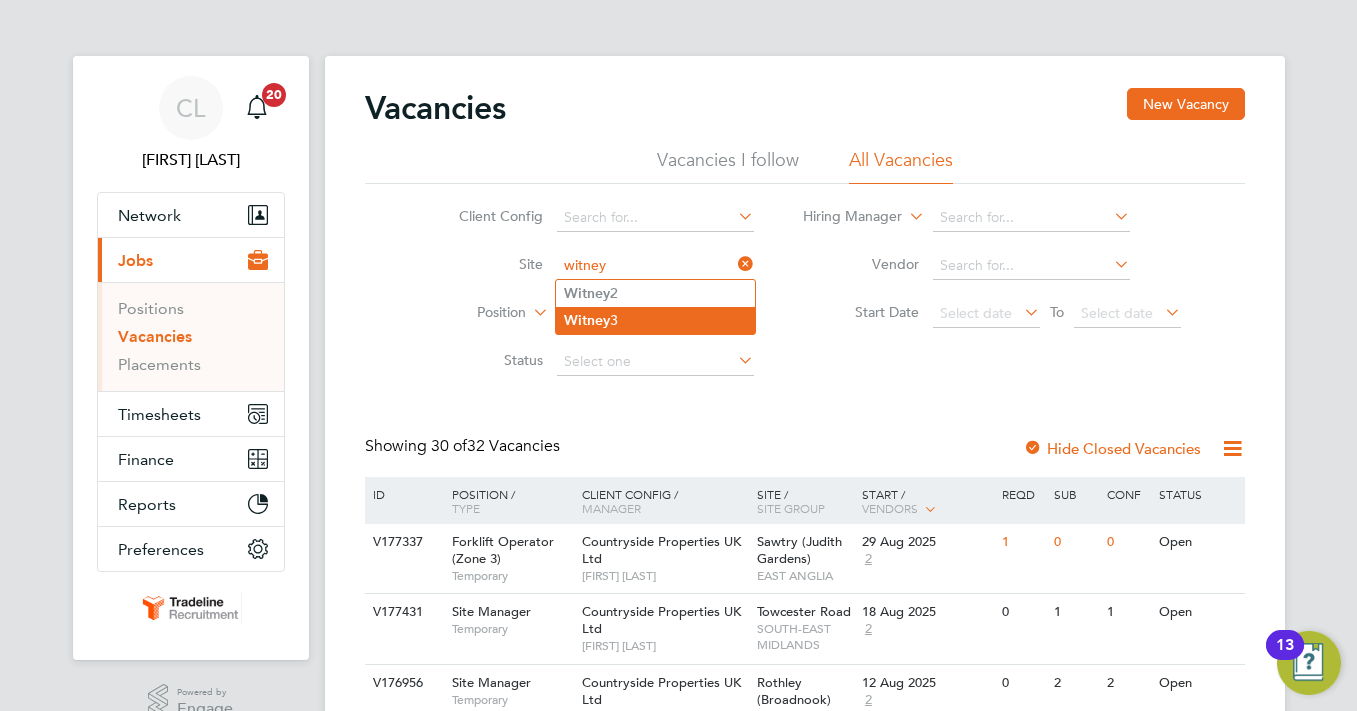 click on "Witney  3" 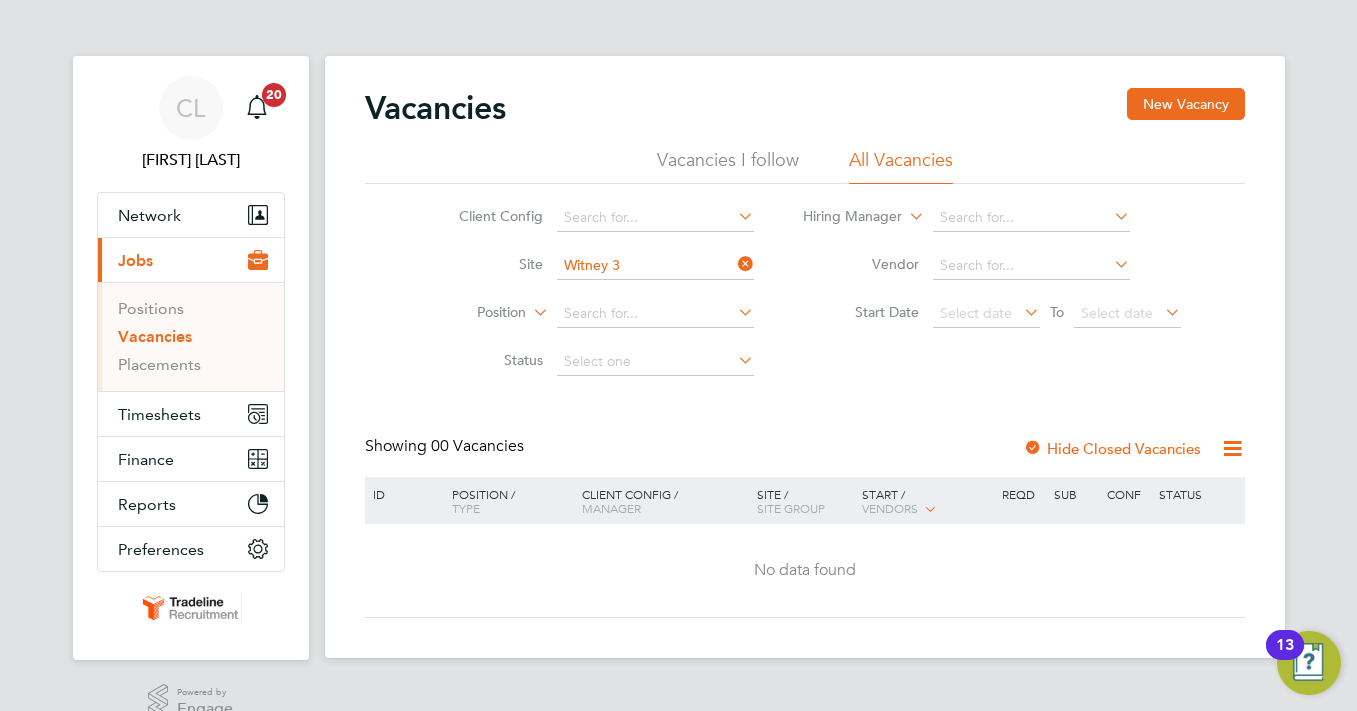 drag, startPoint x: 745, startPoint y: 258, endPoint x: 648, endPoint y: 269, distance: 97.62172 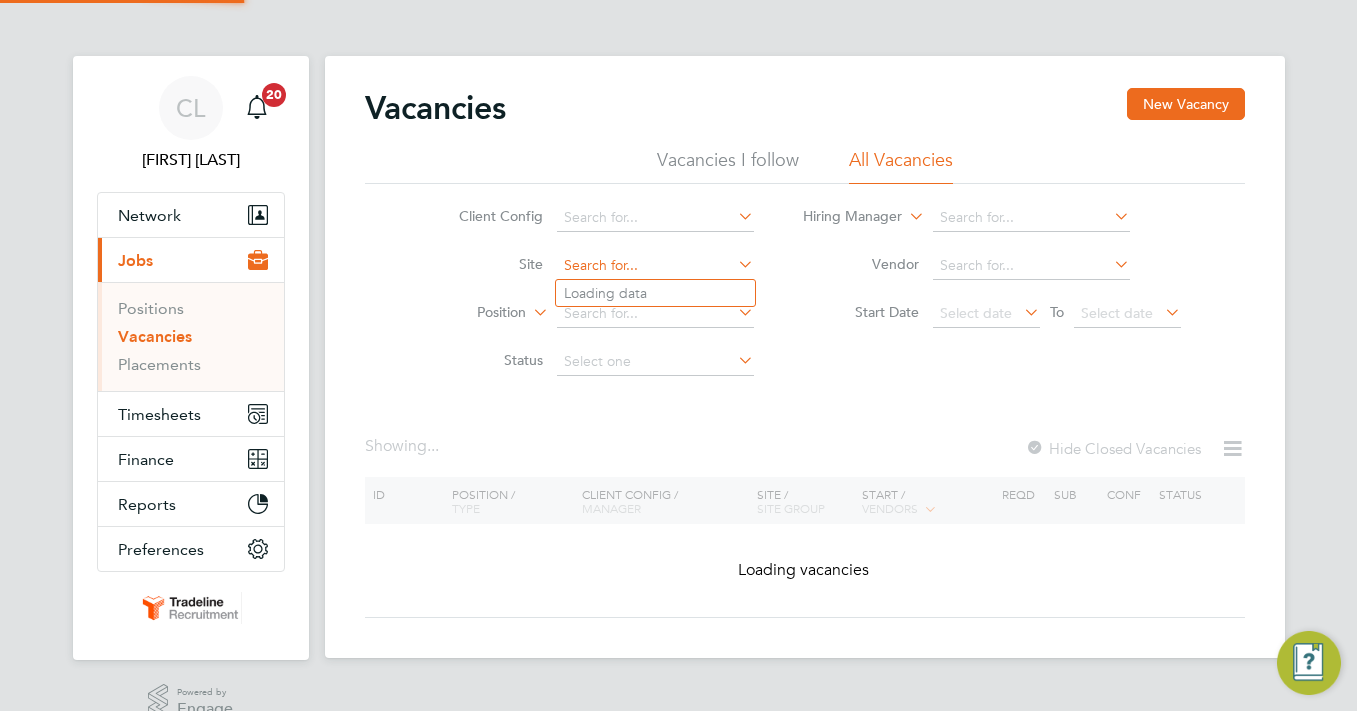 click 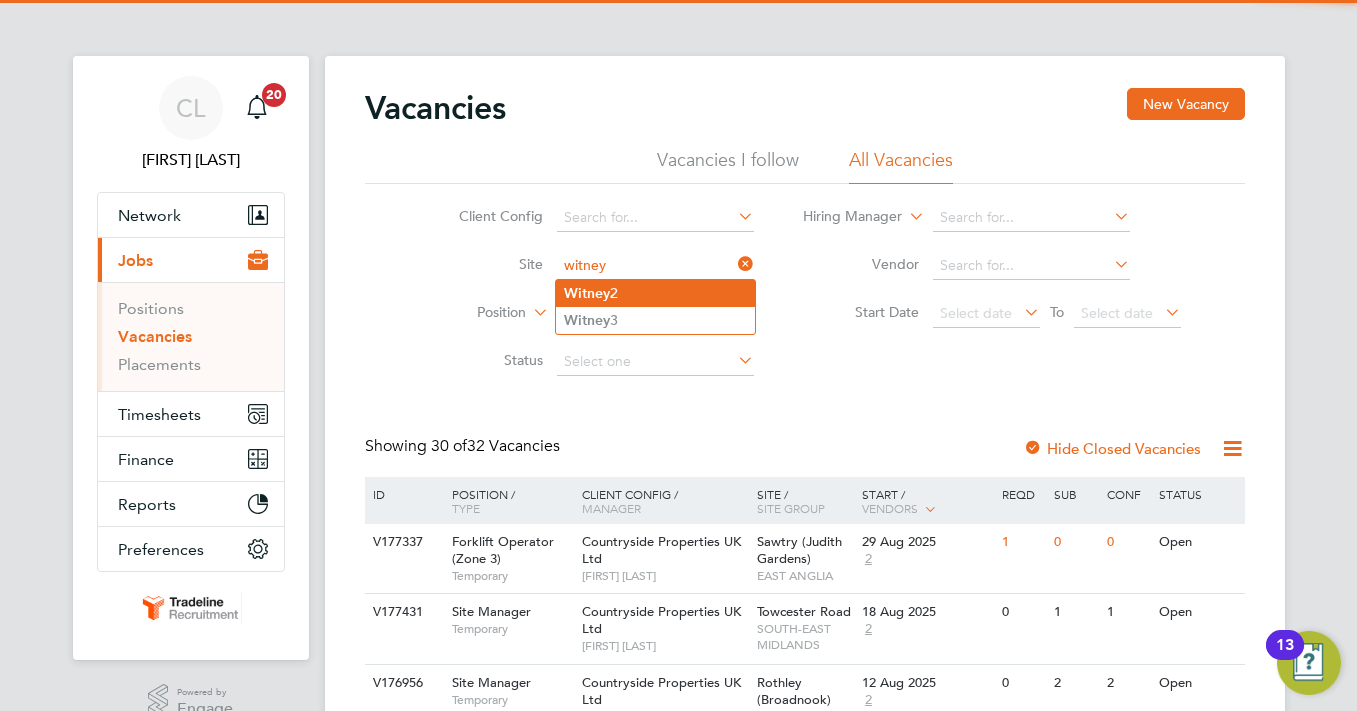 click on "[CITY]  2" 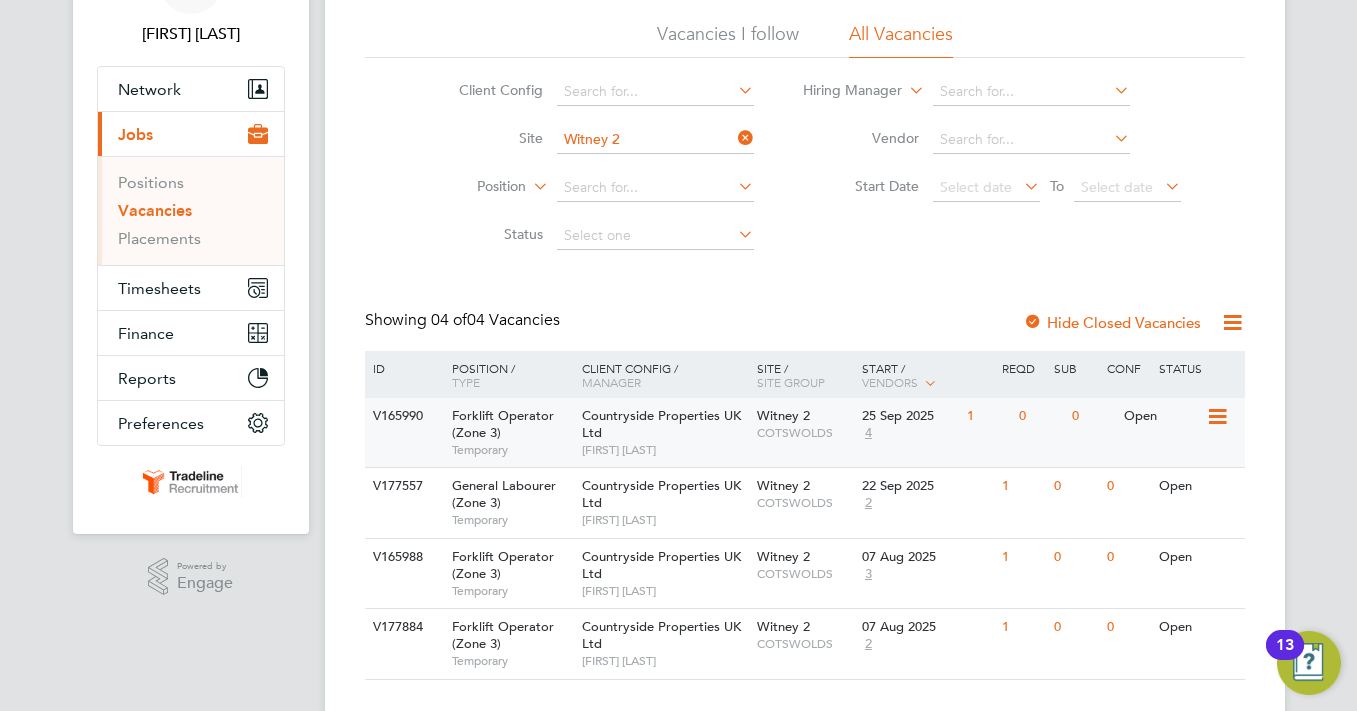 scroll, scrollTop: 167, scrollLeft: 0, axis: vertical 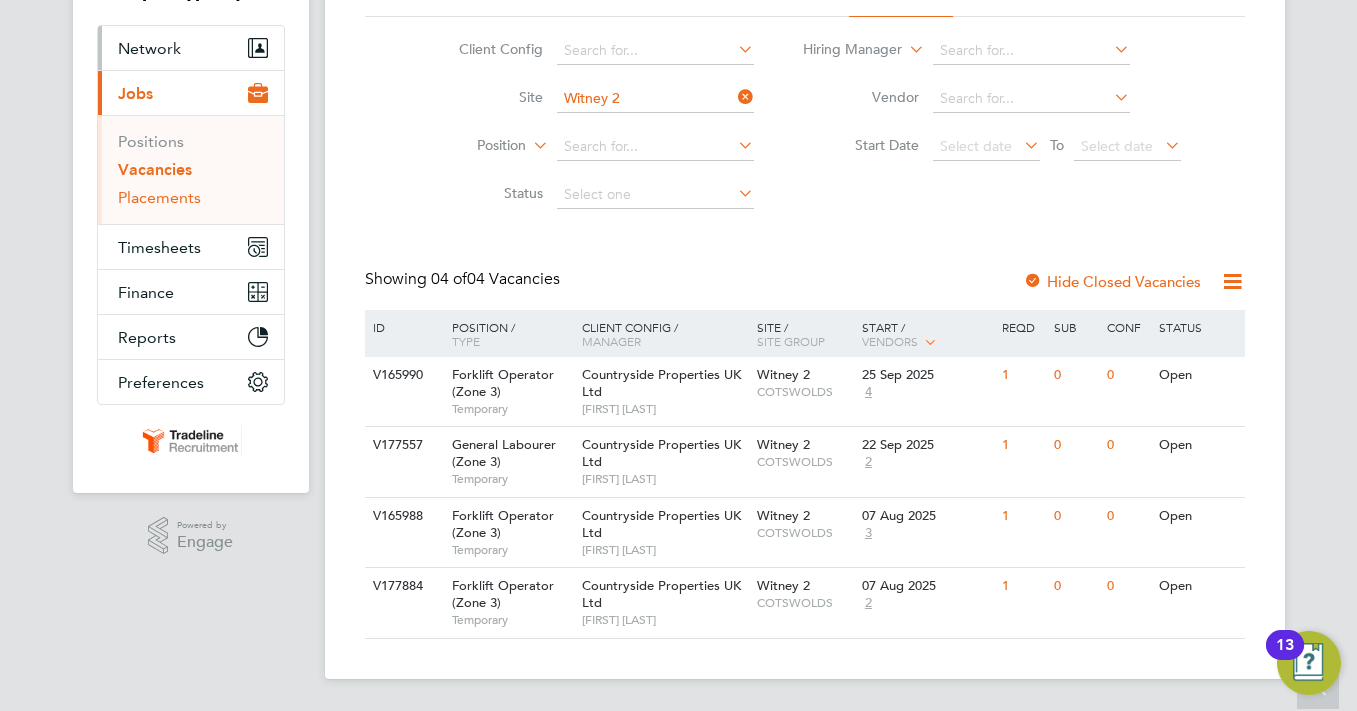 click on "Placements" at bounding box center [159, 197] 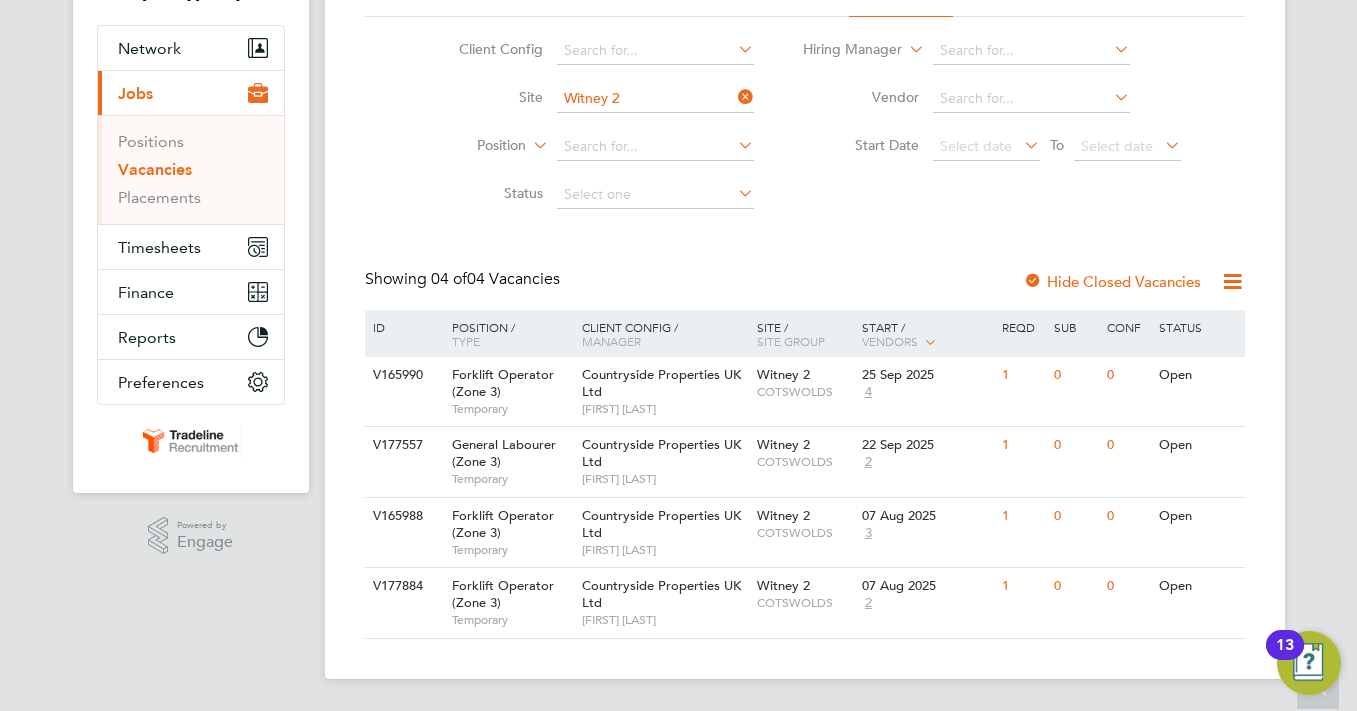 scroll, scrollTop: 0, scrollLeft: 0, axis: both 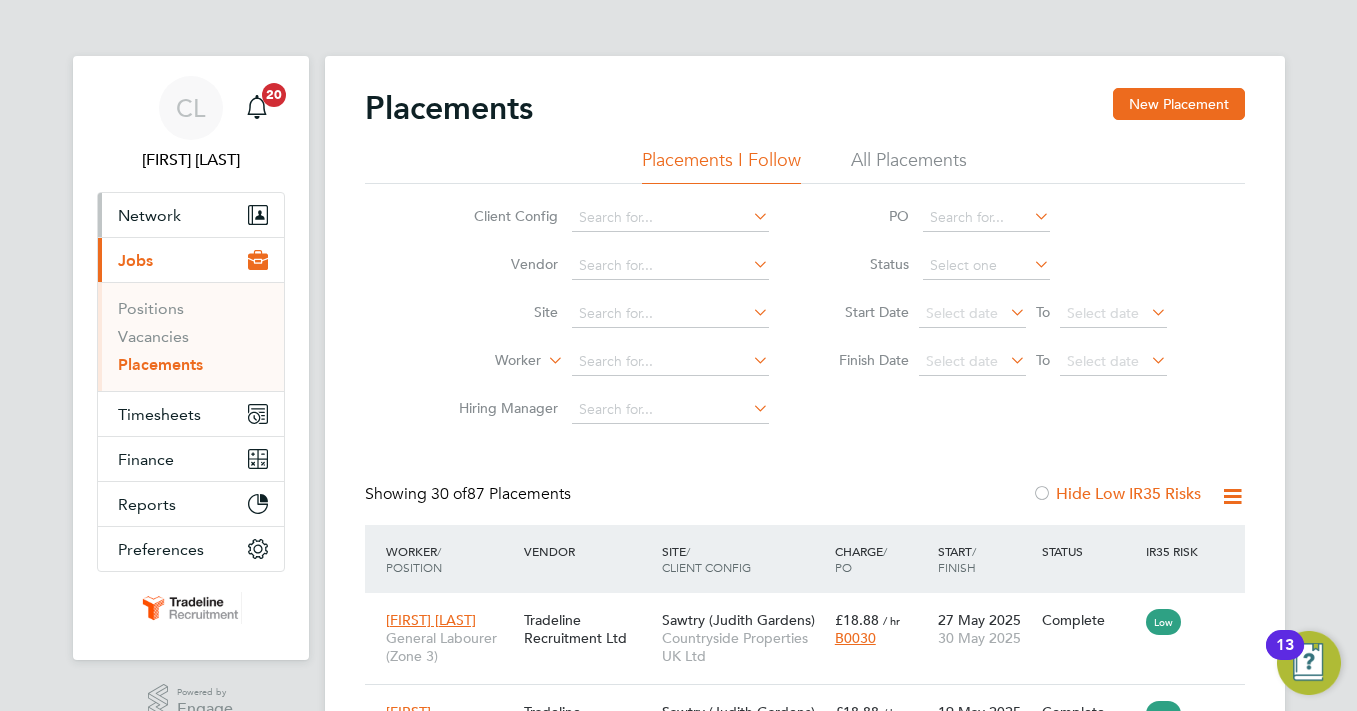 click on "Network" at bounding box center (191, 215) 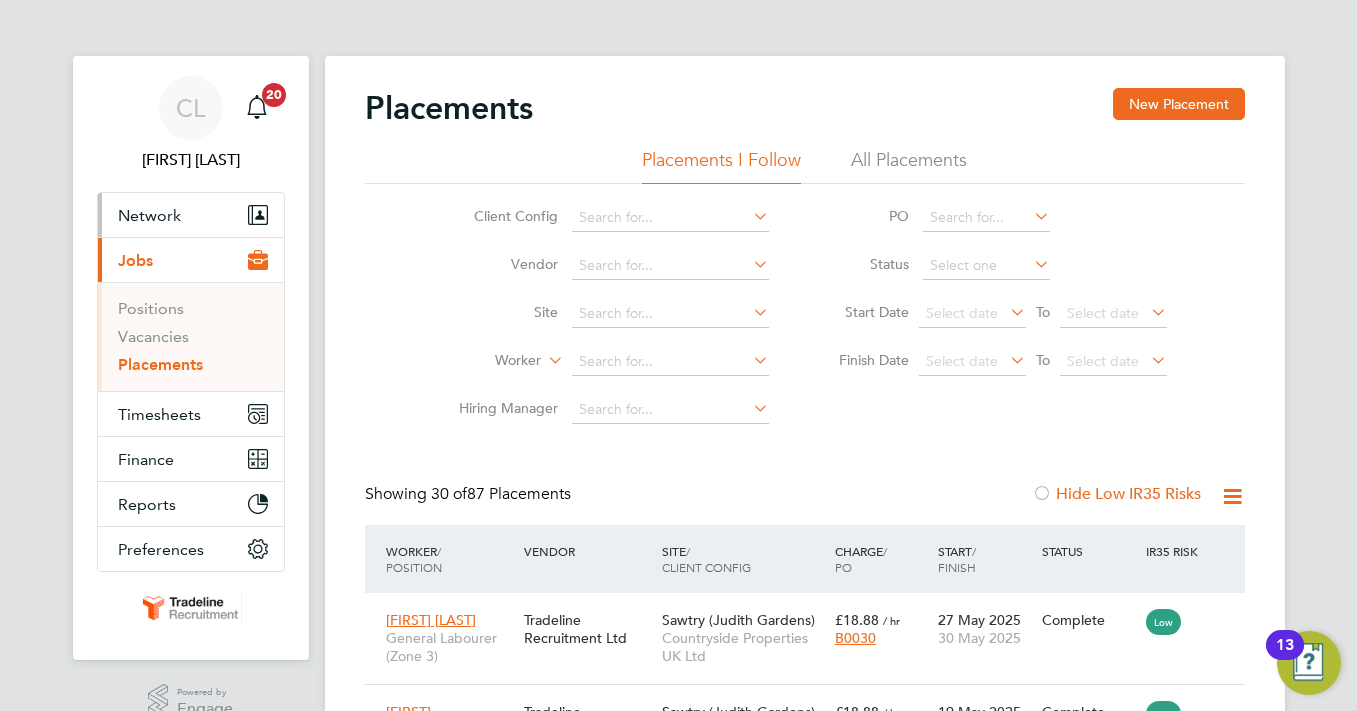 click on "Network" at bounding box center (191, 215) 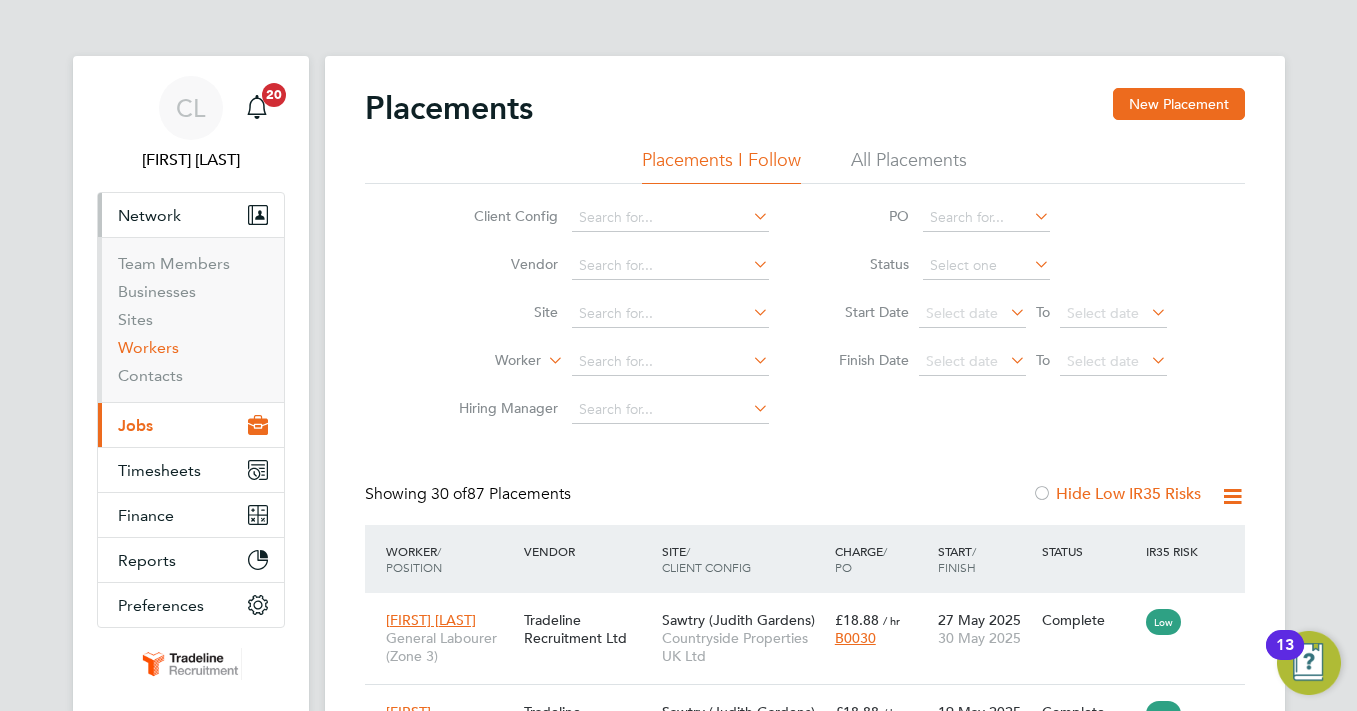 drag, startPoint x: 138, startPoint y: 354, endPoint x: 152, endPoint y: 354, distance: 14 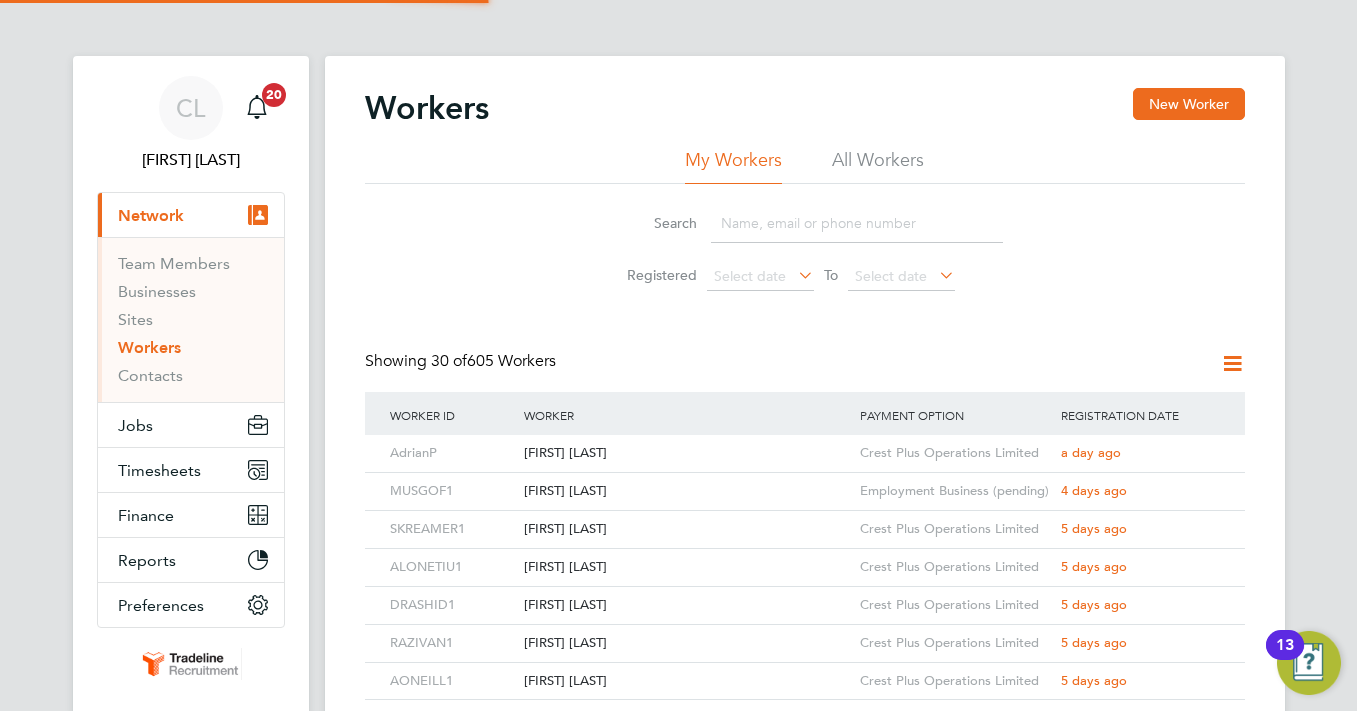 drag, startPoint x: 732, startPoint y: 222, endPoint x: 742, endPoint y: 214, distance: 12.806249 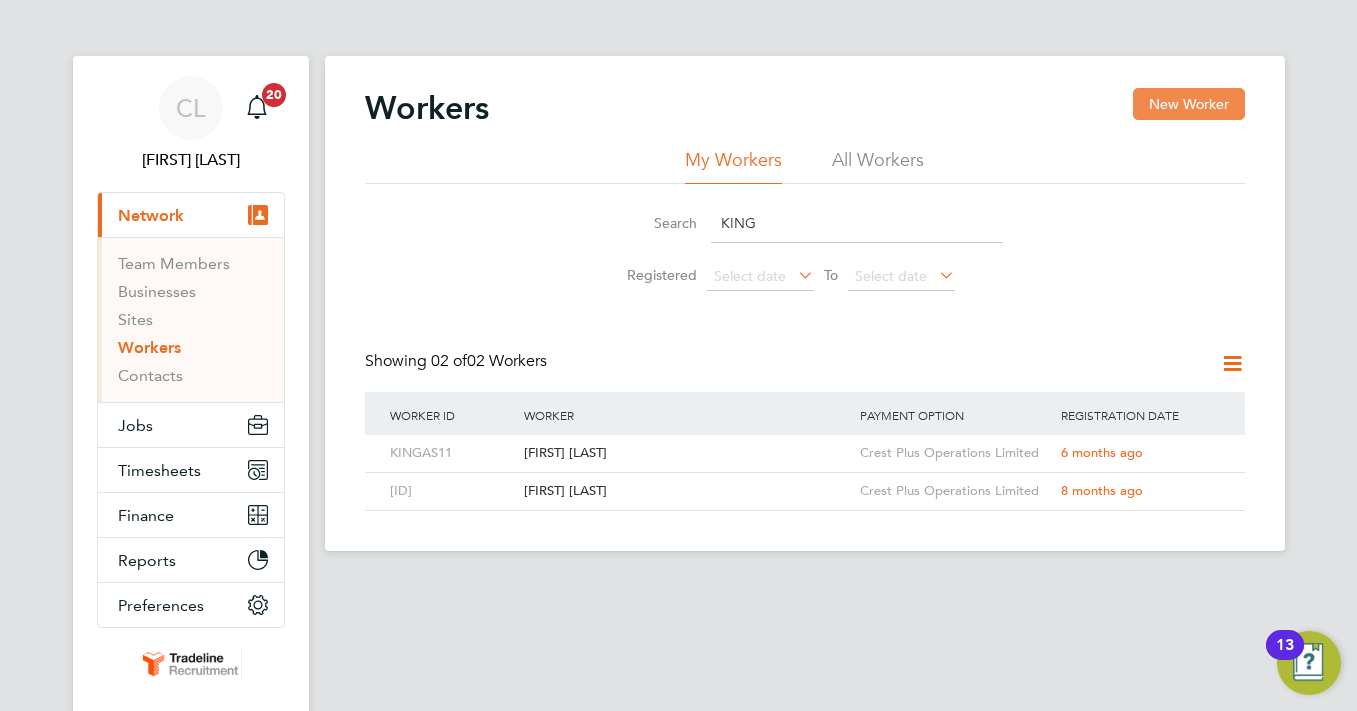 type on "KING" 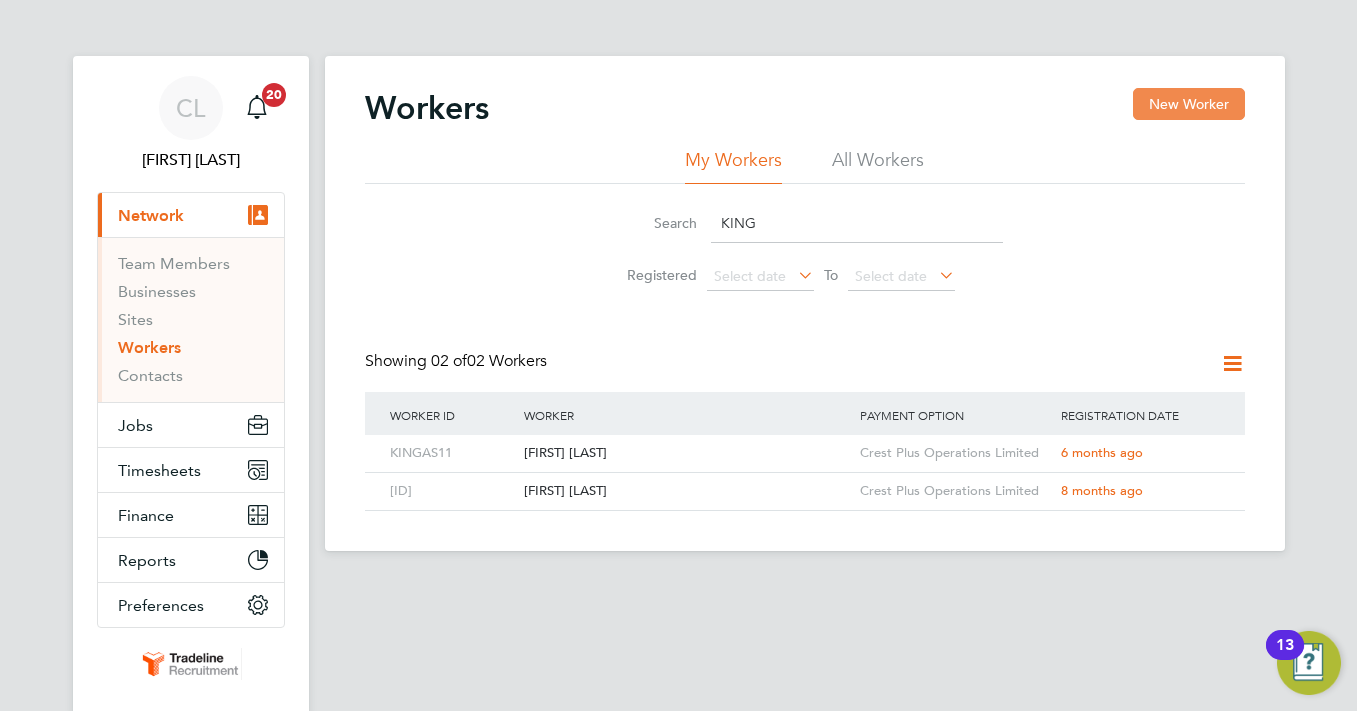 click on "New Worker" 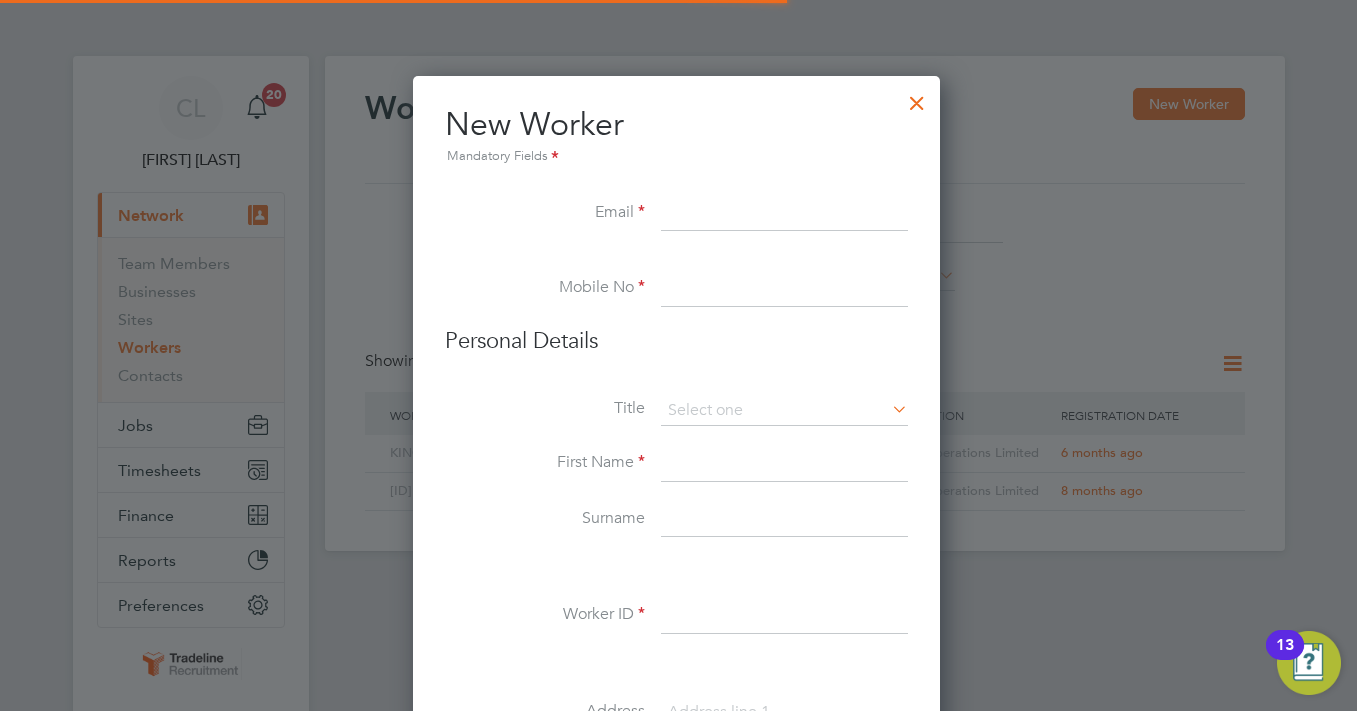 scroll, scrollTop: 10, scrollLeft: 10, axis: both 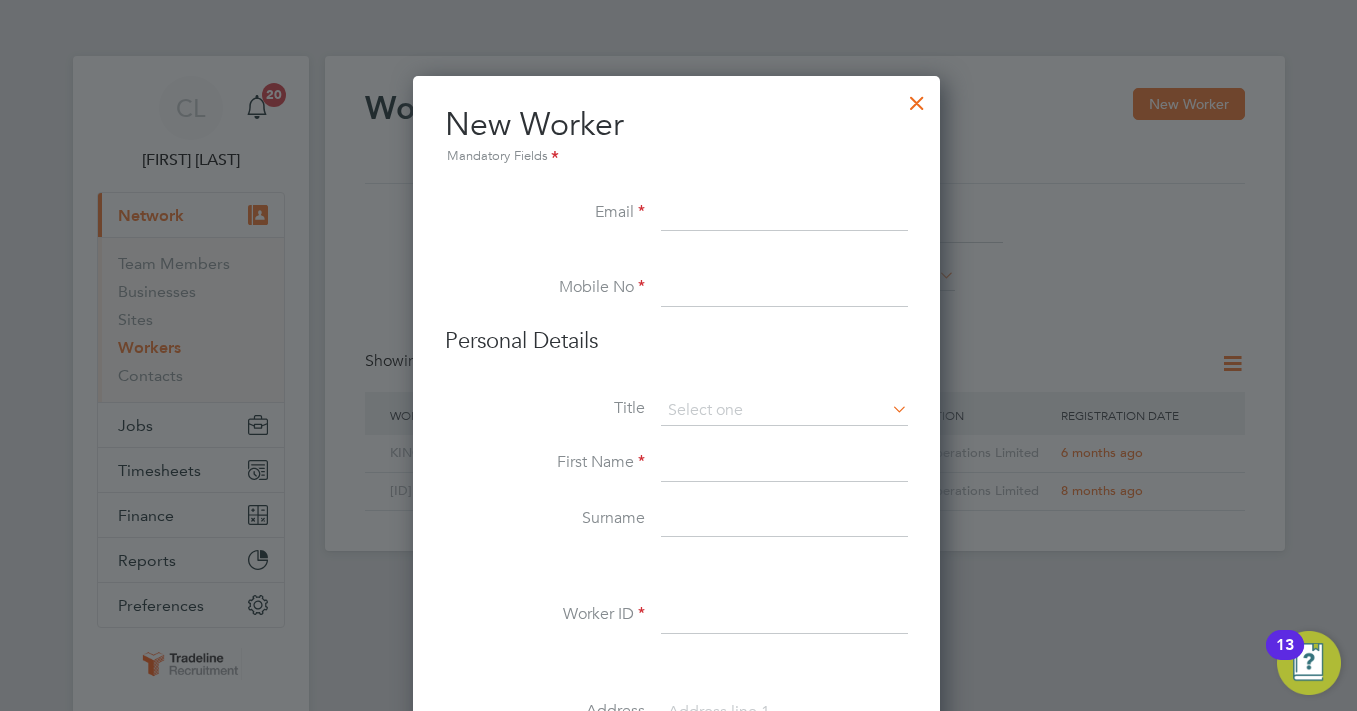 drag, startPoint x: 773, startPoint y: 155, endPoint x: 755, endPoint y: 222, distance: 69.375786 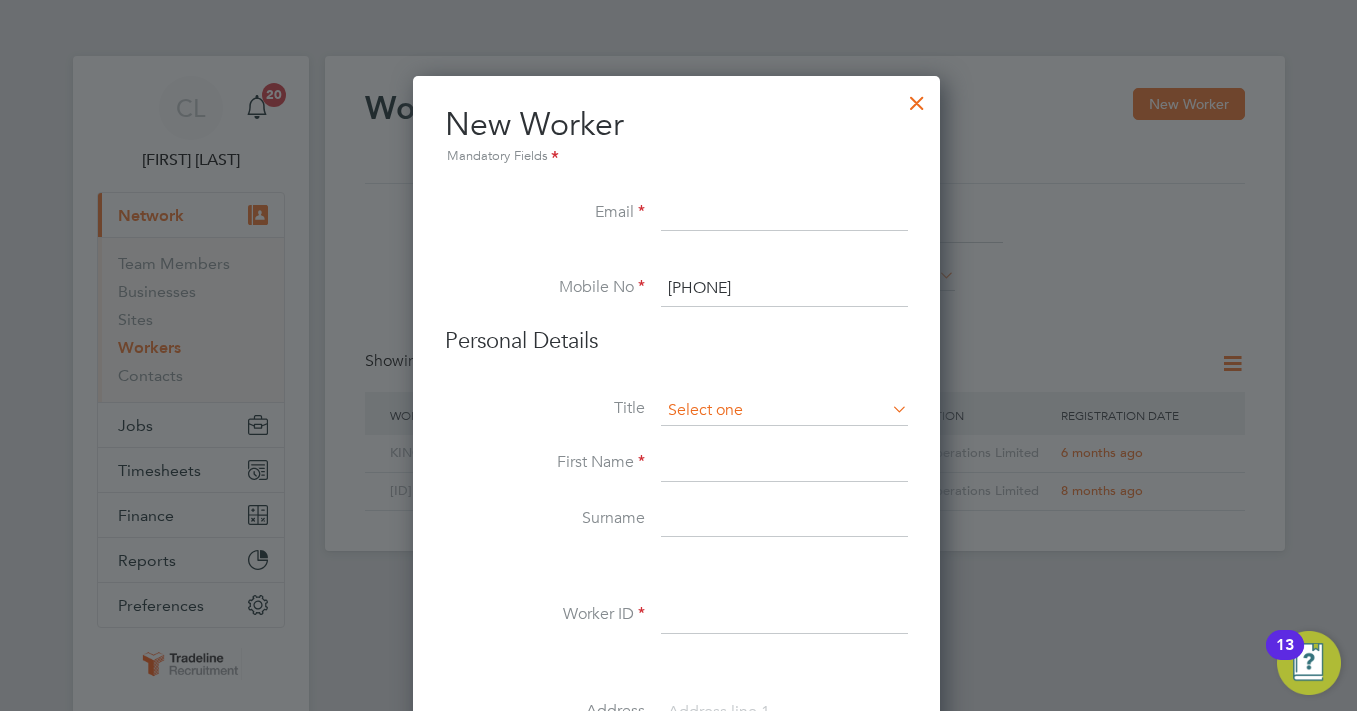 type on "[PHONE]" 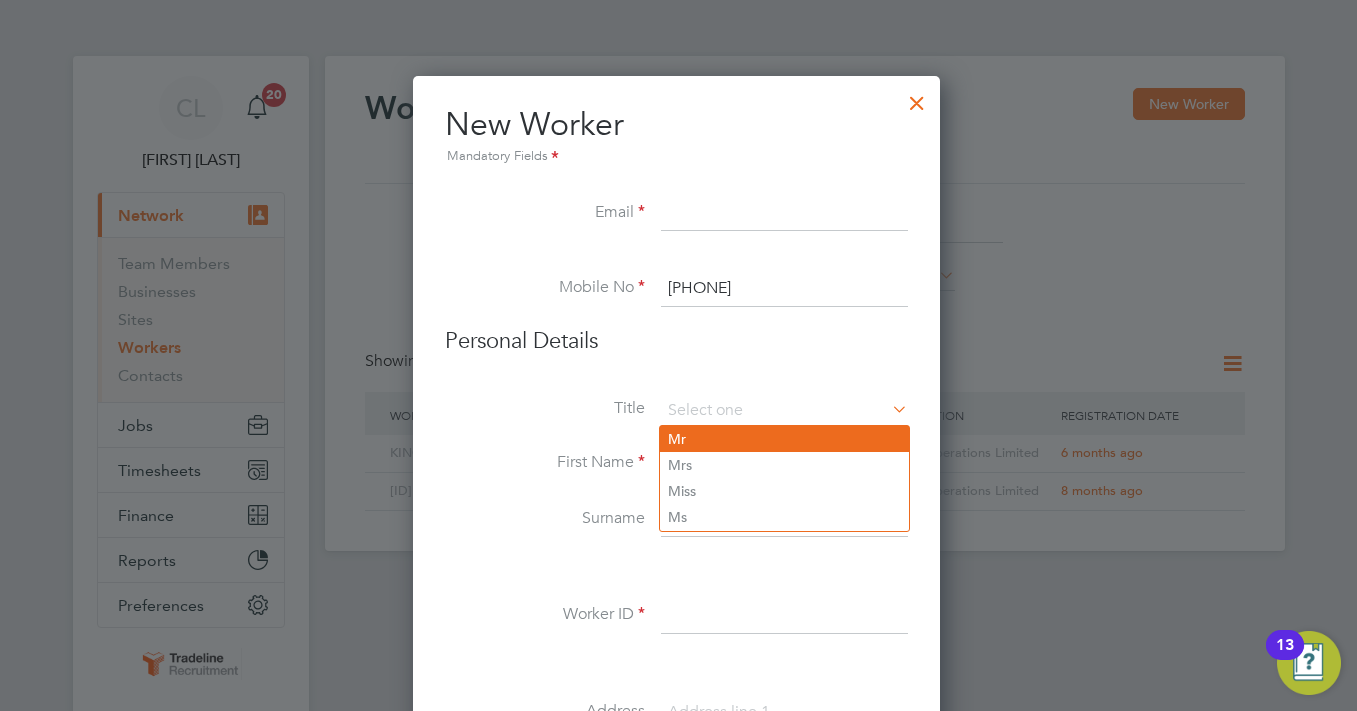 click on "Mr" 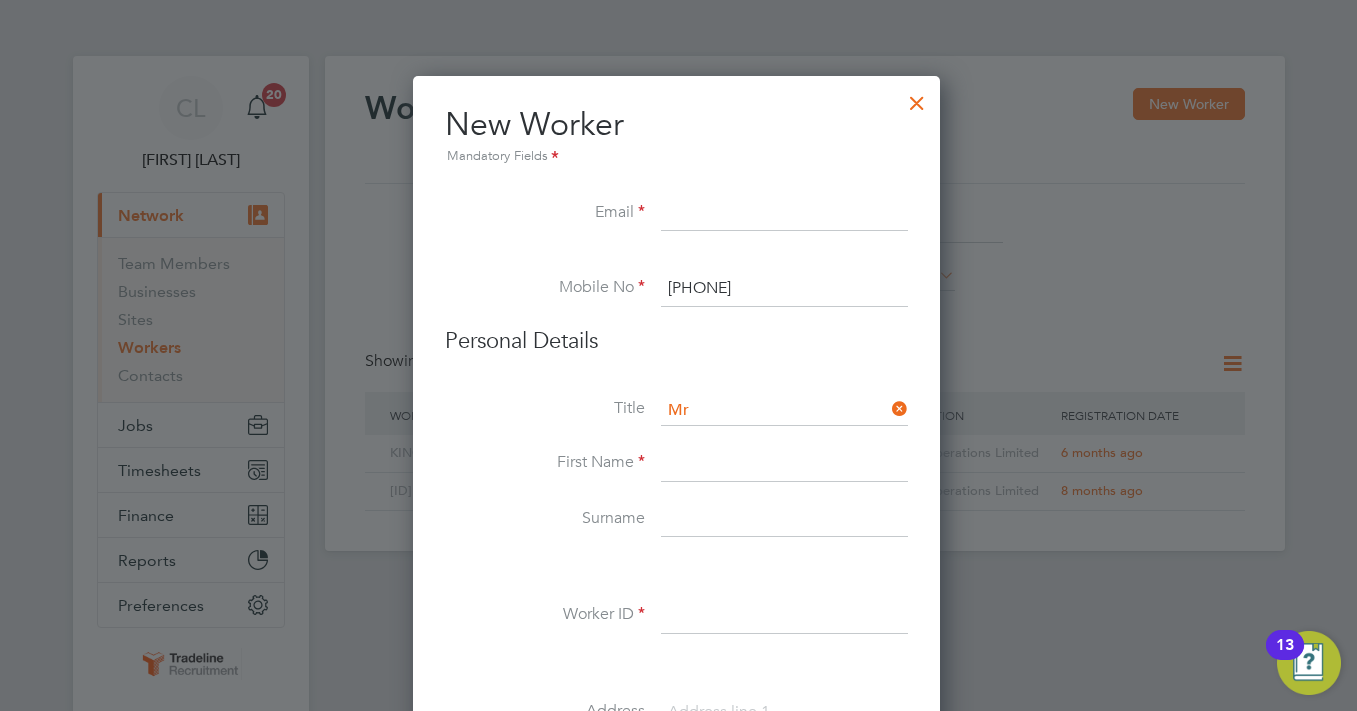 click at bounding box center [784, 464] 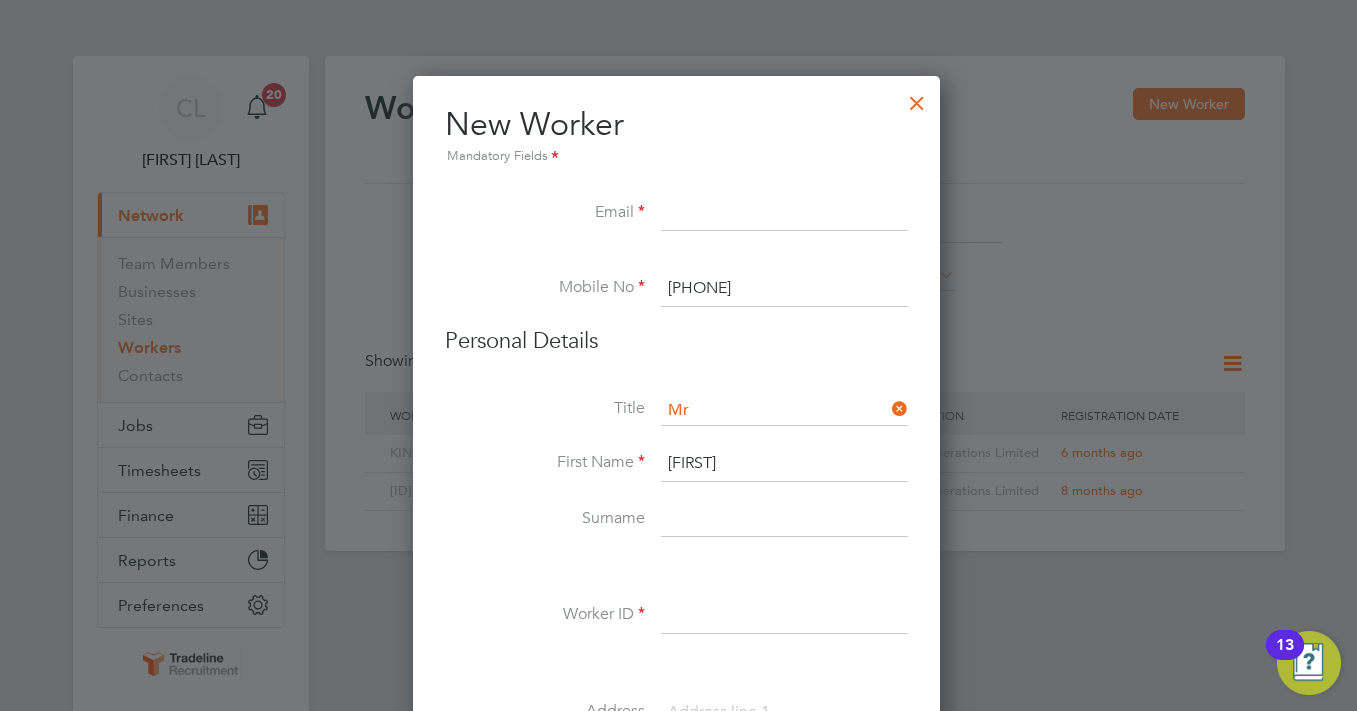 type on "[FIRST]" 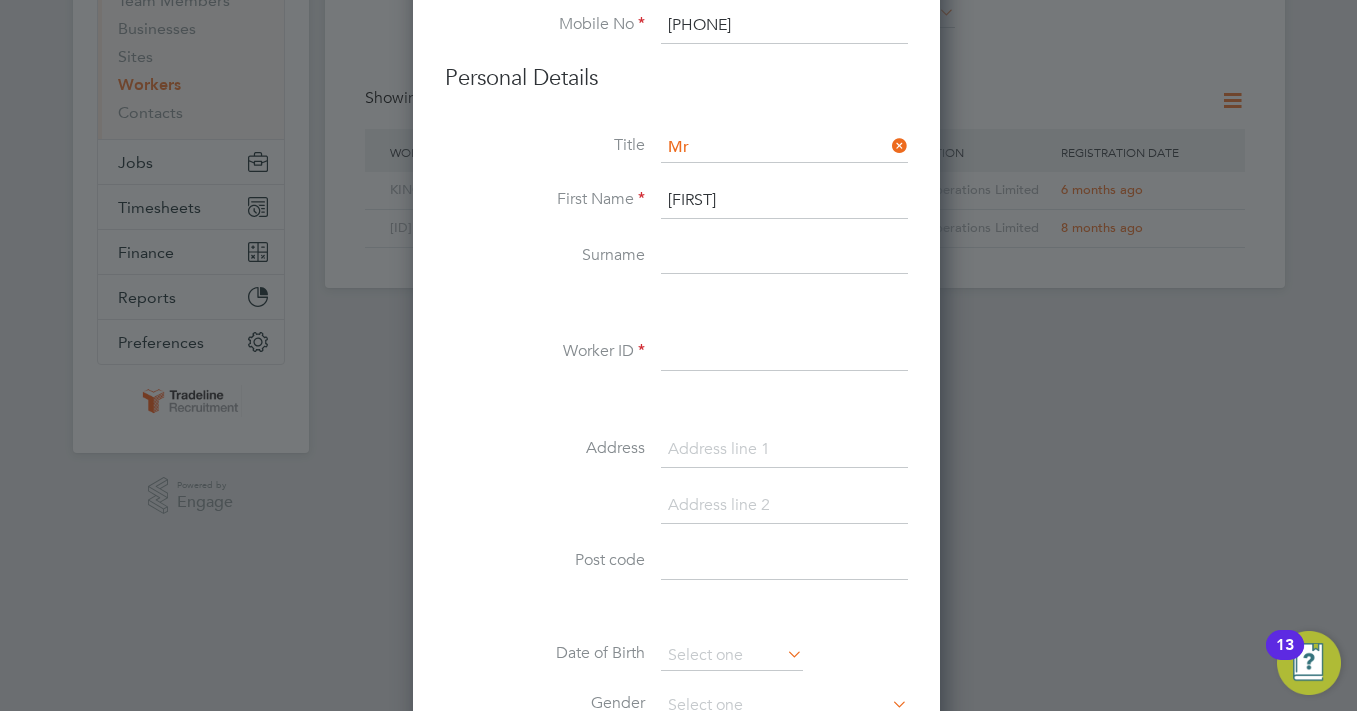 scroll, scrollTop: 265, scrollLeft: 0, axis: vertical 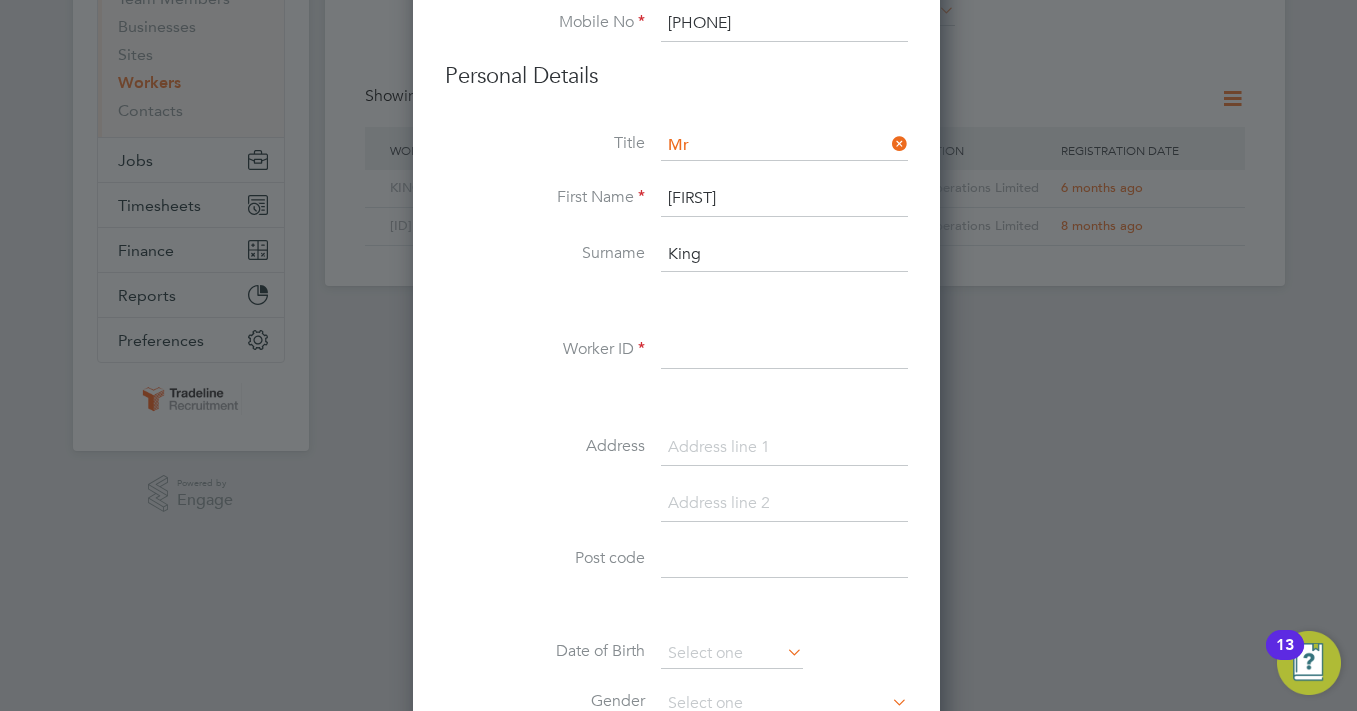 type on "King" 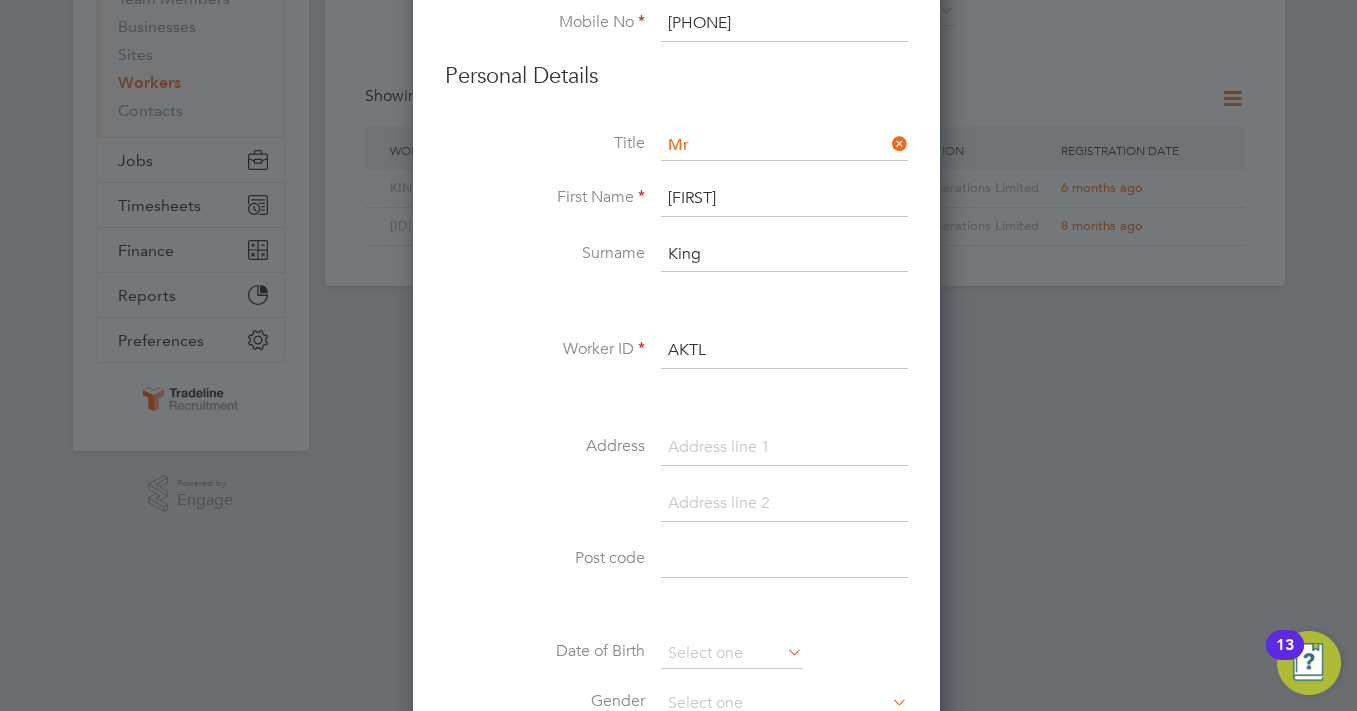 type on "AKTL" 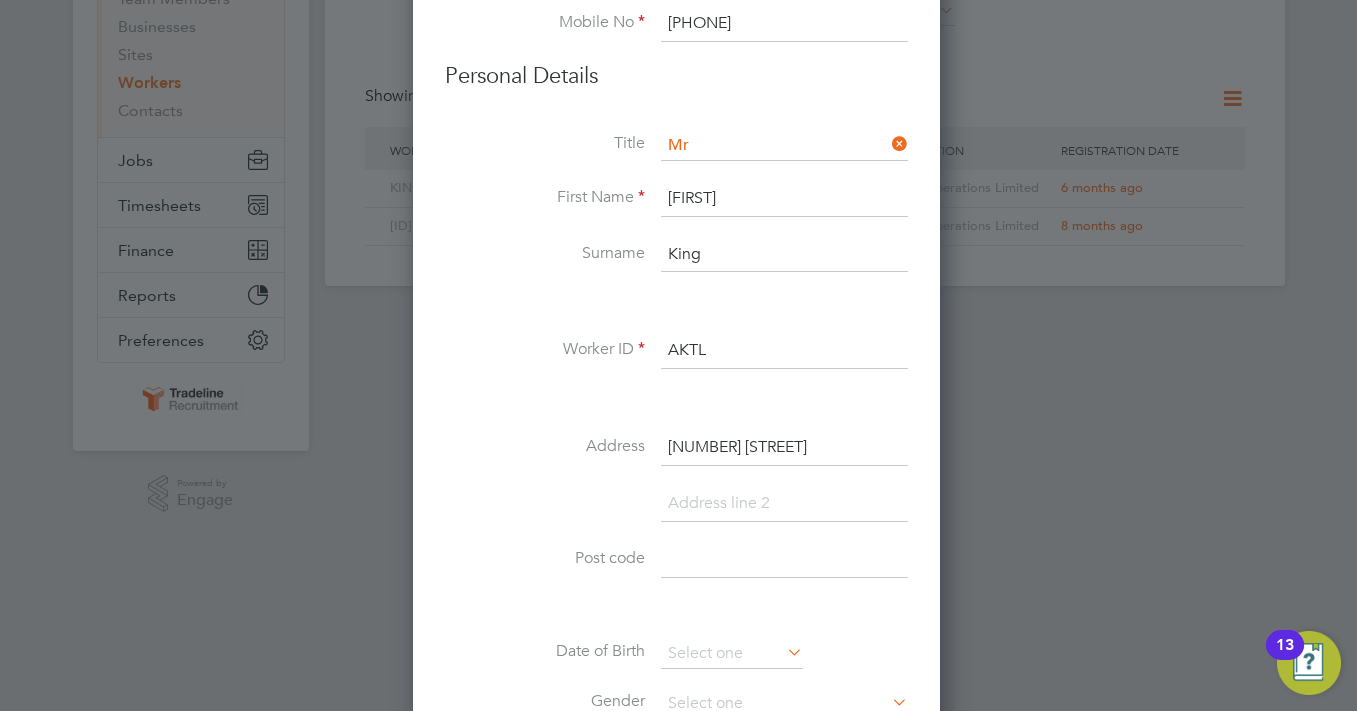 type on "[NUMBER] [STREET]" 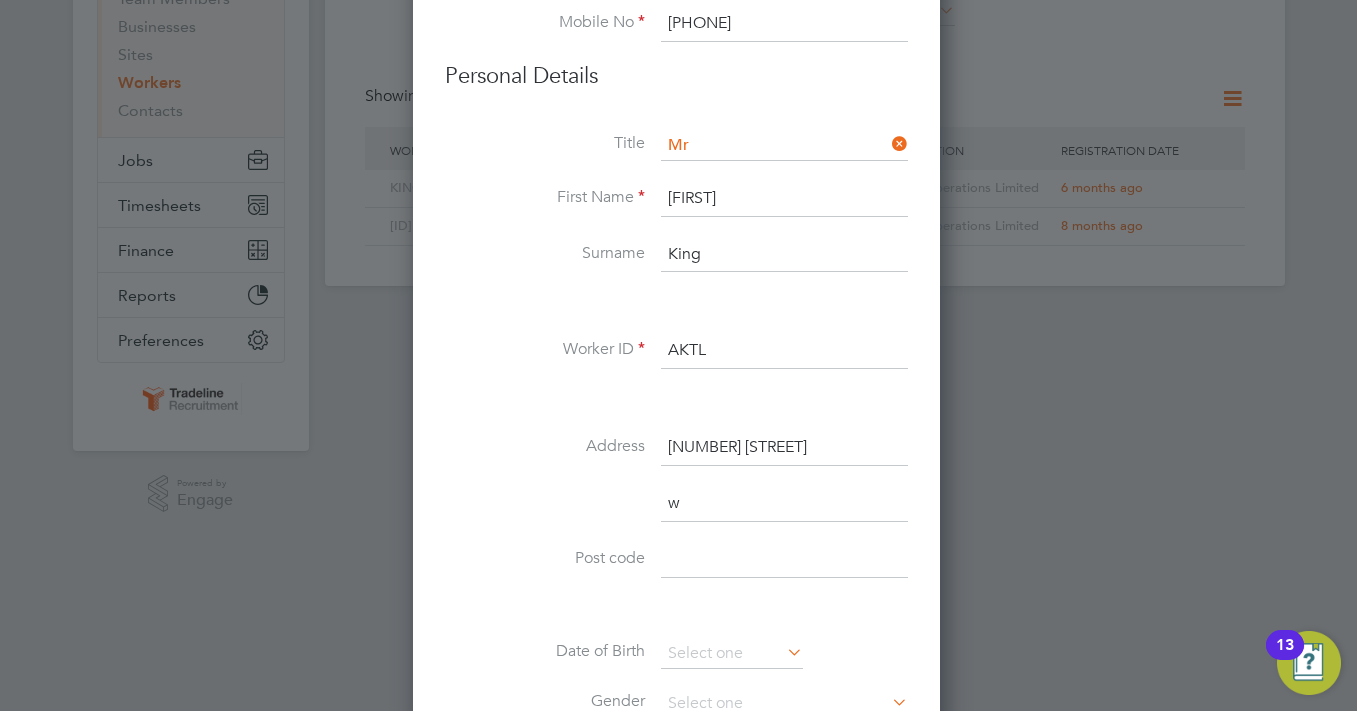scroll, scrollTop: 10, scrollLeft: 10, axis: both 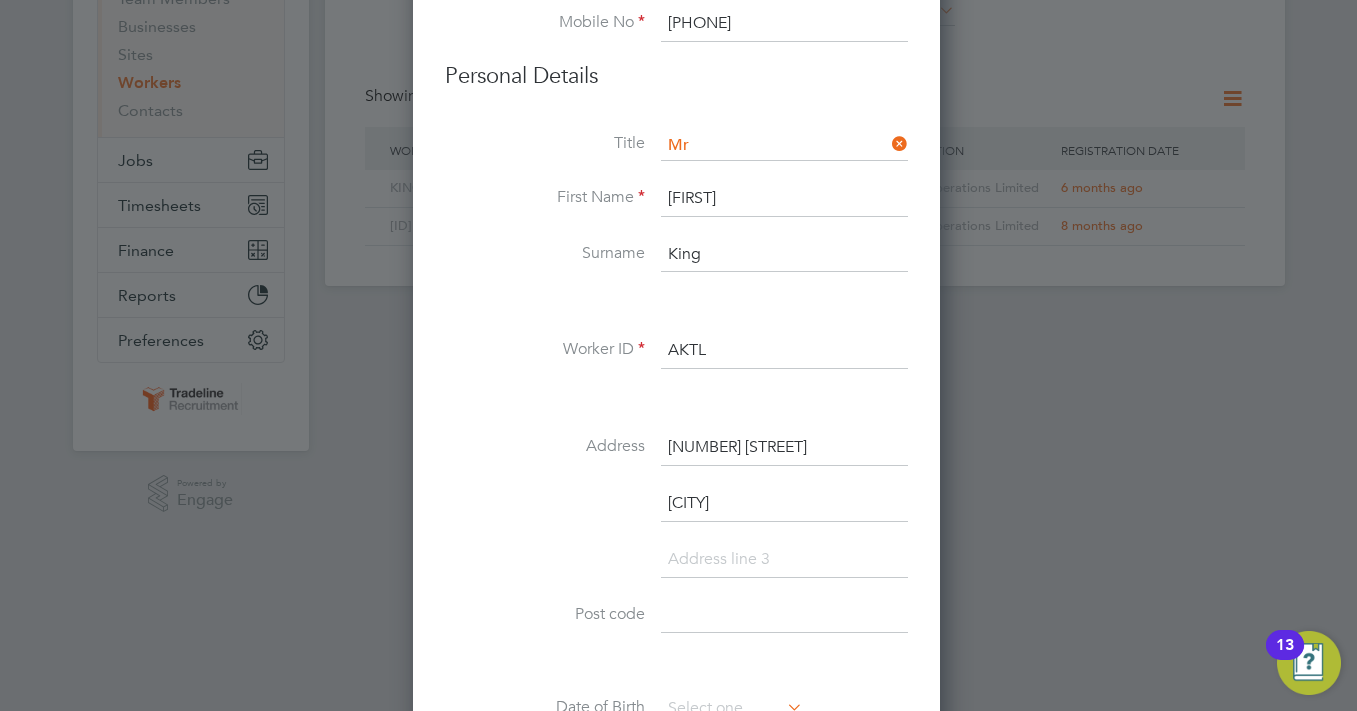 type on "[CITY]" 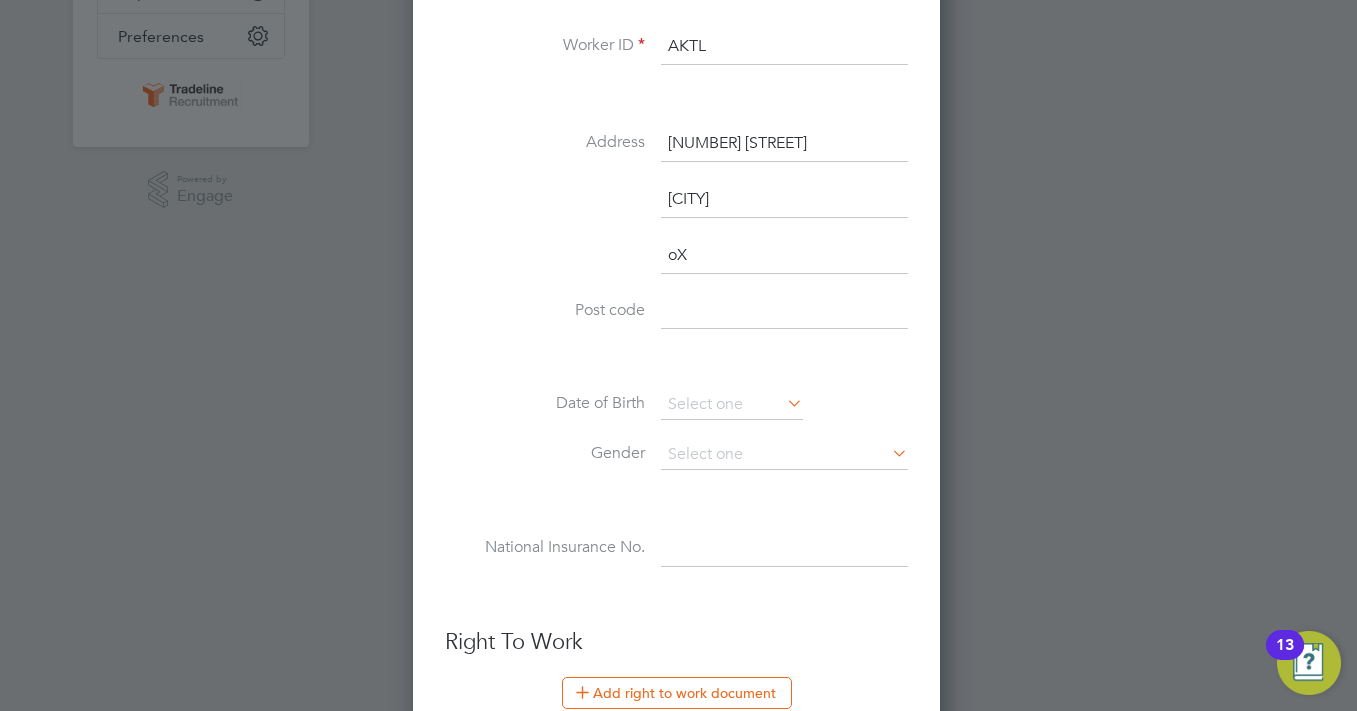 scroll, scrollTop: 570, scrollLeft: 0, axis: vertical 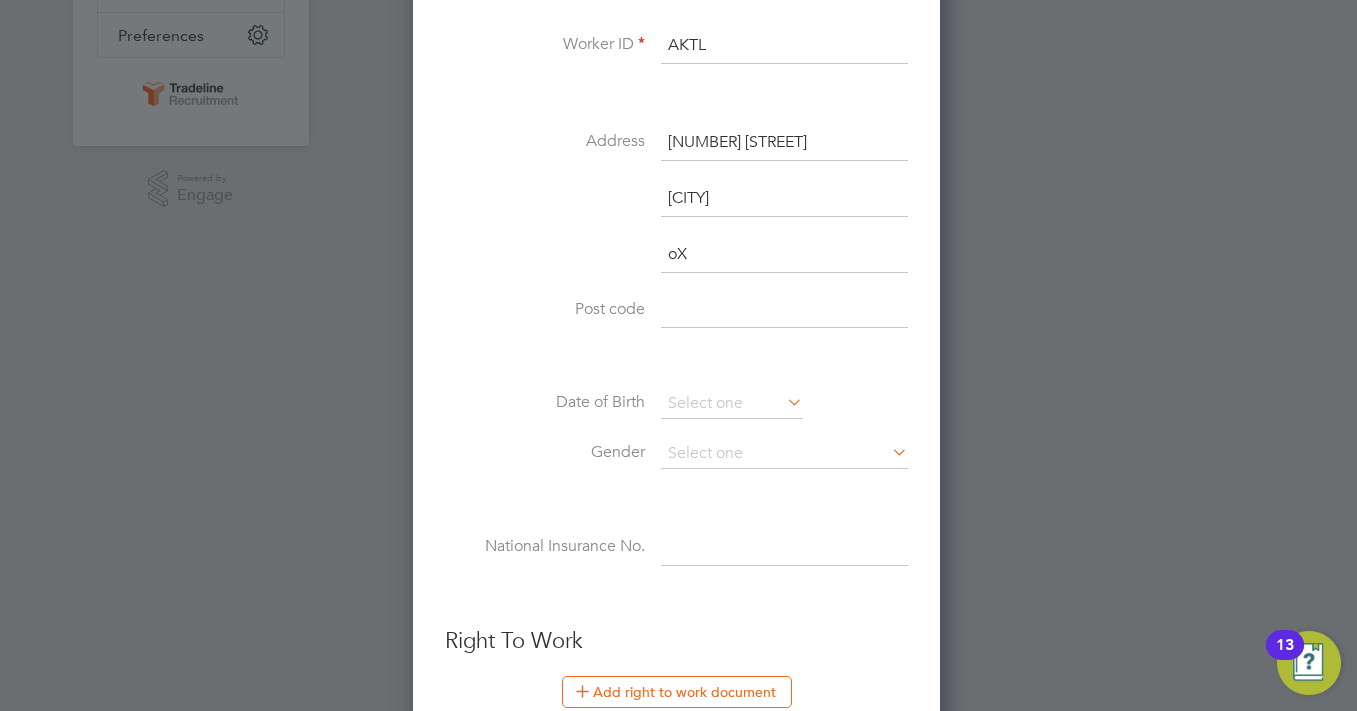 type on "o" 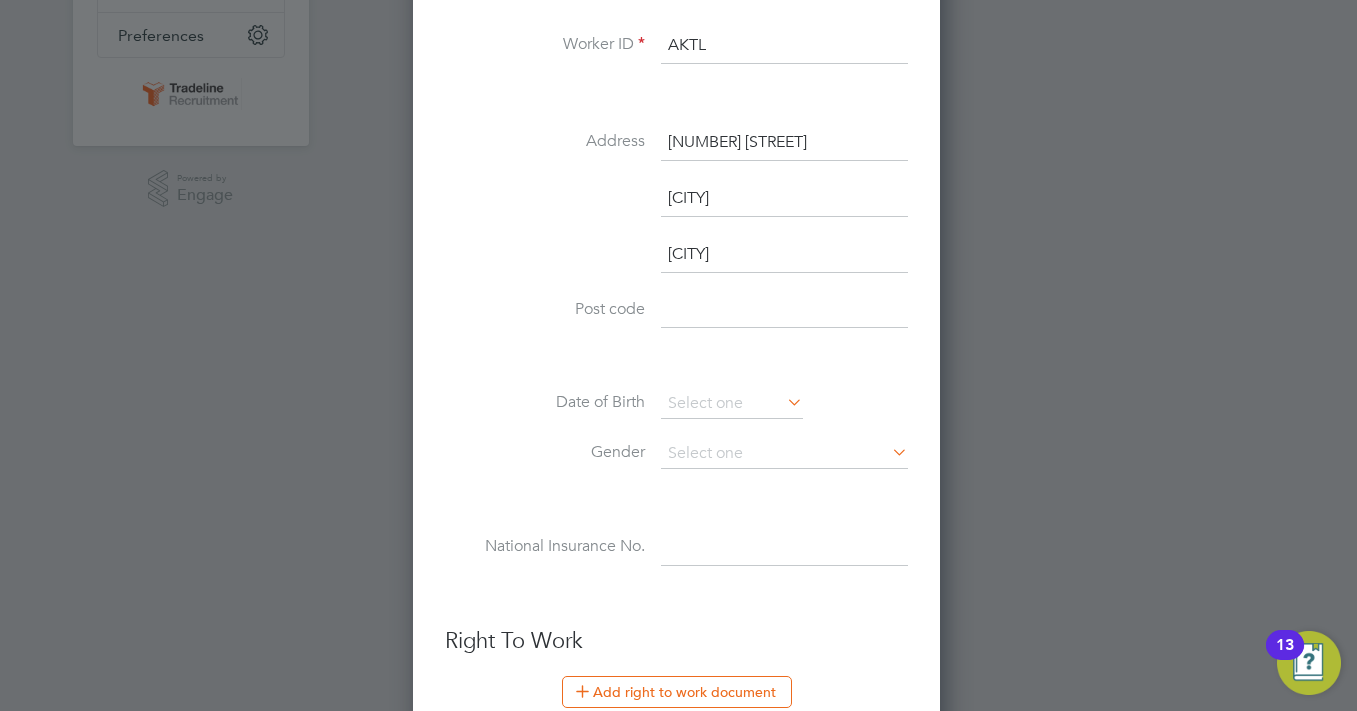type on "[CITY]" 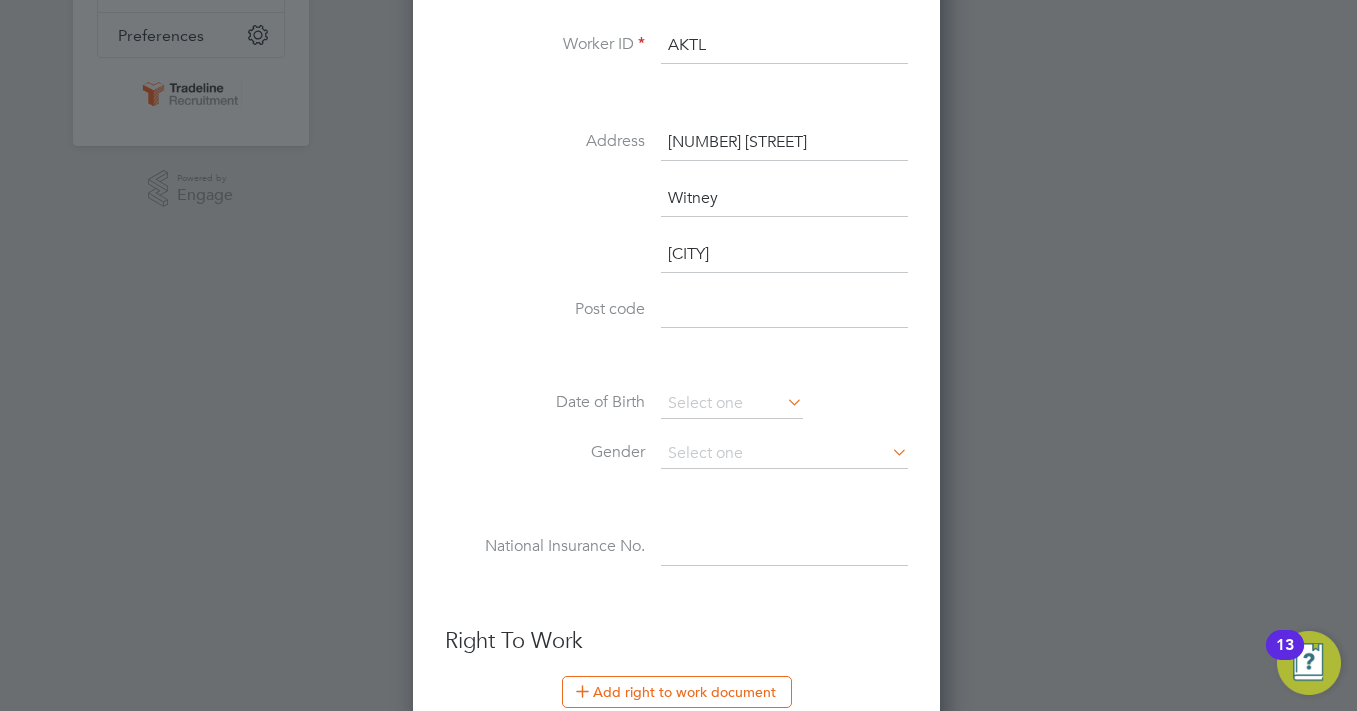 type on "Witney" 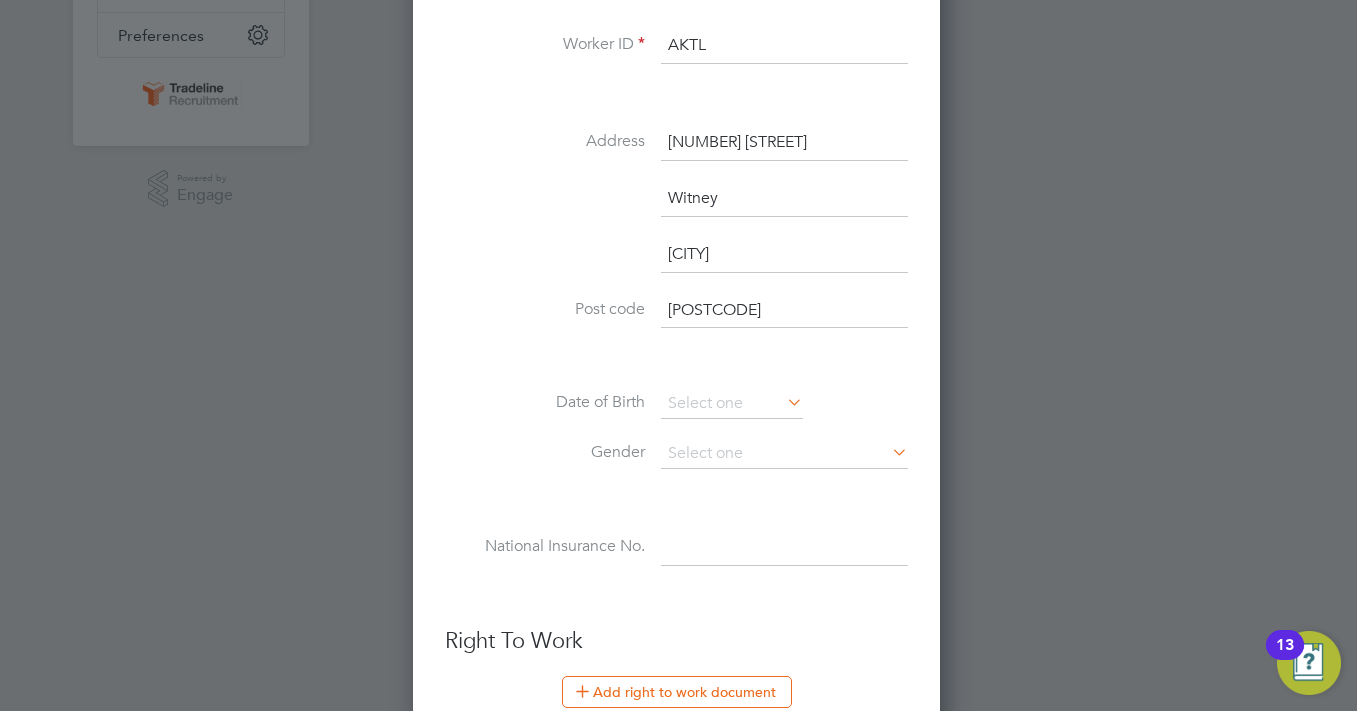 type on "[POSTCODE]" 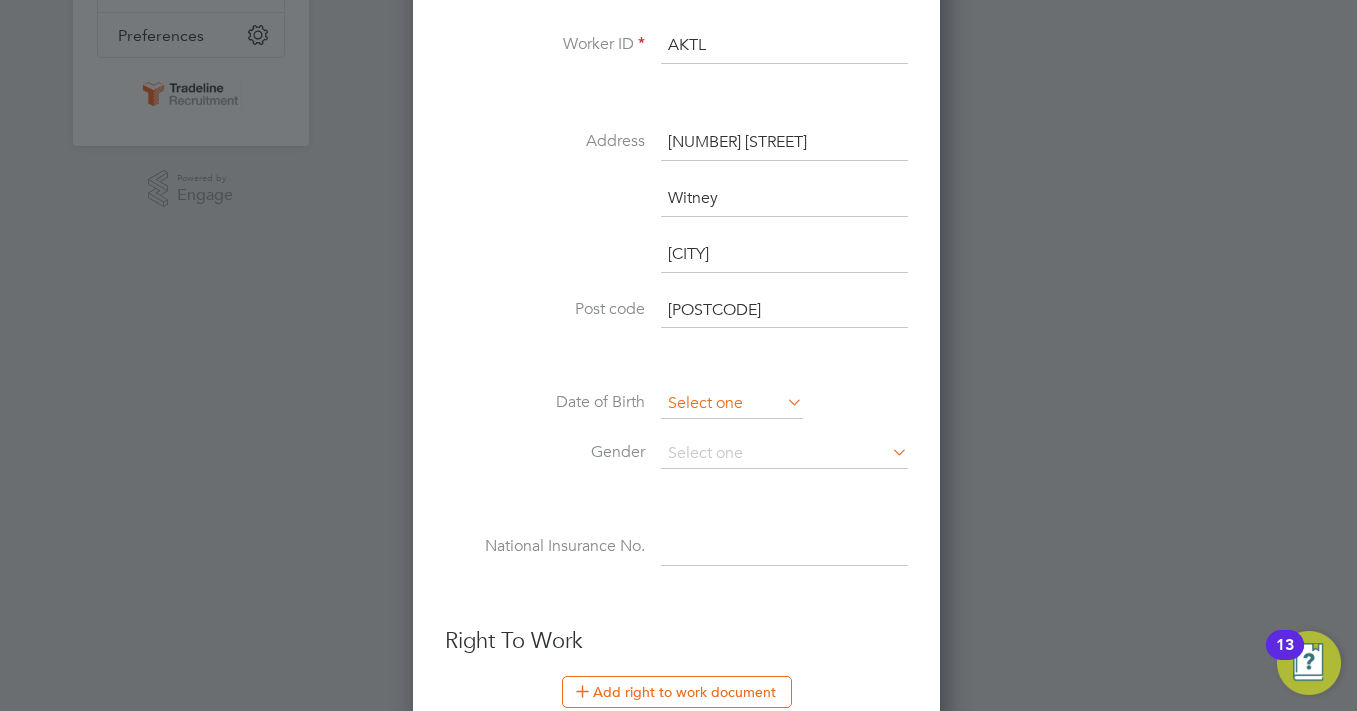 click at bounding box center [732, 404] 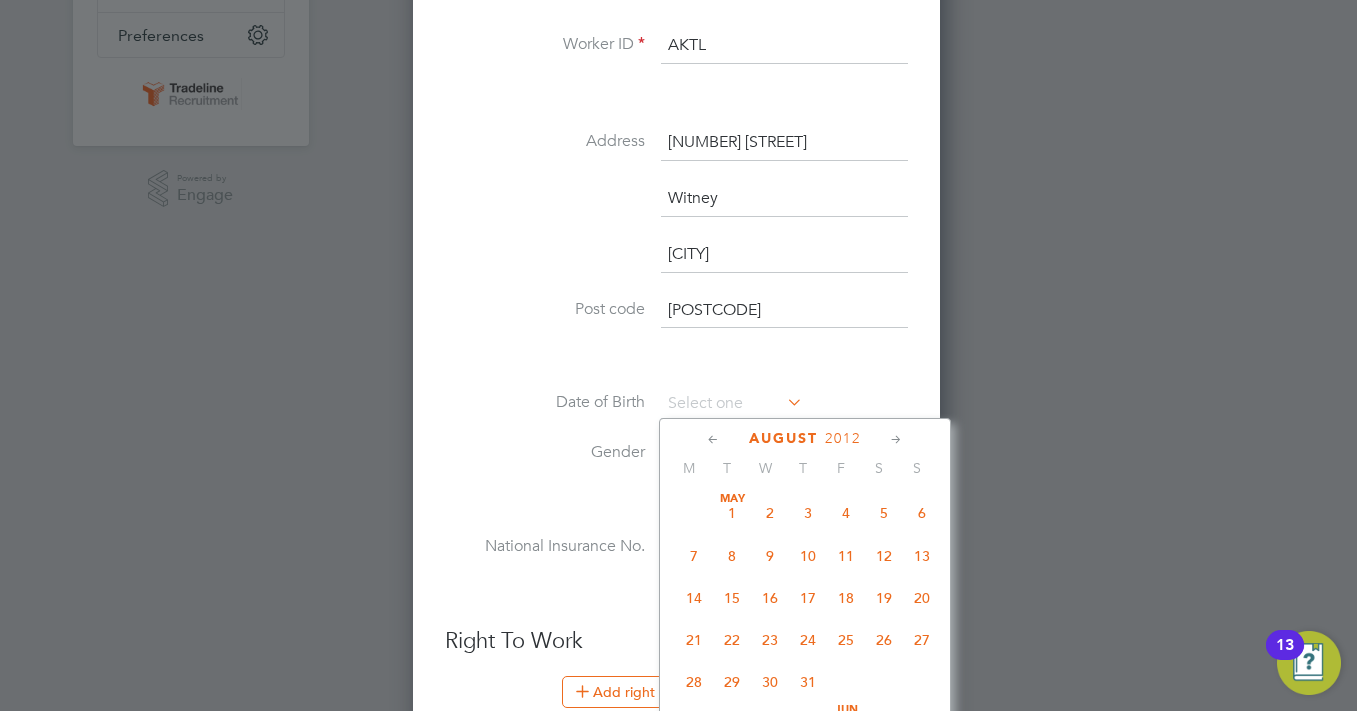 scroll, scrollTop: 606, scrollLeft: 0, axis: vertical 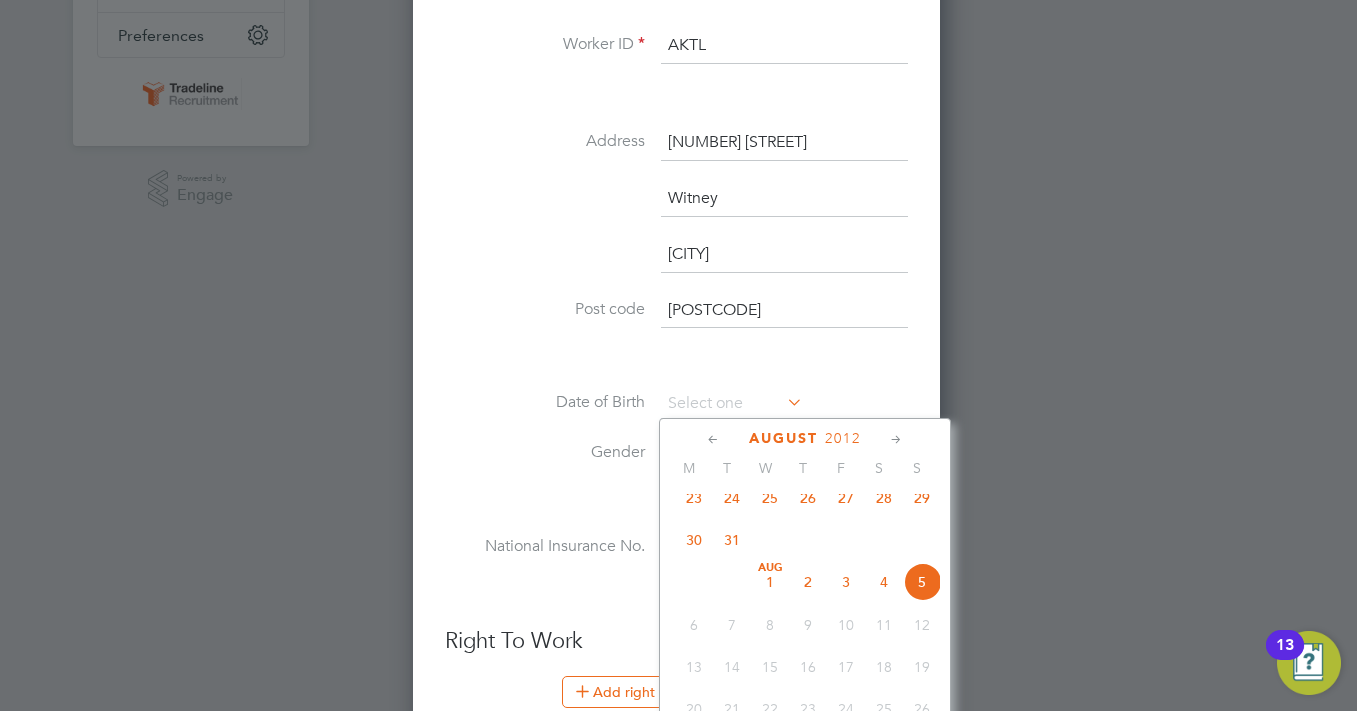 click on "2012" 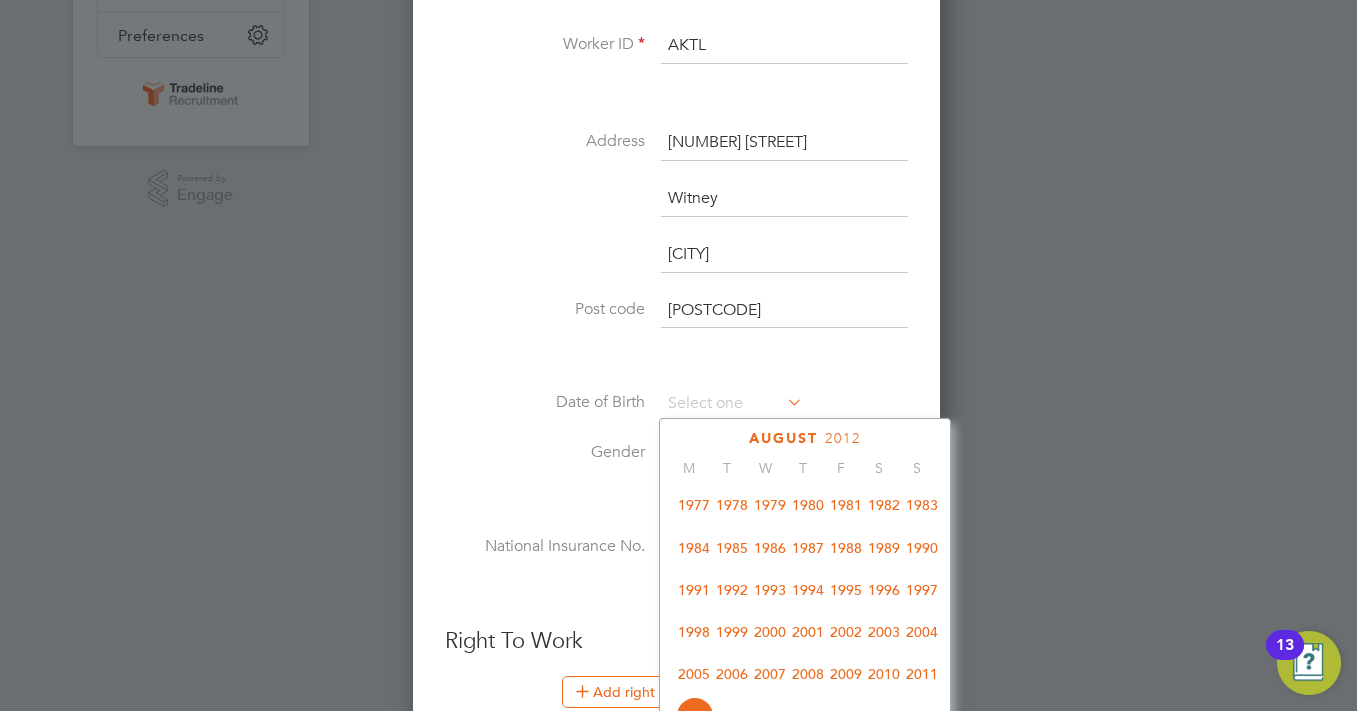 scroll, scrollTop: 330, scrollLeft: 0, axis: vertical 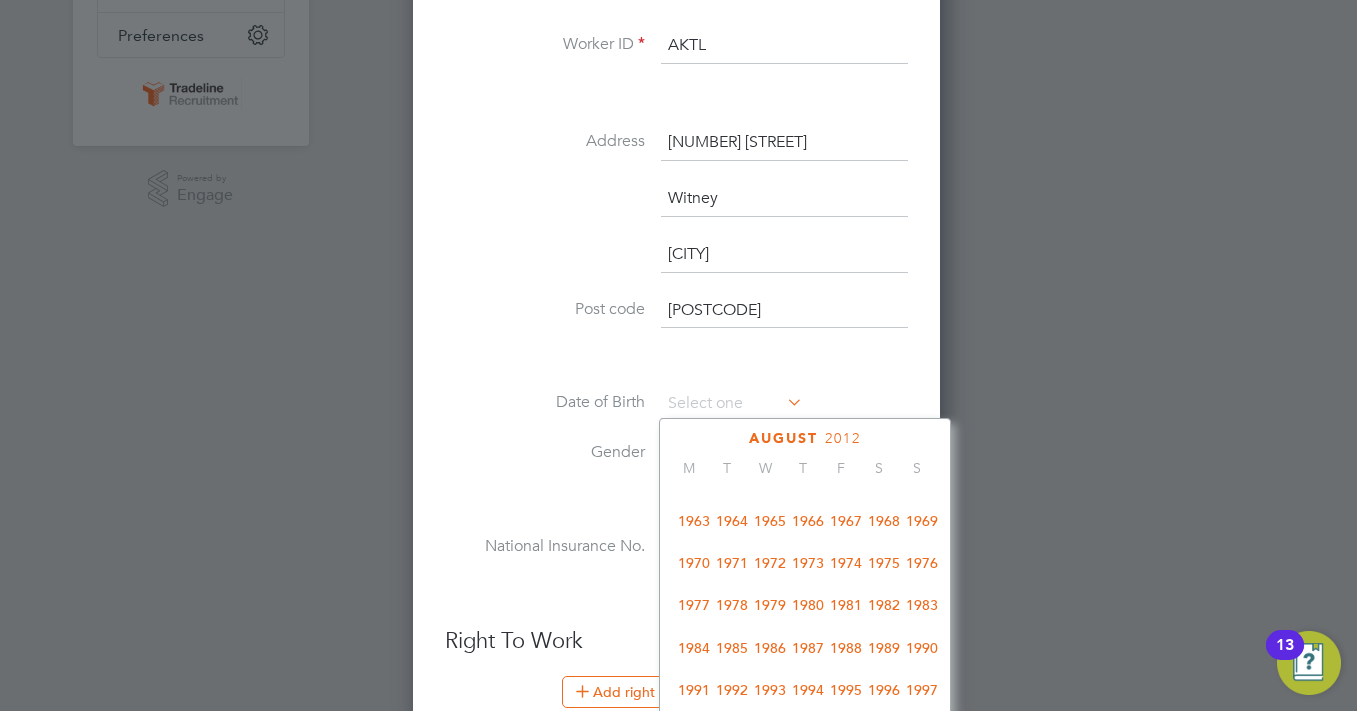 click on "1963" 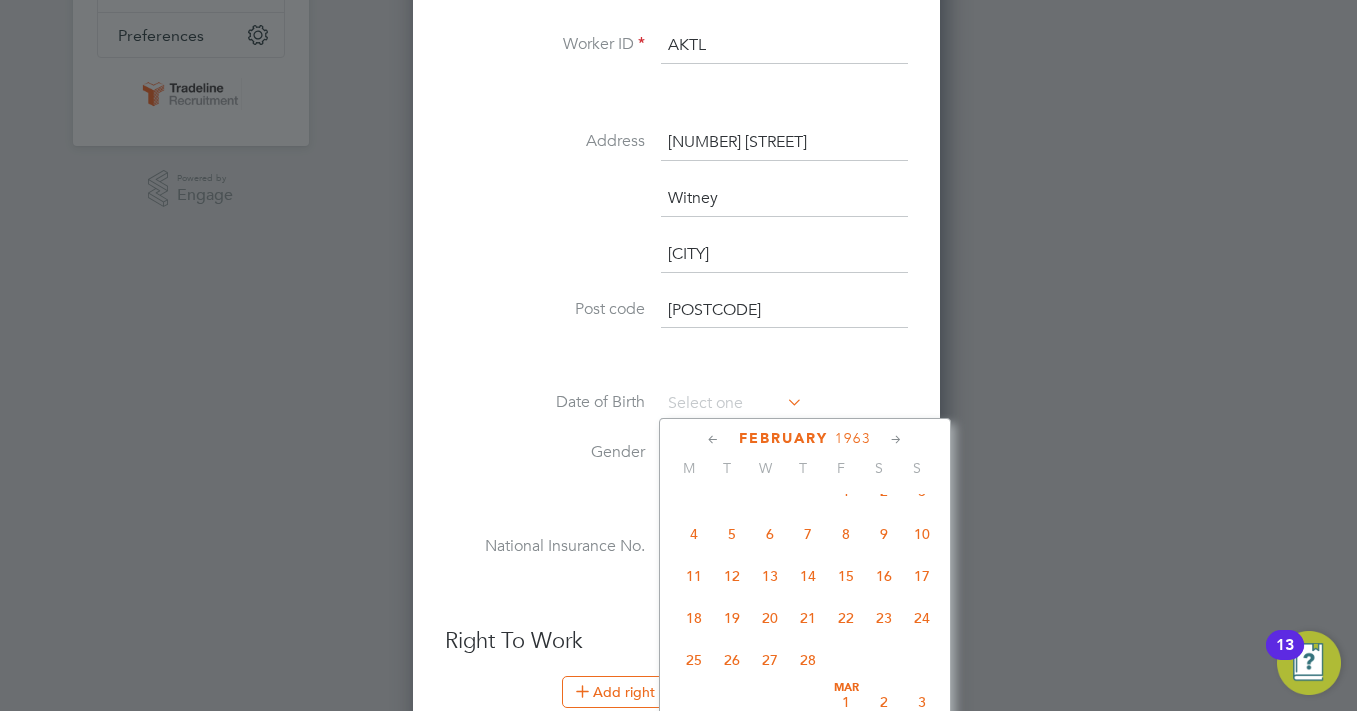 scroll, scrollTop: 232, scrollLeft: 0, axis: vertical 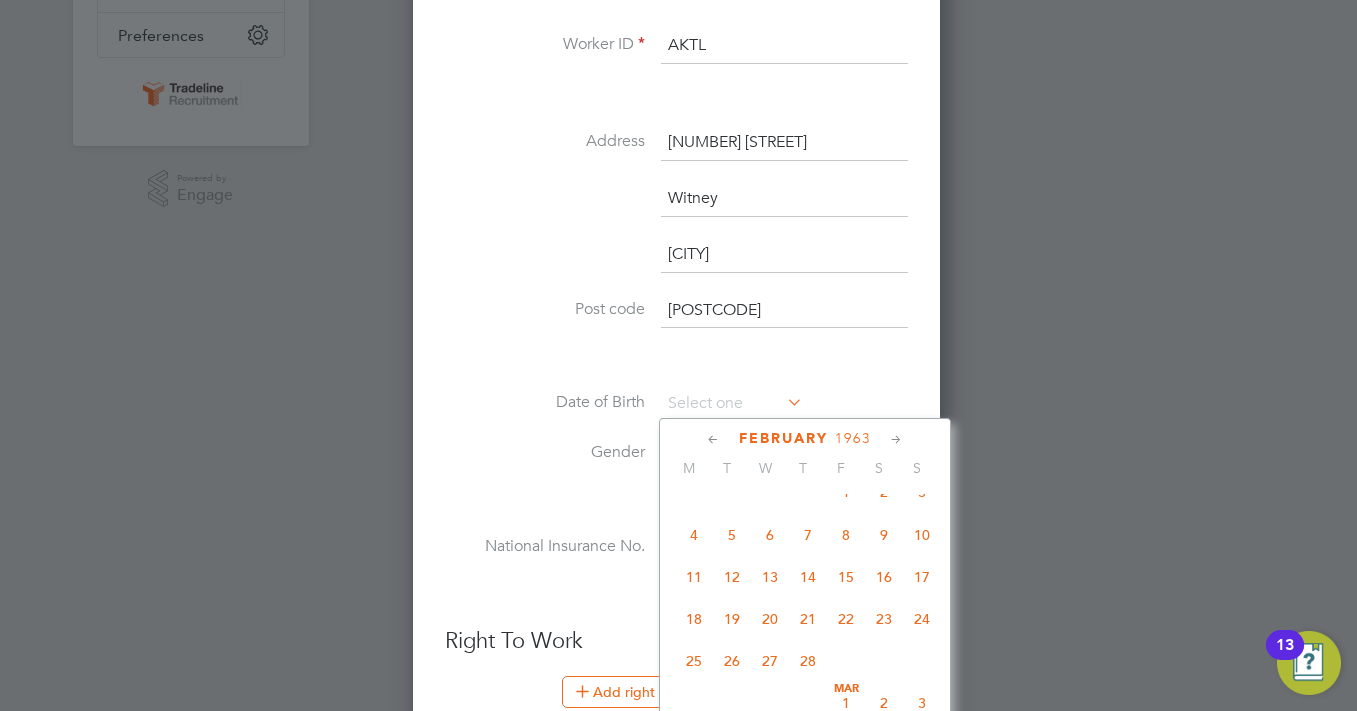 click on "8" 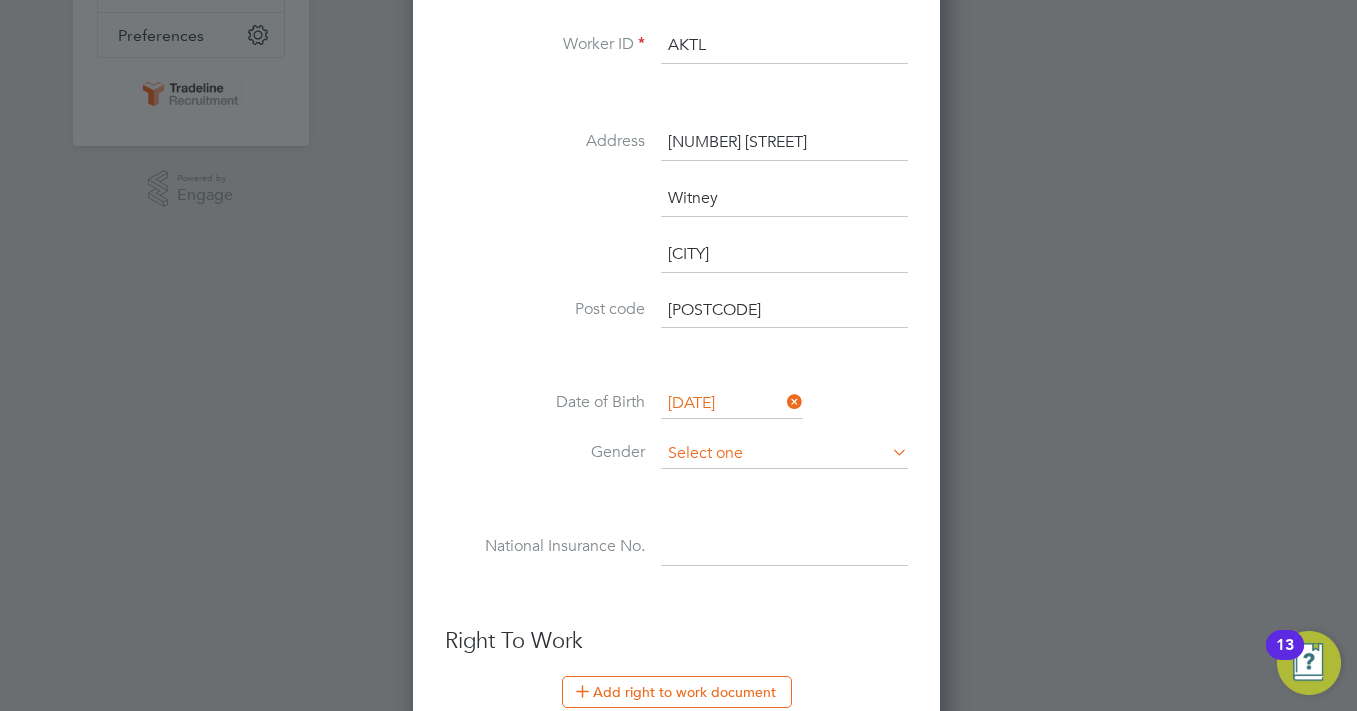 click at bounding box center (784, 454) 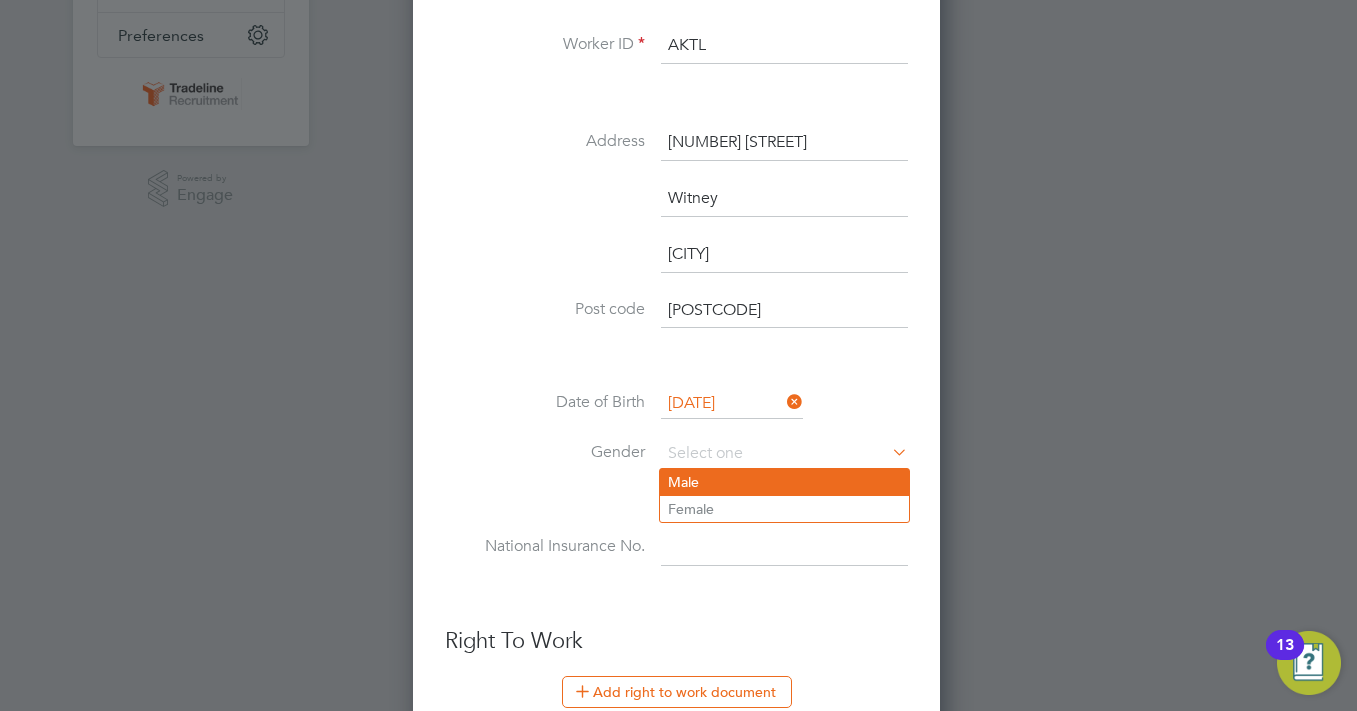 click on "Male" 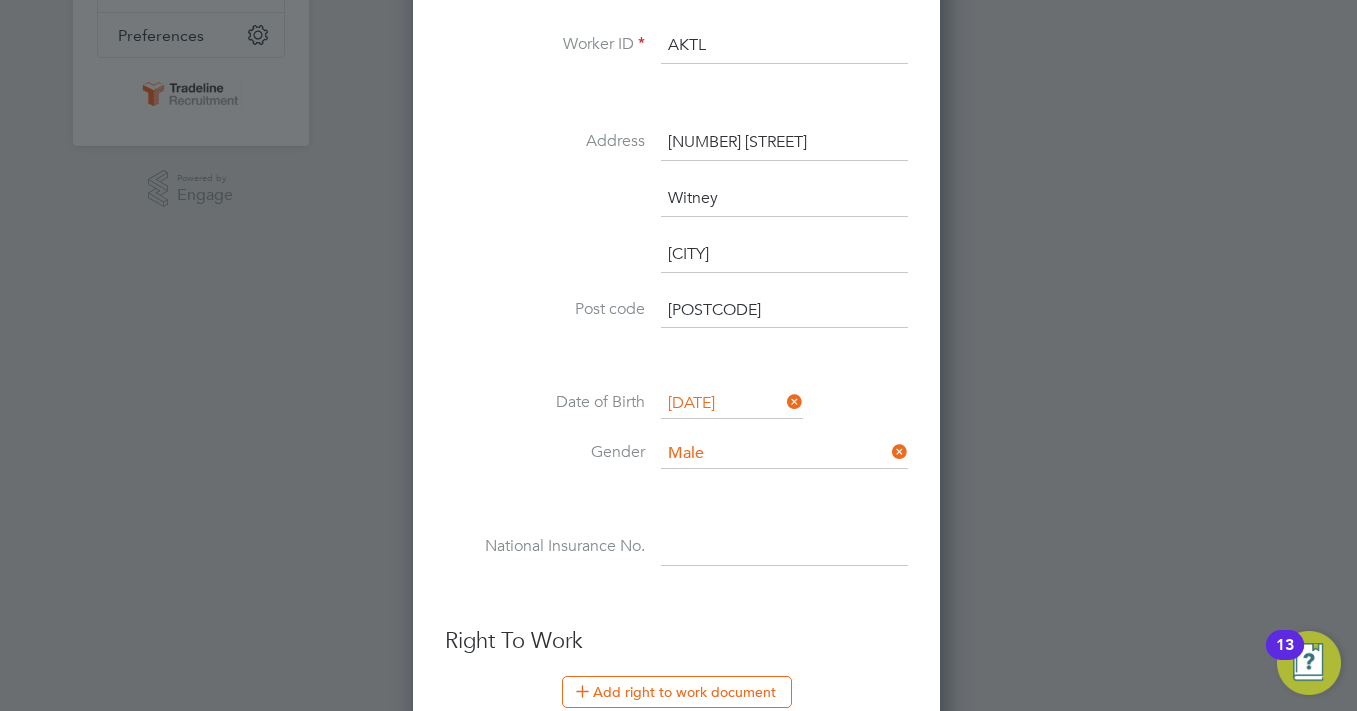 click at bounding box center (784, 548) 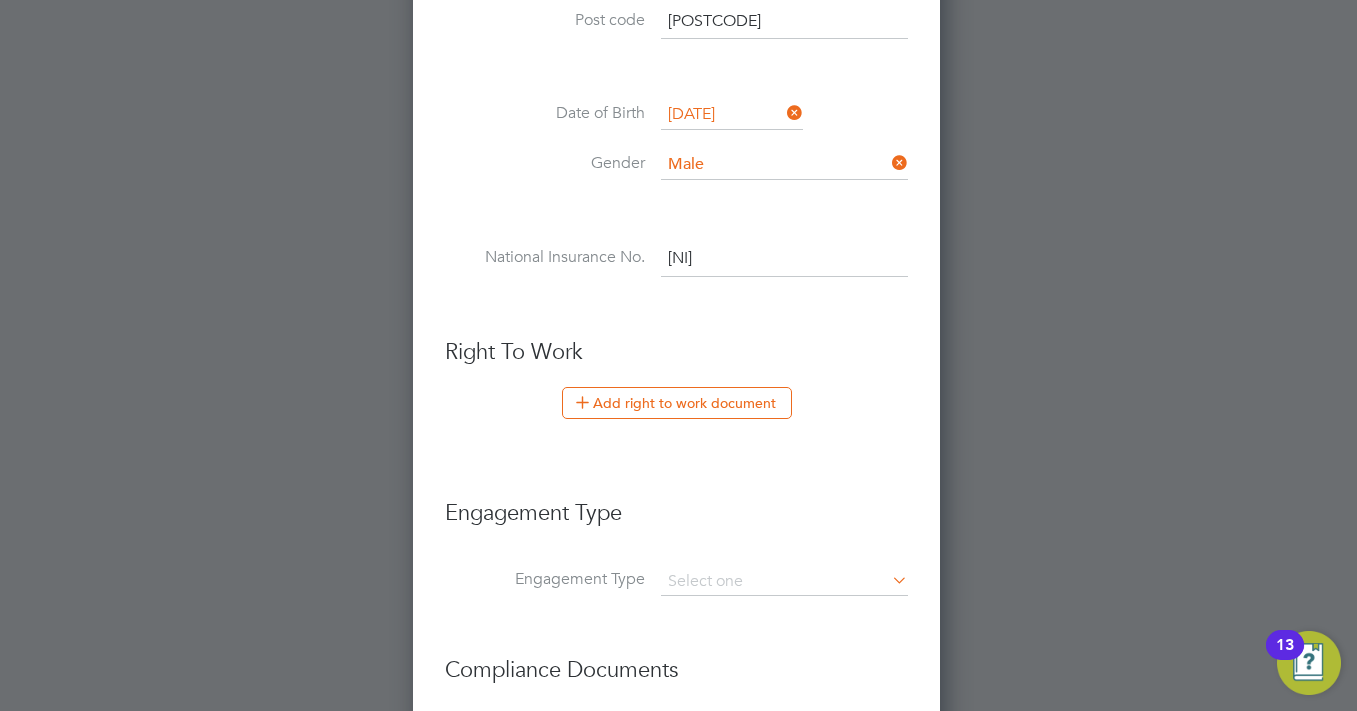 scroll, scrollTop: 870, scrollLeft: 0, axis: vertical 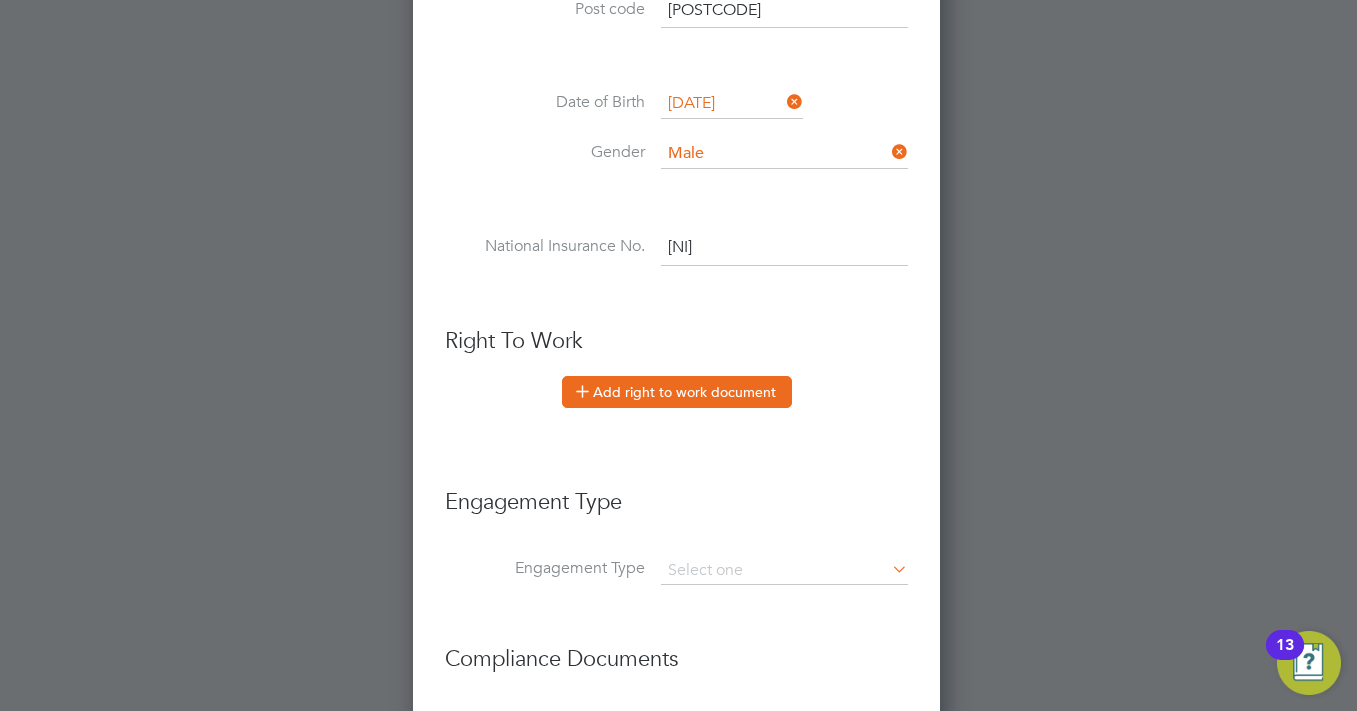 type on "[NI]" 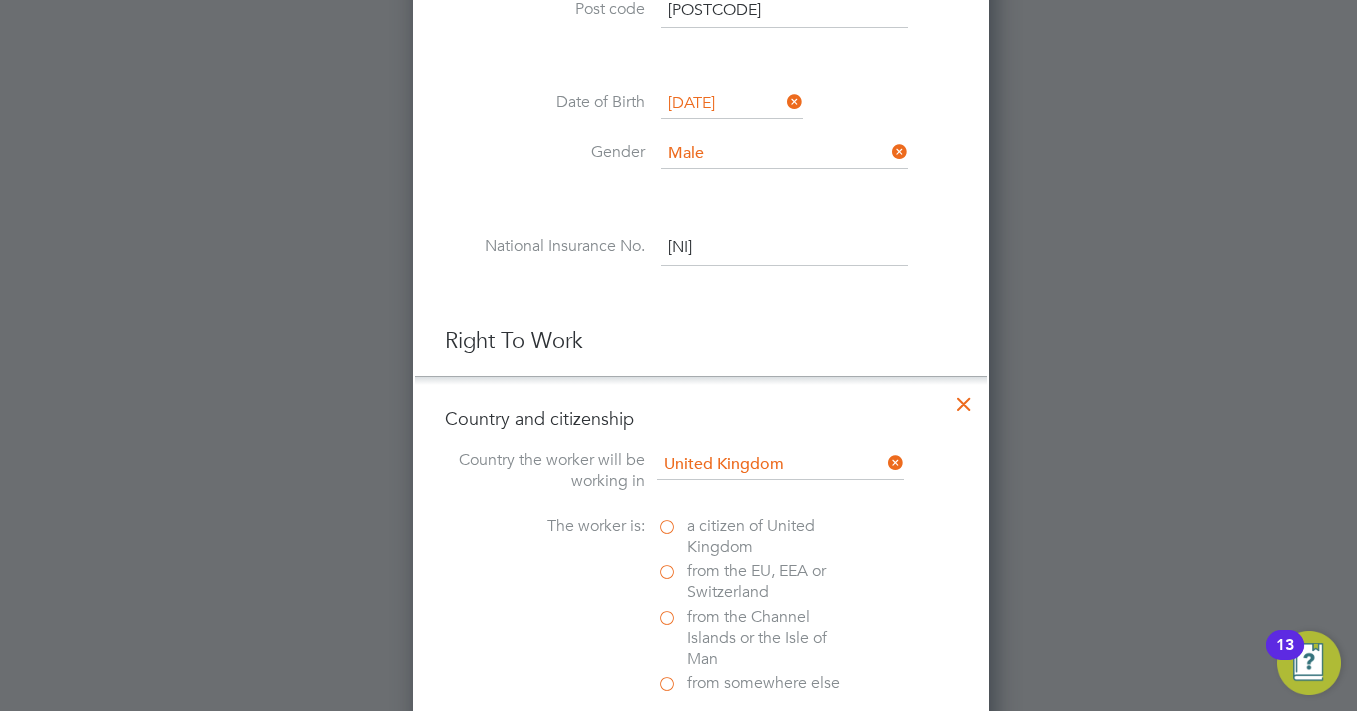 scroll, scrollTop: 10, scrollLeft: 10, axis: both 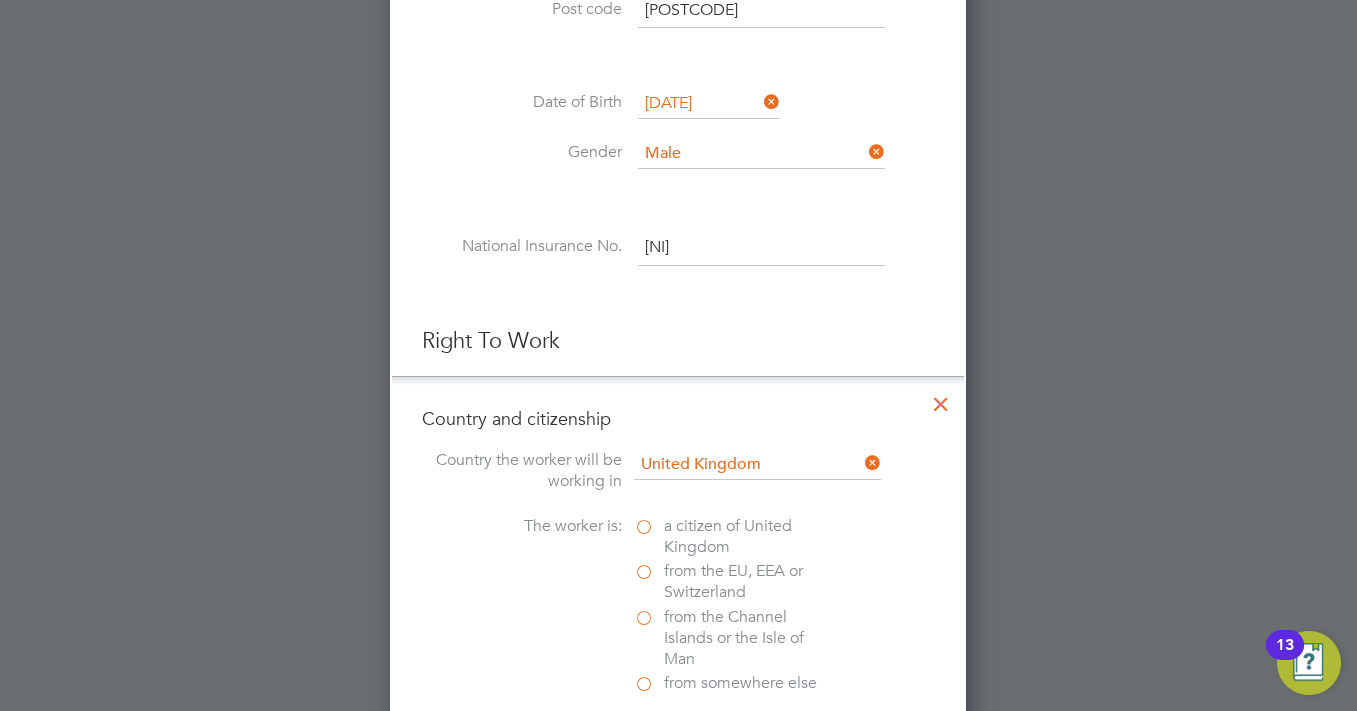click on "from the EU, EEA or Switzerland" at bounding box center (784, 584) 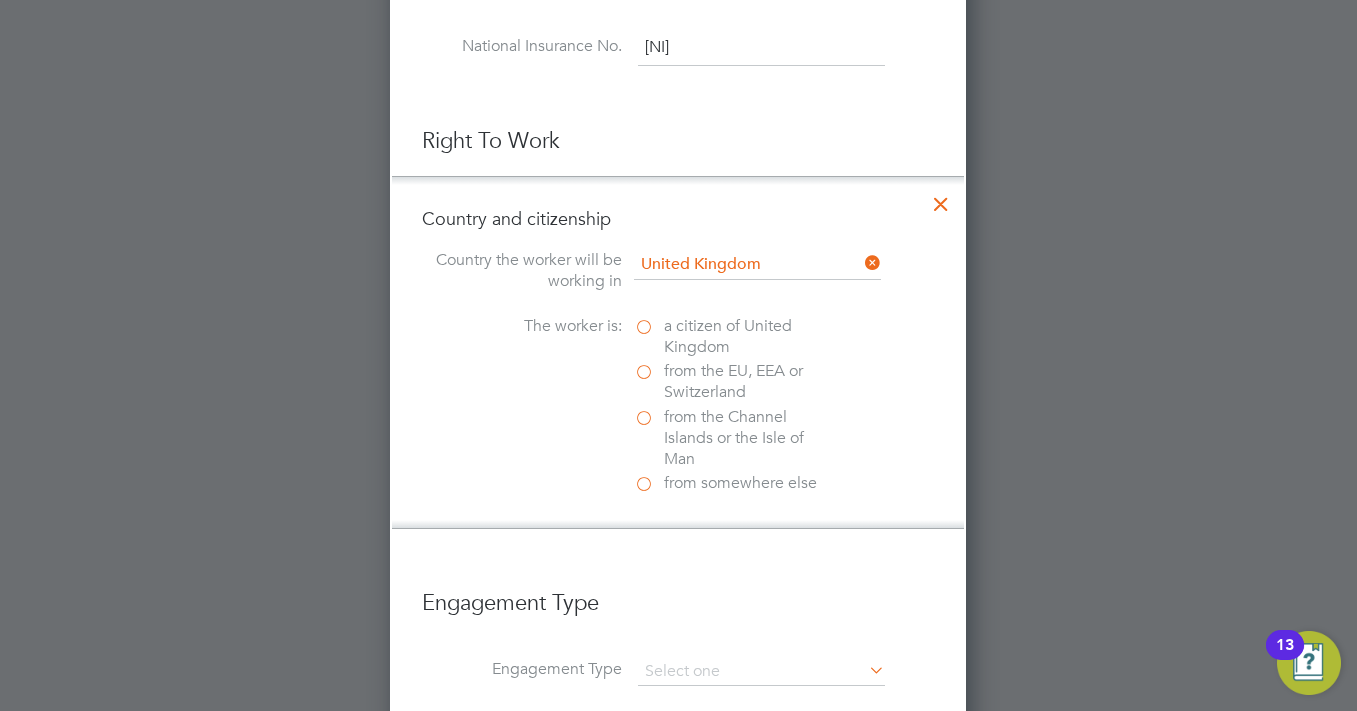 click on "a citizen of United Kingdom" at bounding box center [734, 337] 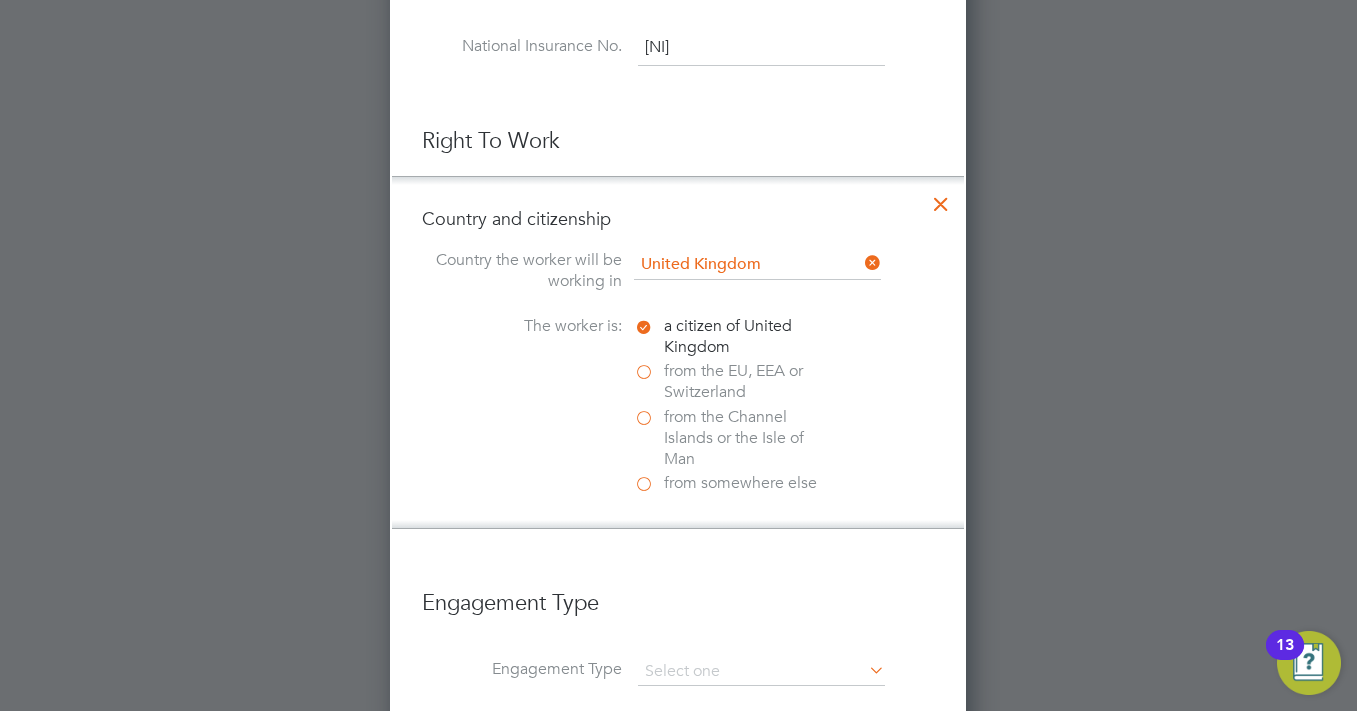 scroll, scrollTop: 10, scrollLeft: 10, axis: both 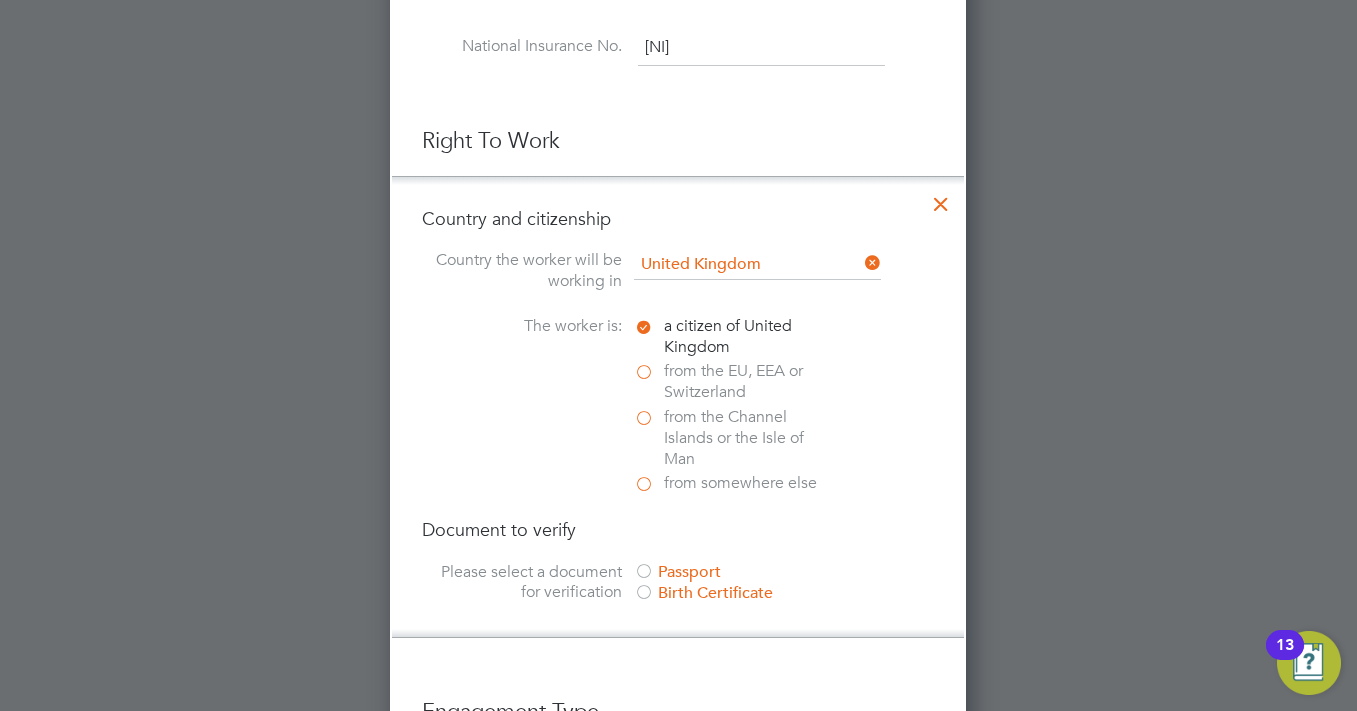click at bounding box center [644, 573] 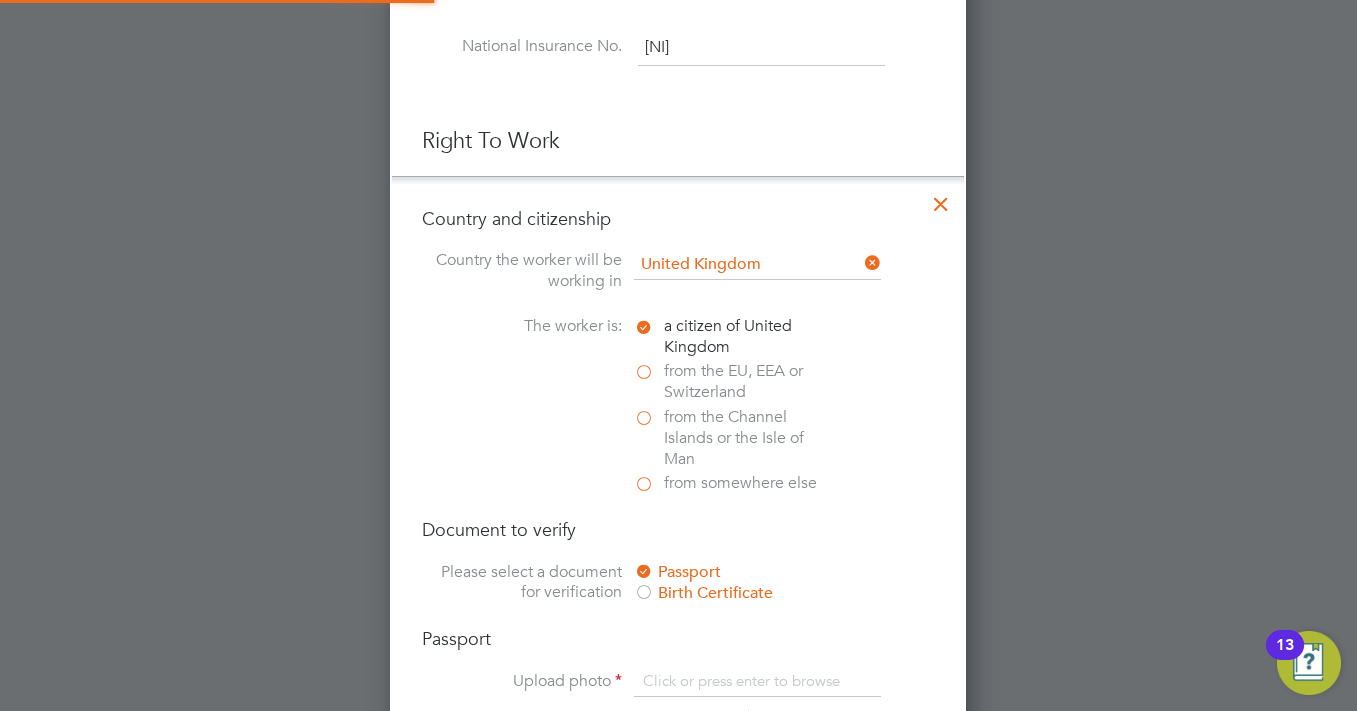 scroll, scrollTop: 10, scrollLeft: 10, axis: both 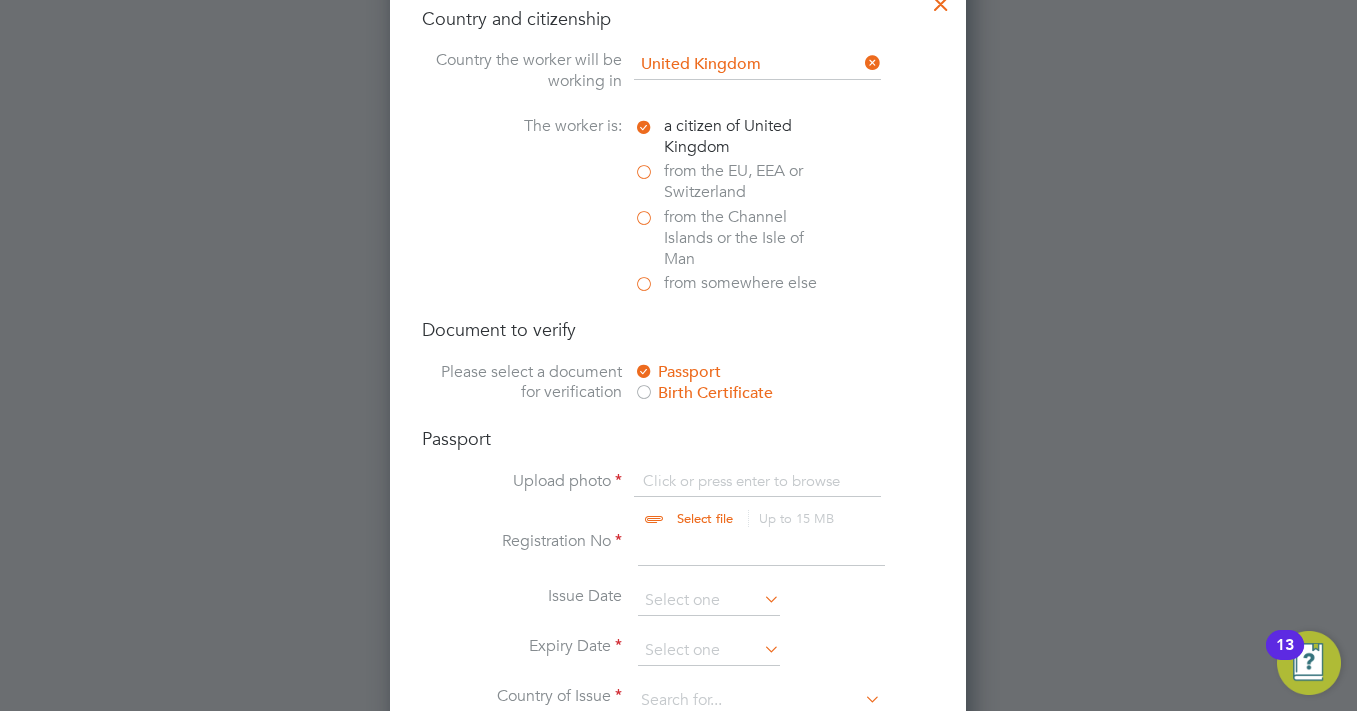 click at bounding box center (724, 501) 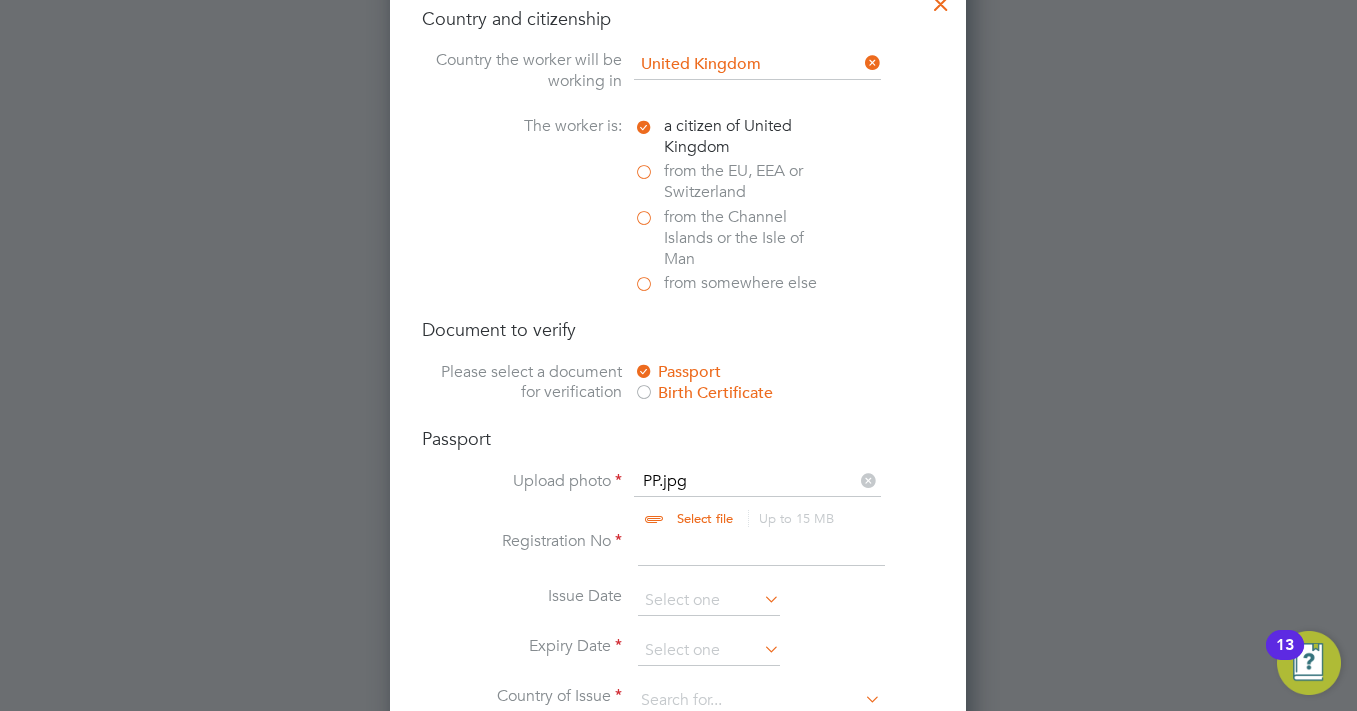 click at bounding box center [761, 549] 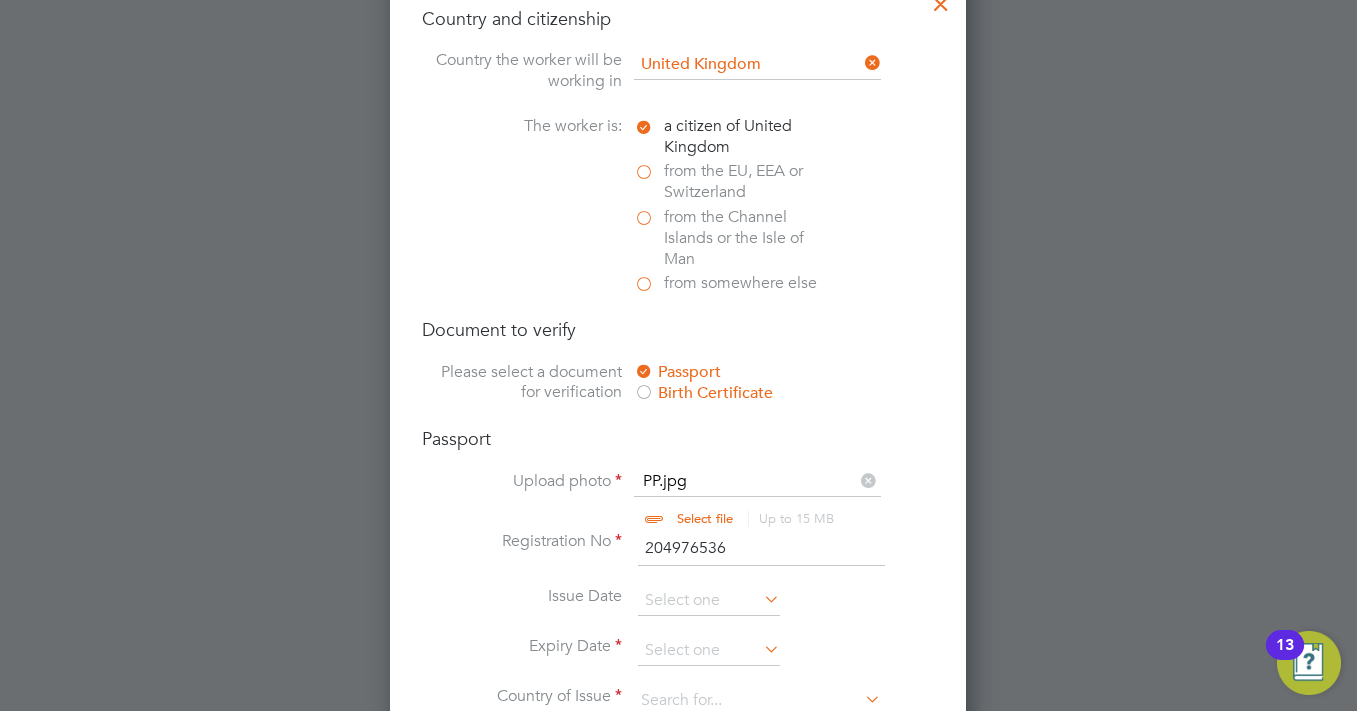 scroll, scrollTop: 1370, scrollLeft: 0, axis: vertical 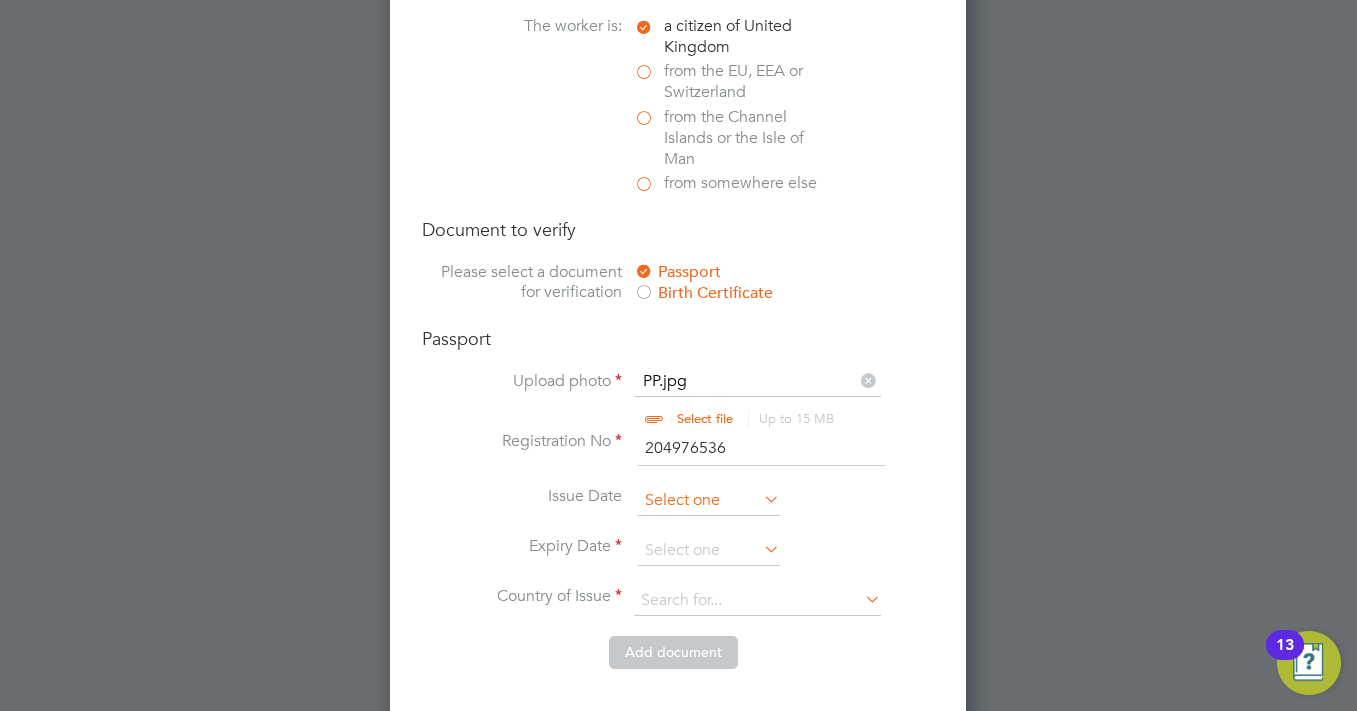 type on "204976536" 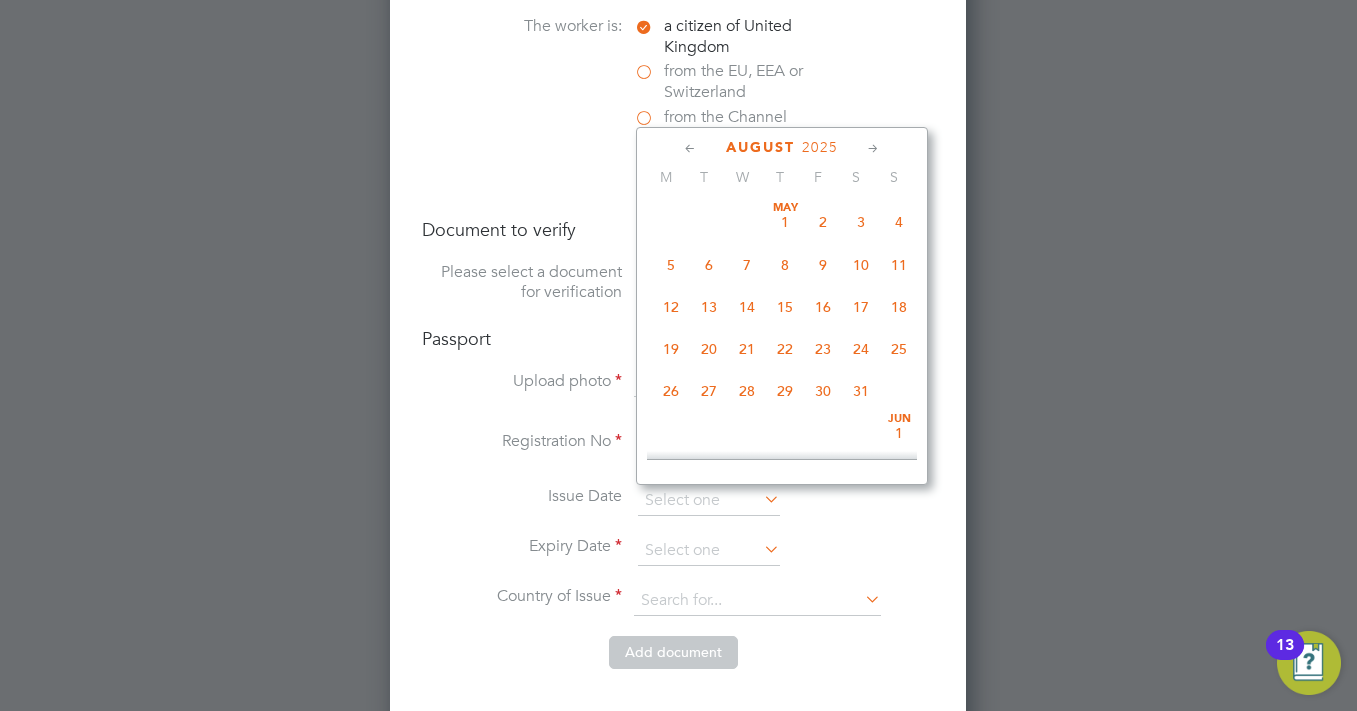 scroll, scrollTop: 649, scrollLeft: 0, axis: vertical 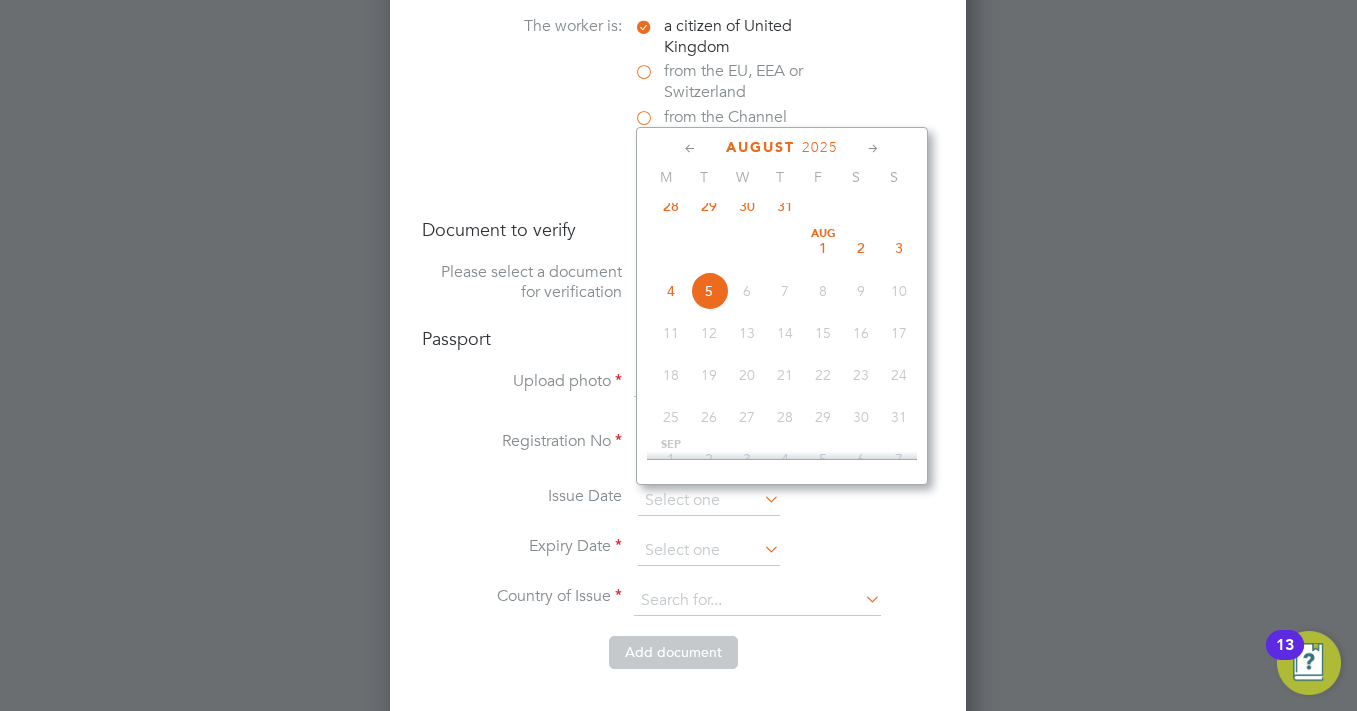 click on "2025" 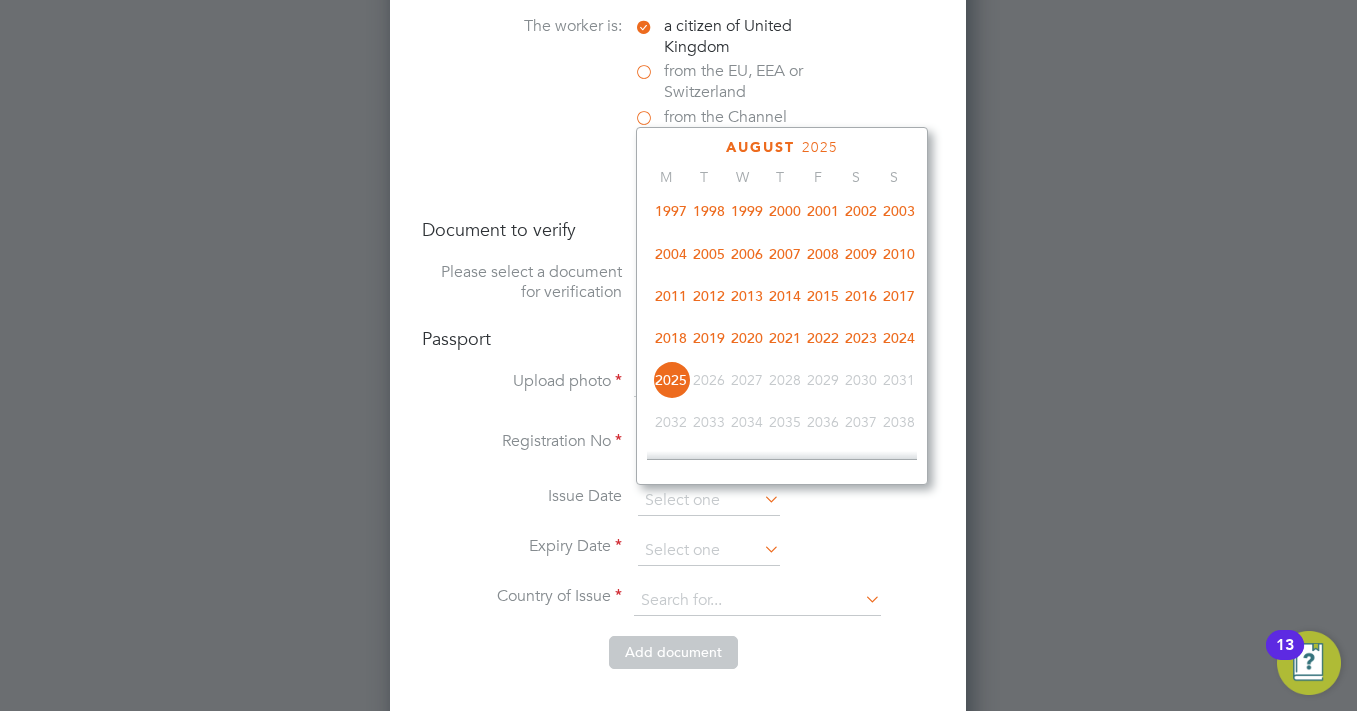 scroll, scrollTop: 430, scrollLeft: 0, axis: vertical 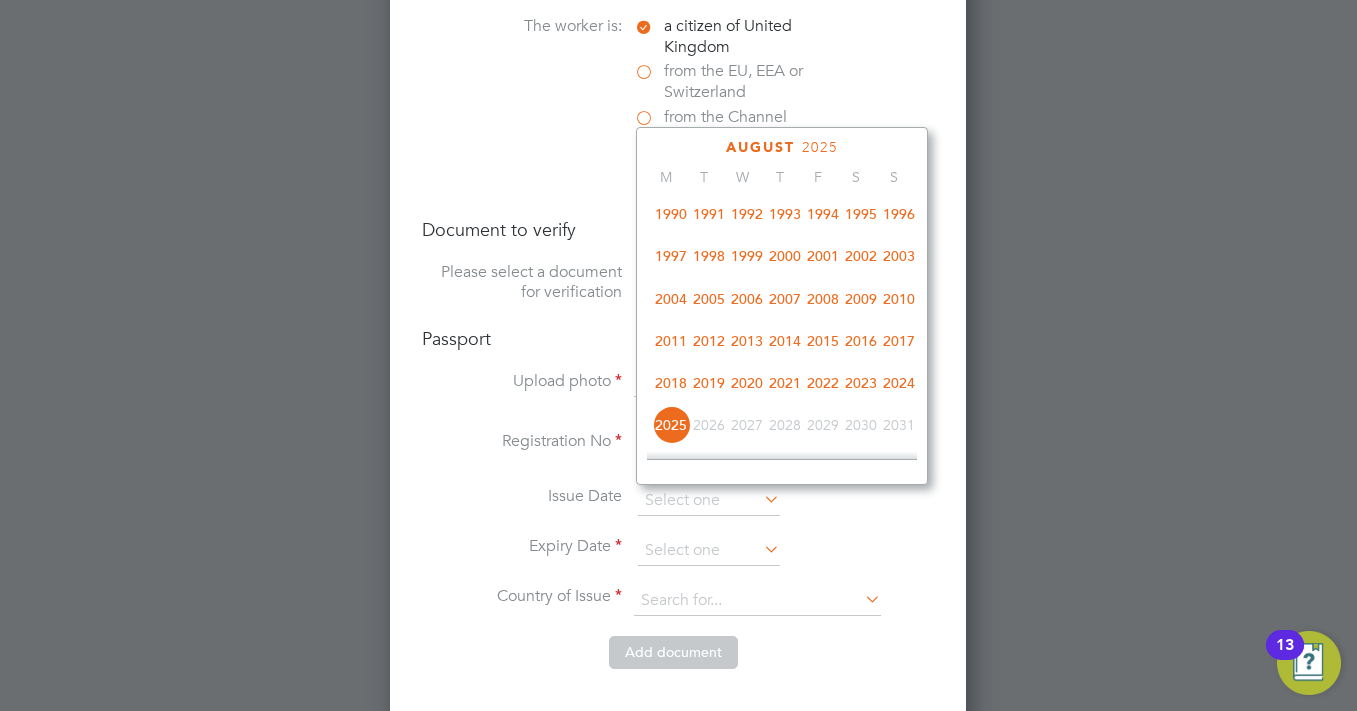 click on "2003" 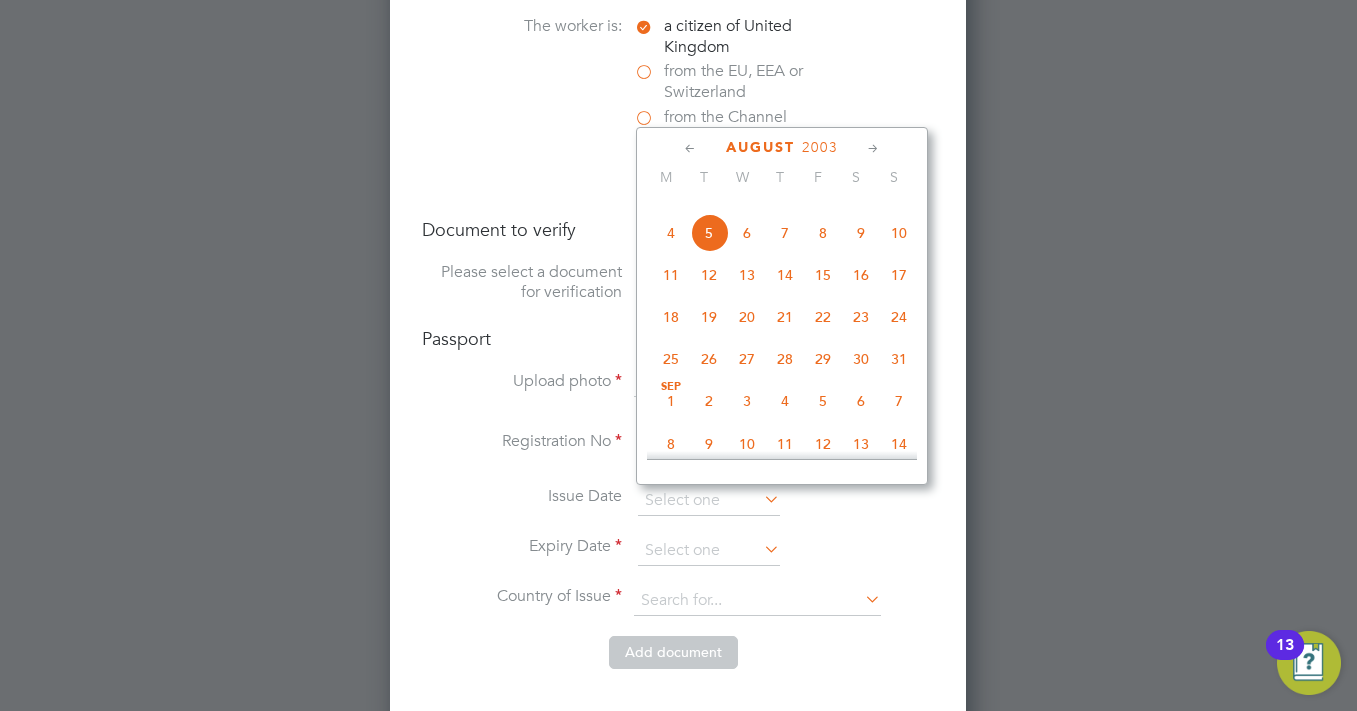 scroll, scrollTop: 730, scrollLeft: 0, axis: vertical 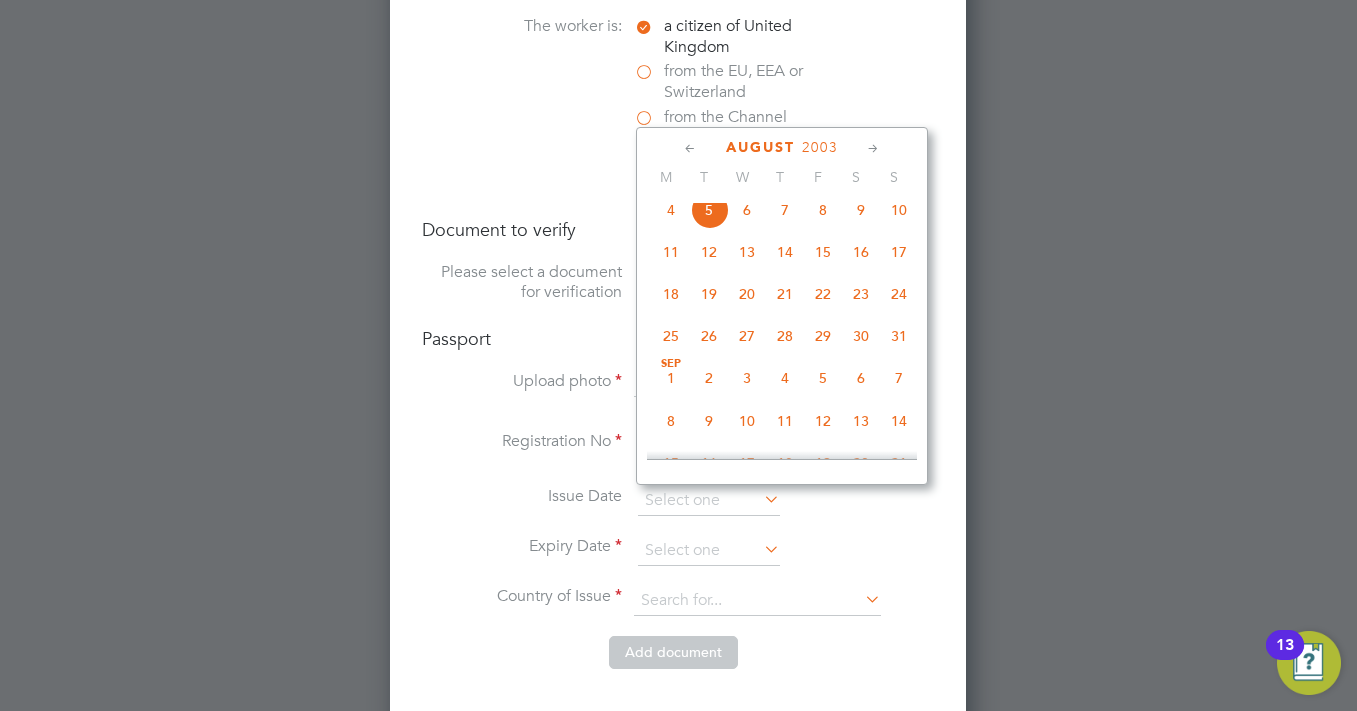click on "12" 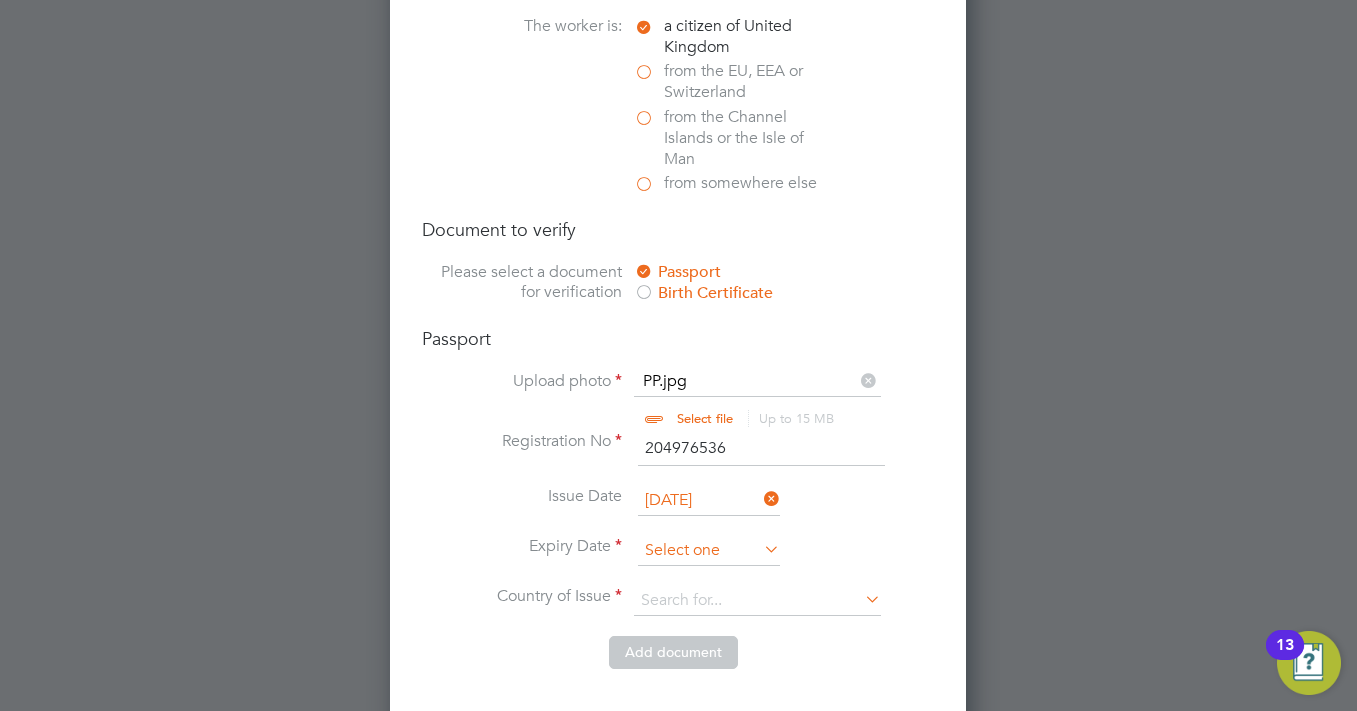 click at bounding box center (709, 551) 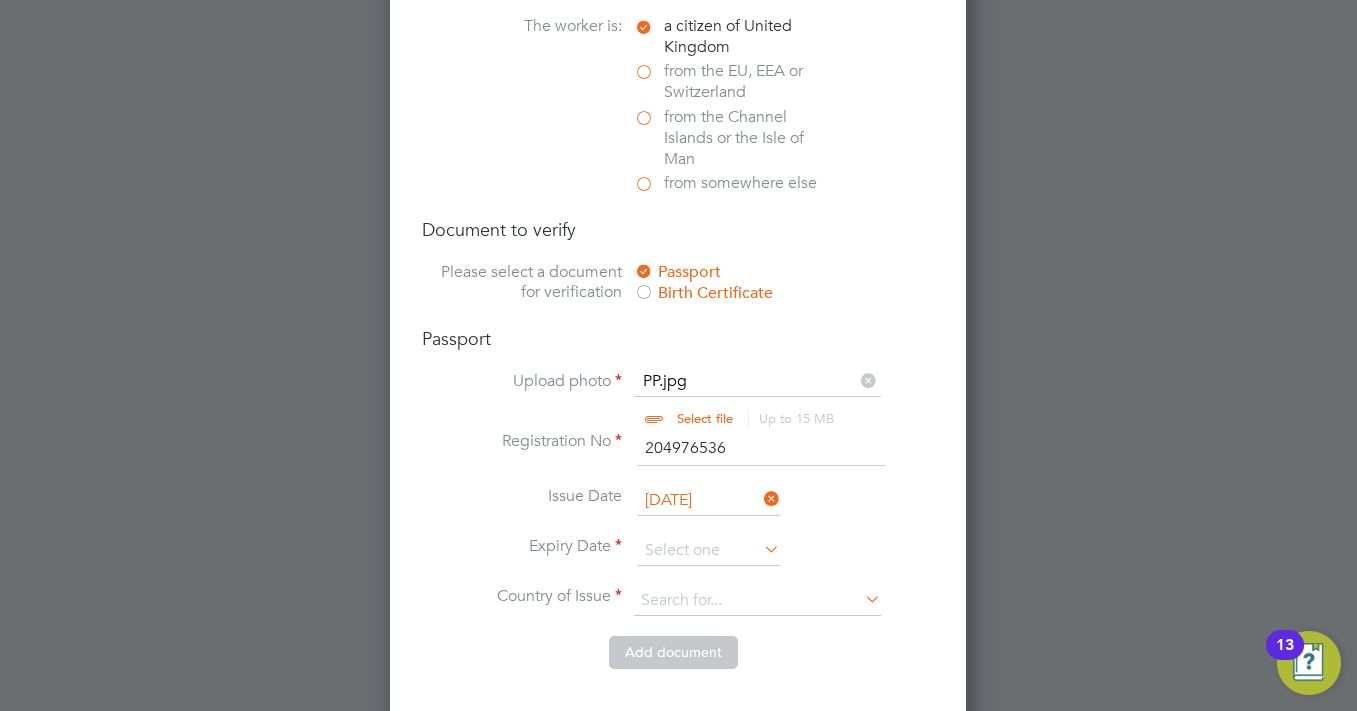 scroll, scrollTop: 649, scrollLeft: 0, axis: vertical 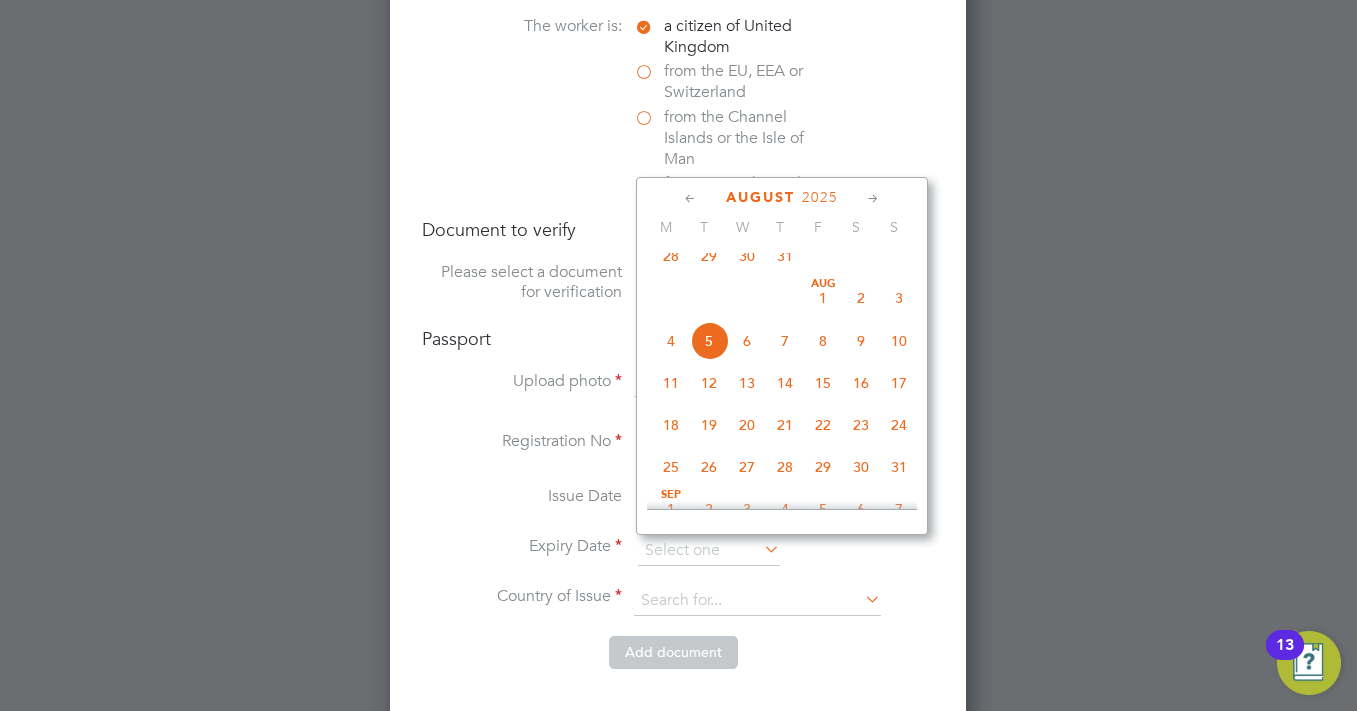 click on "2025" 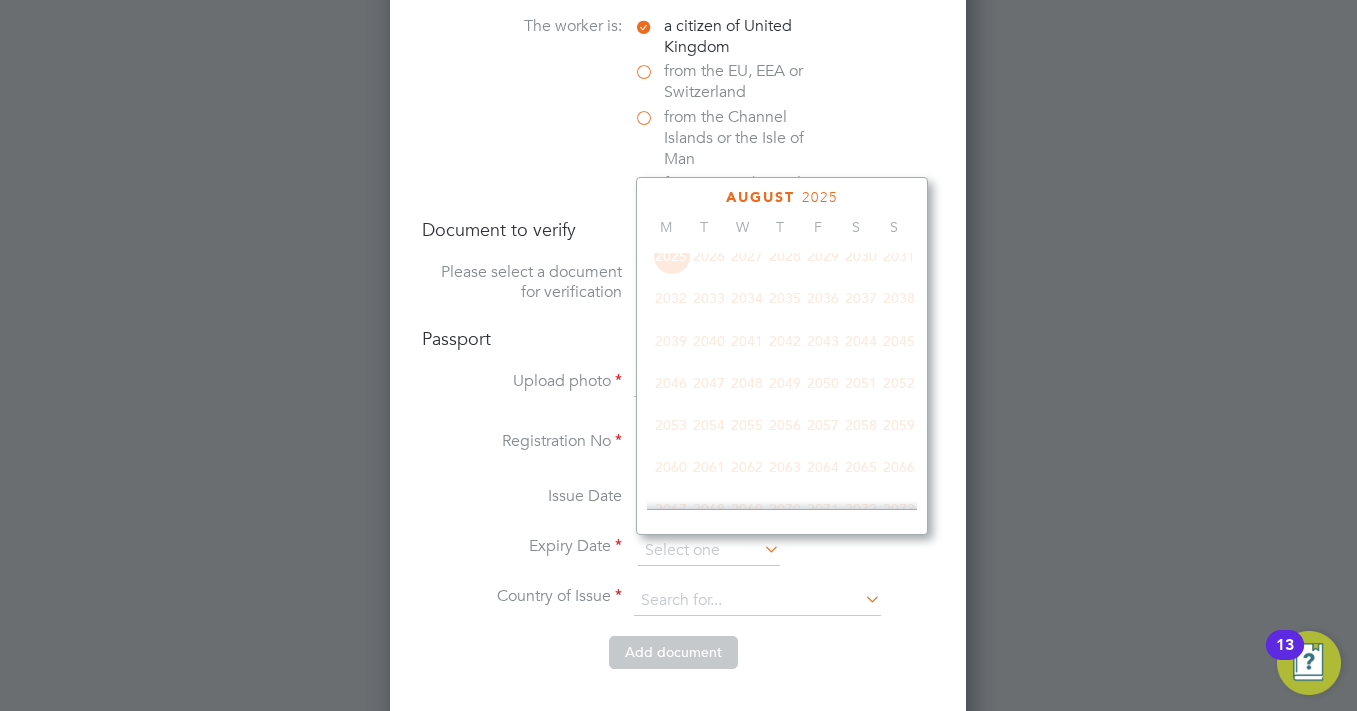 scroll, scrollTop: 530, scrollLeft: 0, axis: vertical 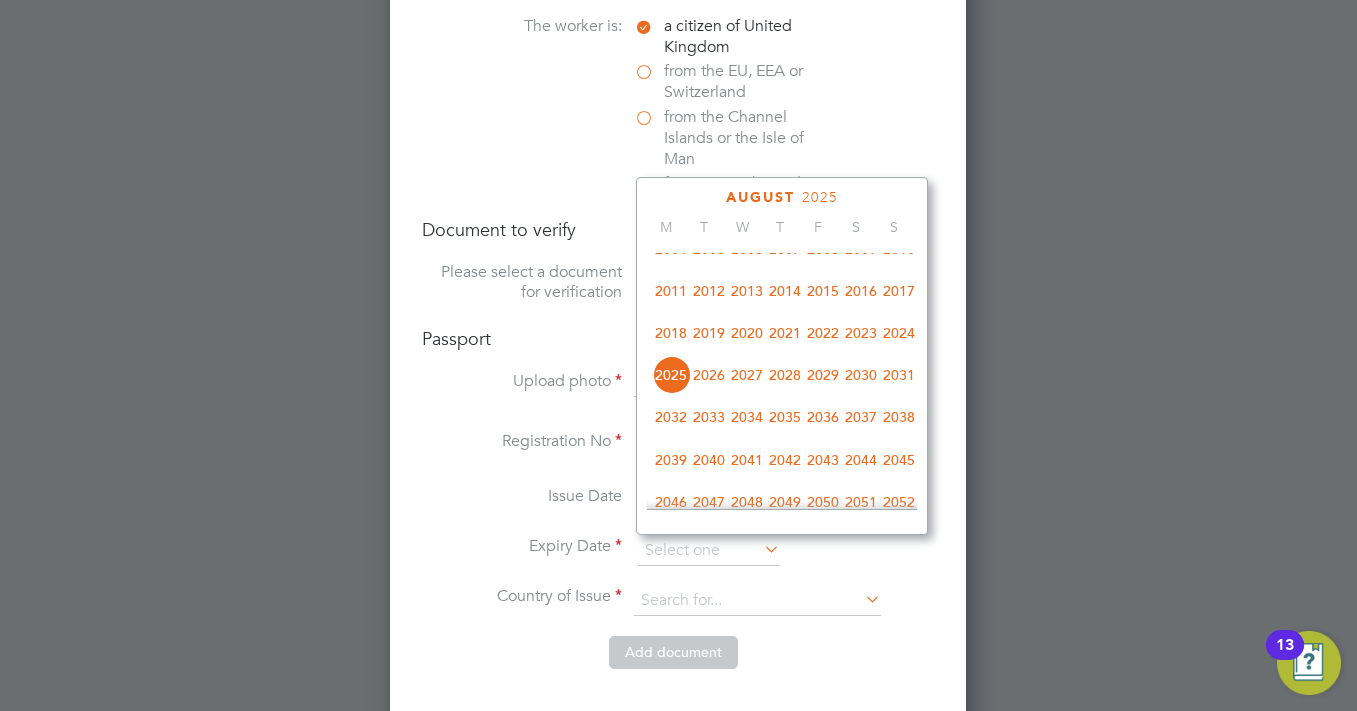 drag, startPoint x: 759, startPoint y: 300, endPoint x: 704, endPoint y: 331, distance: 63.134777 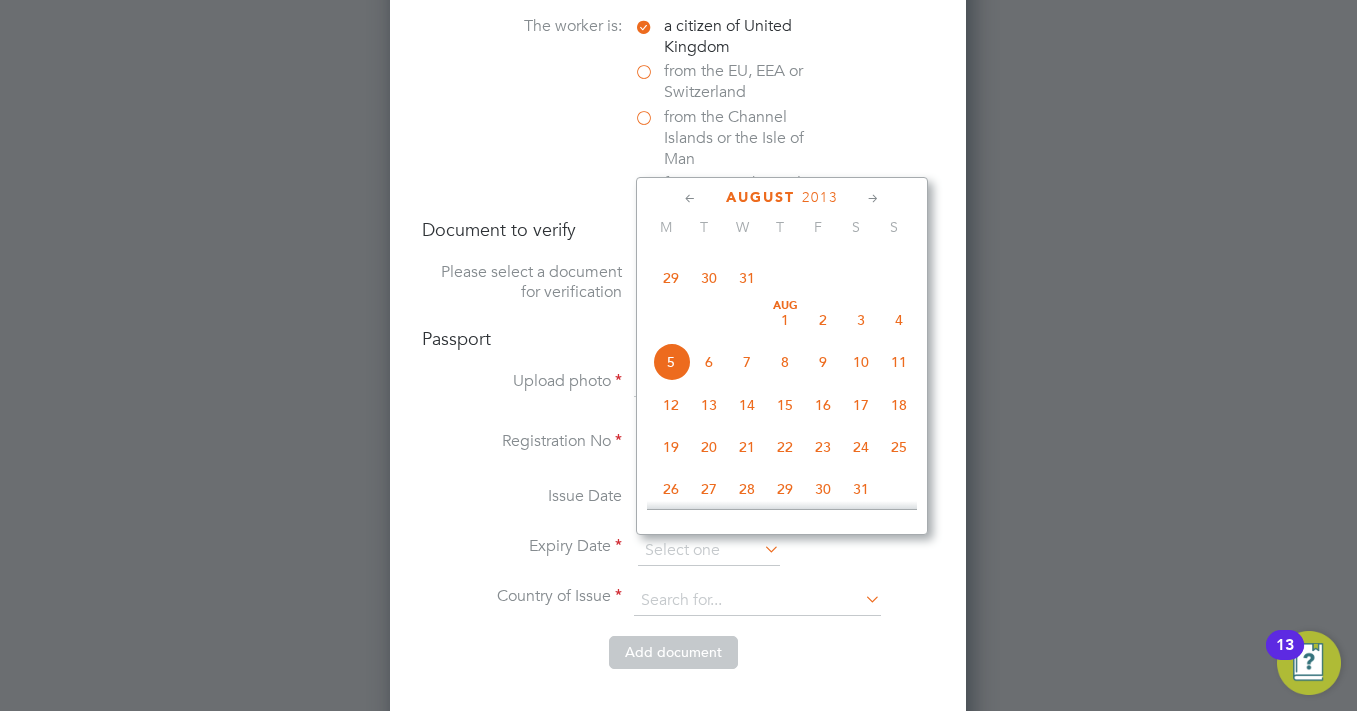 scroll, scrollTop: 630, scrollLeft: 0, axis: vertical 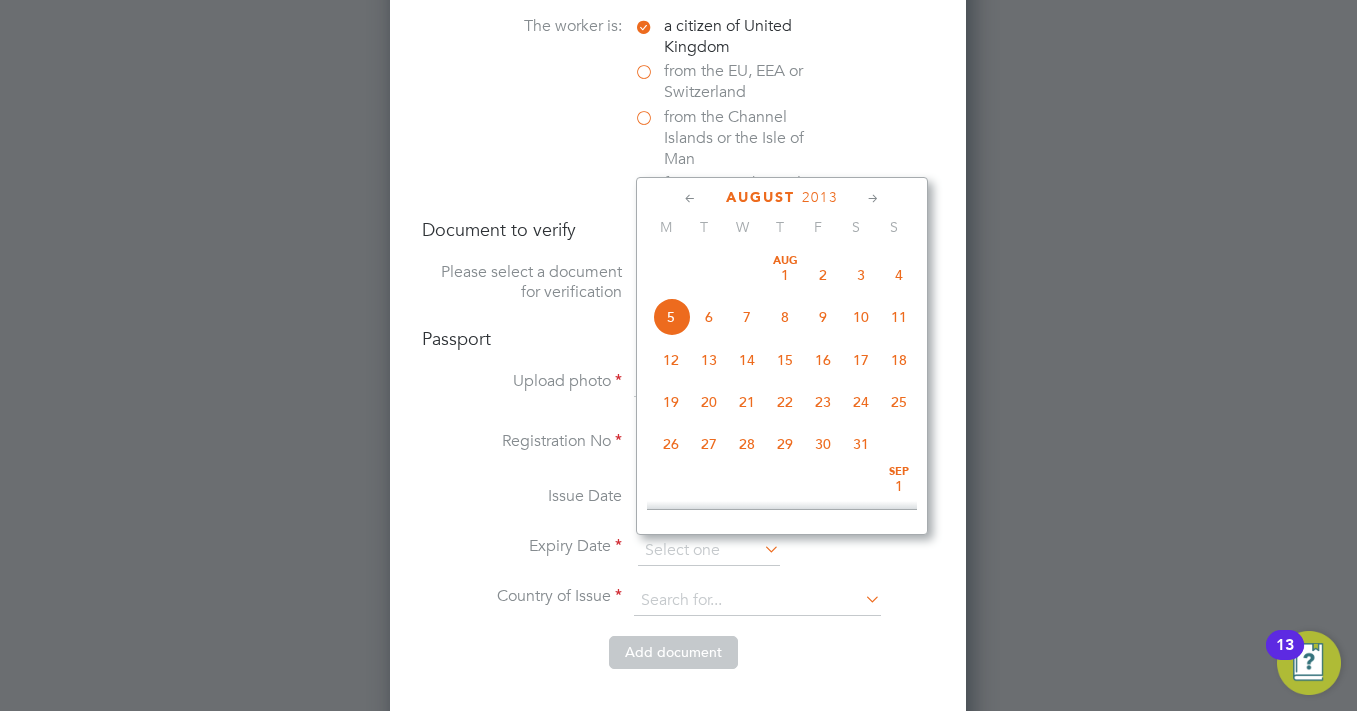 click on "12" 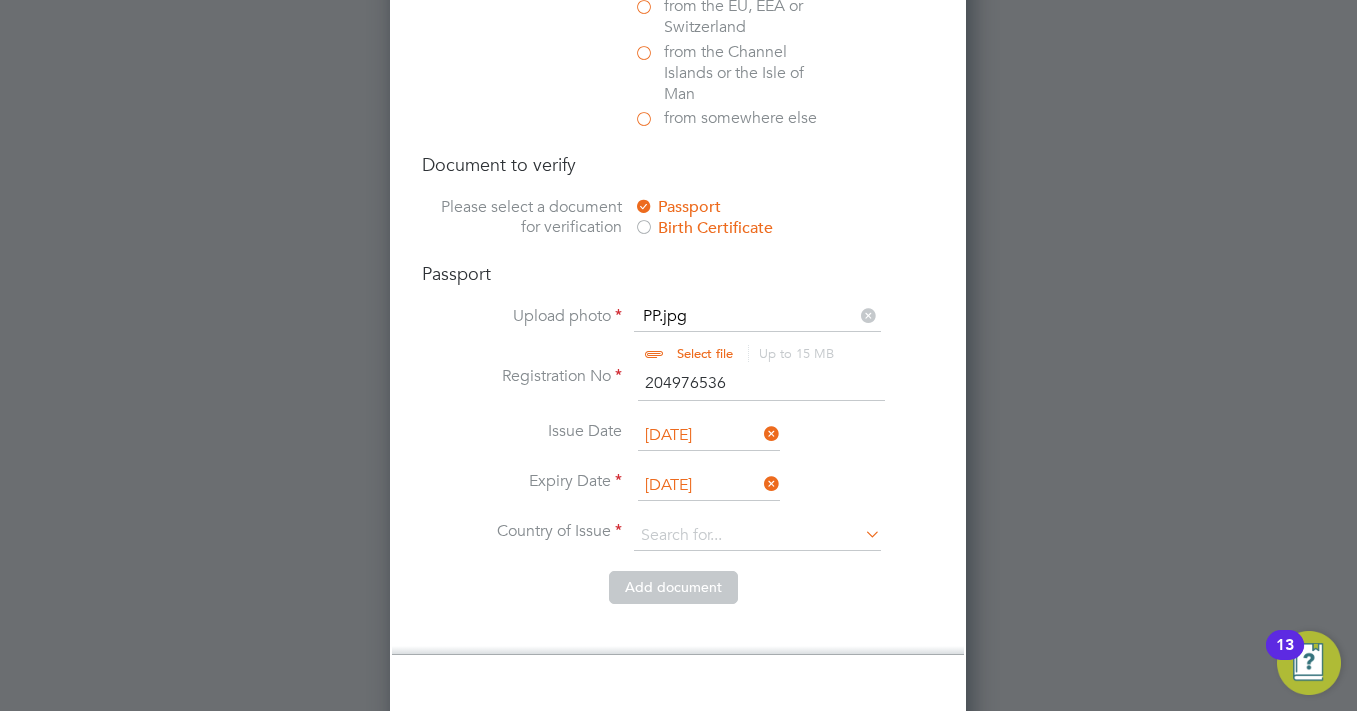 scroll, scrollTop: 1470, scrollLeft: 0, axis: vertical 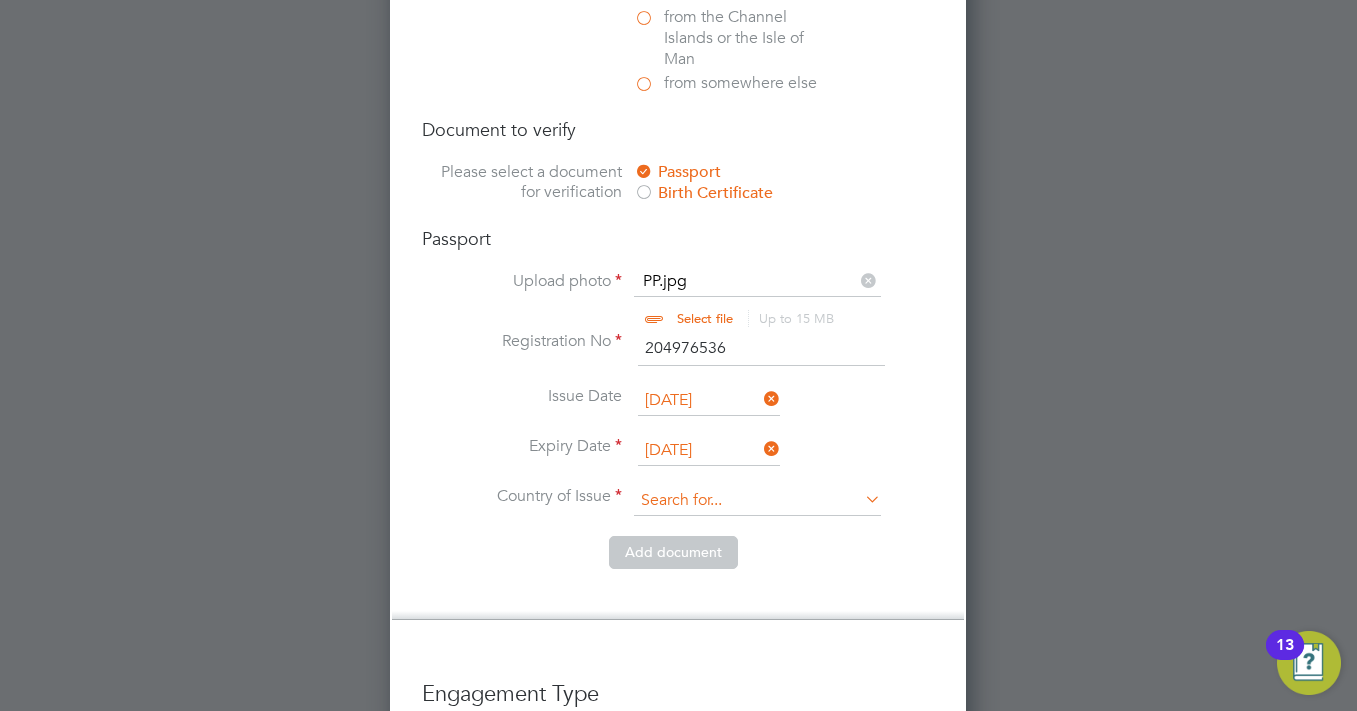 click at bounding box center [757, 501] 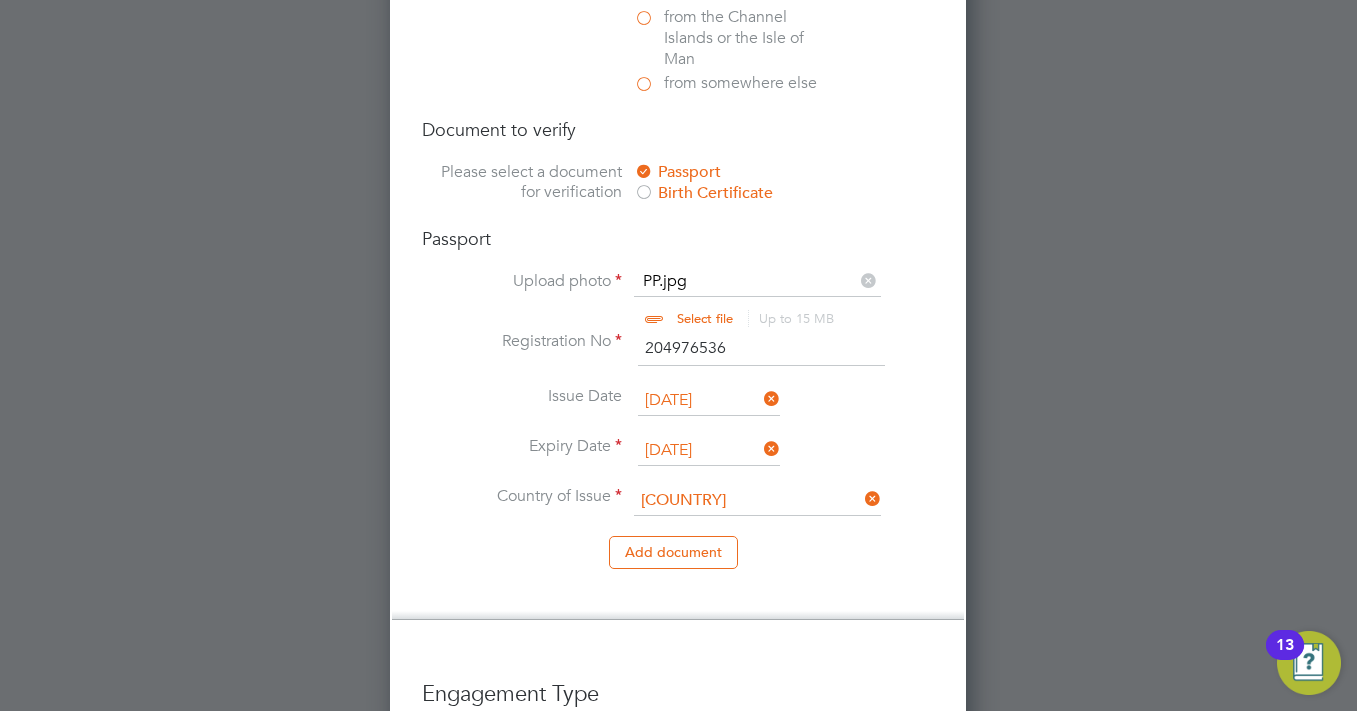 click on "King" 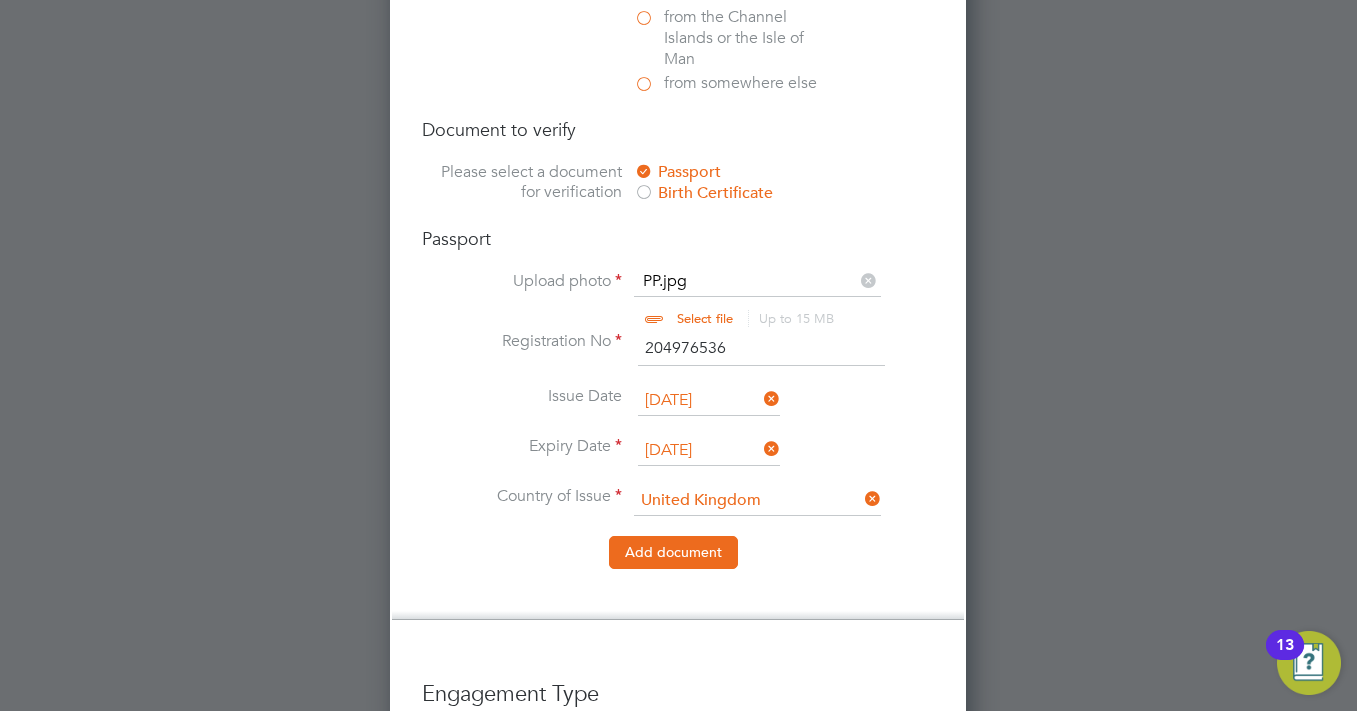drag, startPoint x: 676, startPoint y: 545, endPoint x: 580, endPoint y: 536, distance: 96.42095 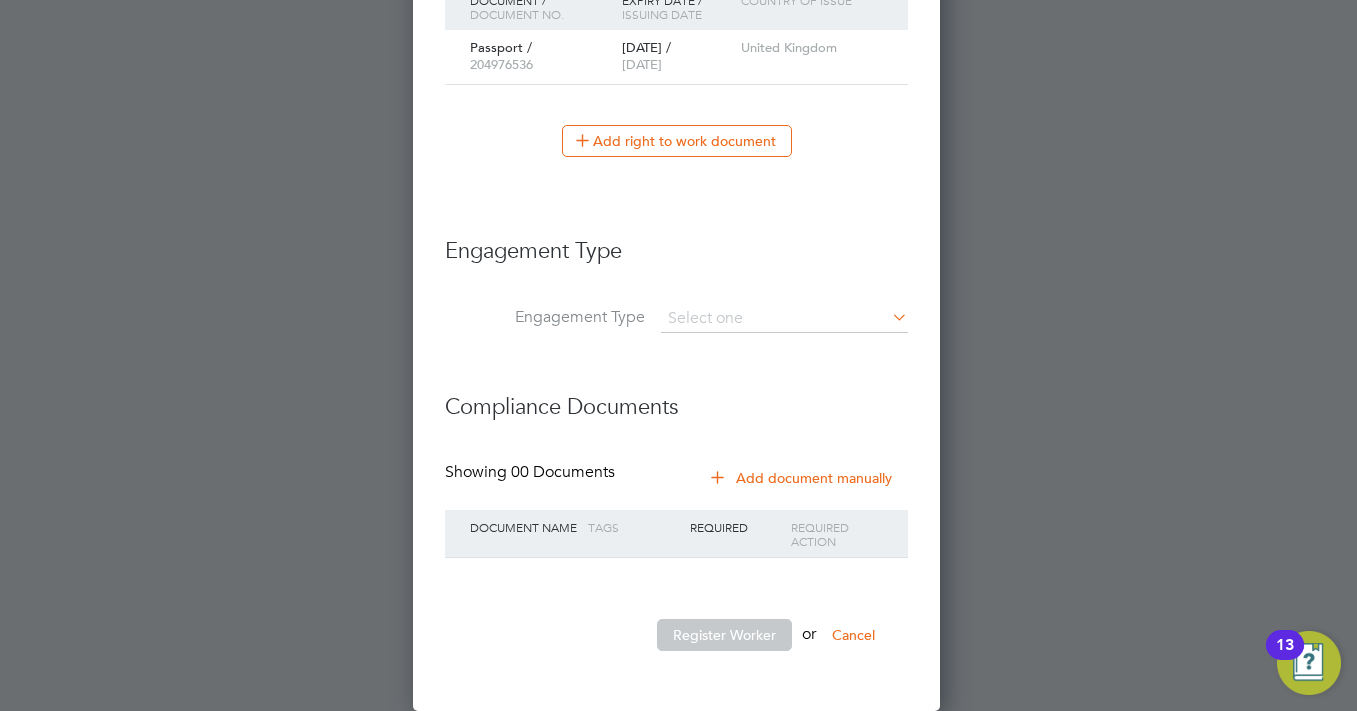 scroll, scrollTop: 1197, scrollLeft: 0, axis: vertical 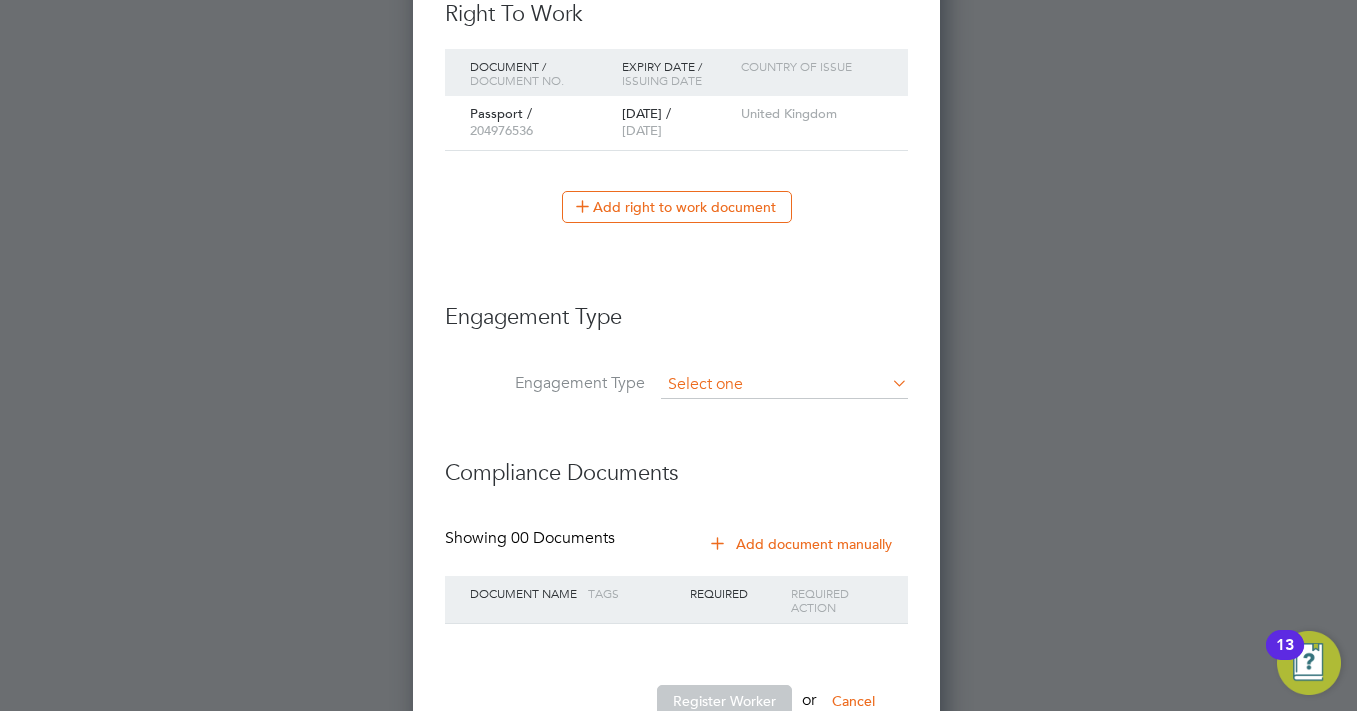 click at bounding box center [784, 385] 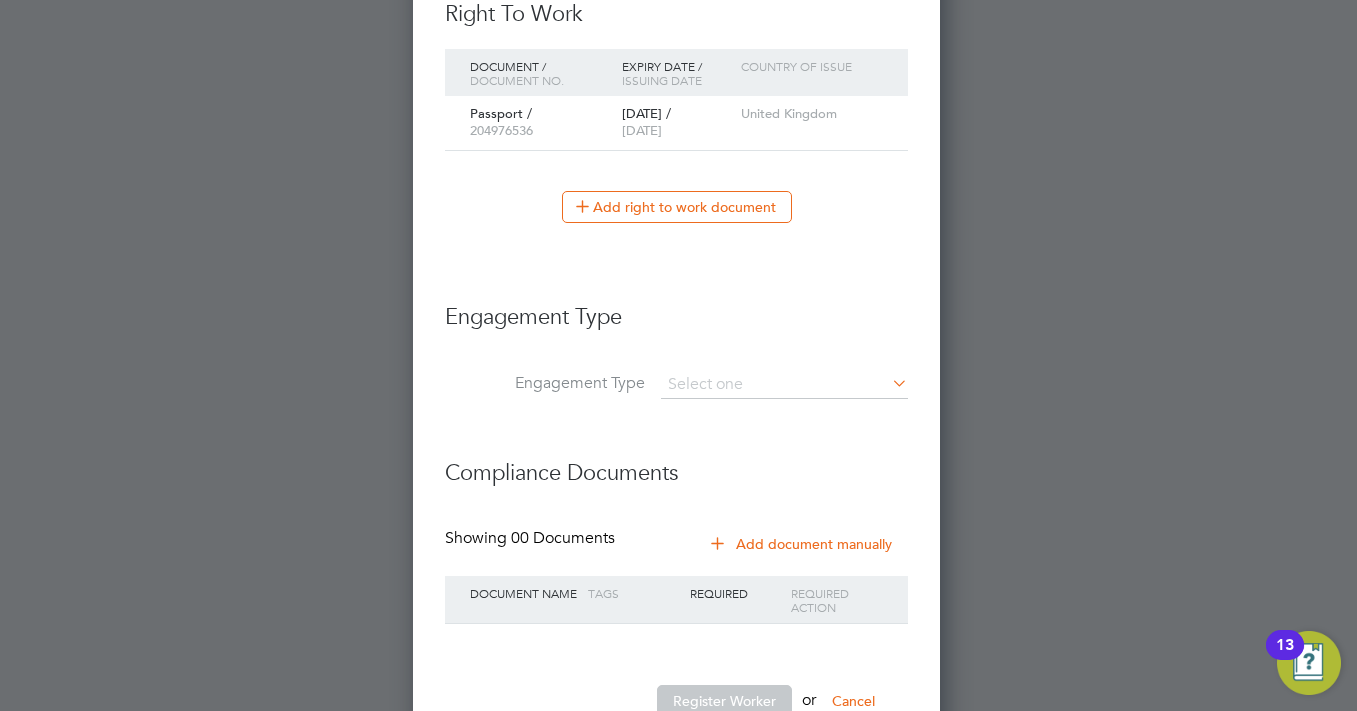 click on "Umbrella" 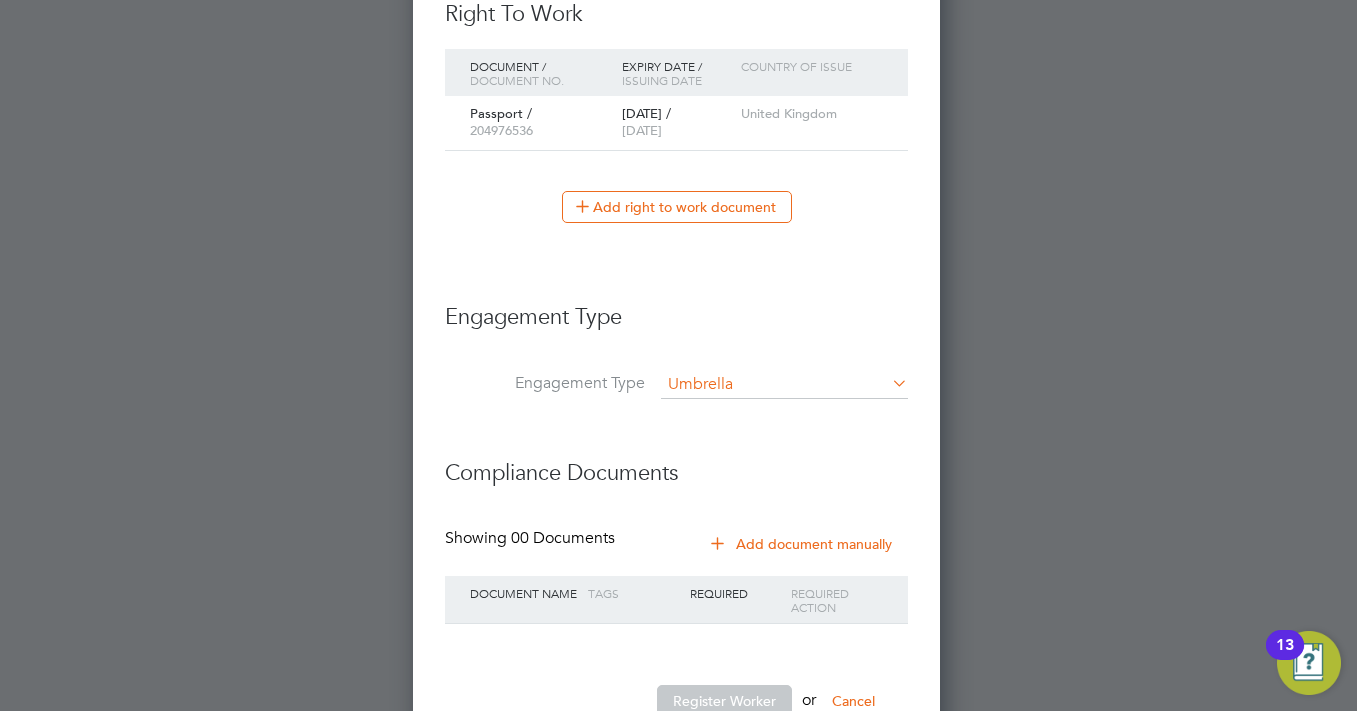 scroll, scrollTop: 10, scrollLeft: 10, axis: both 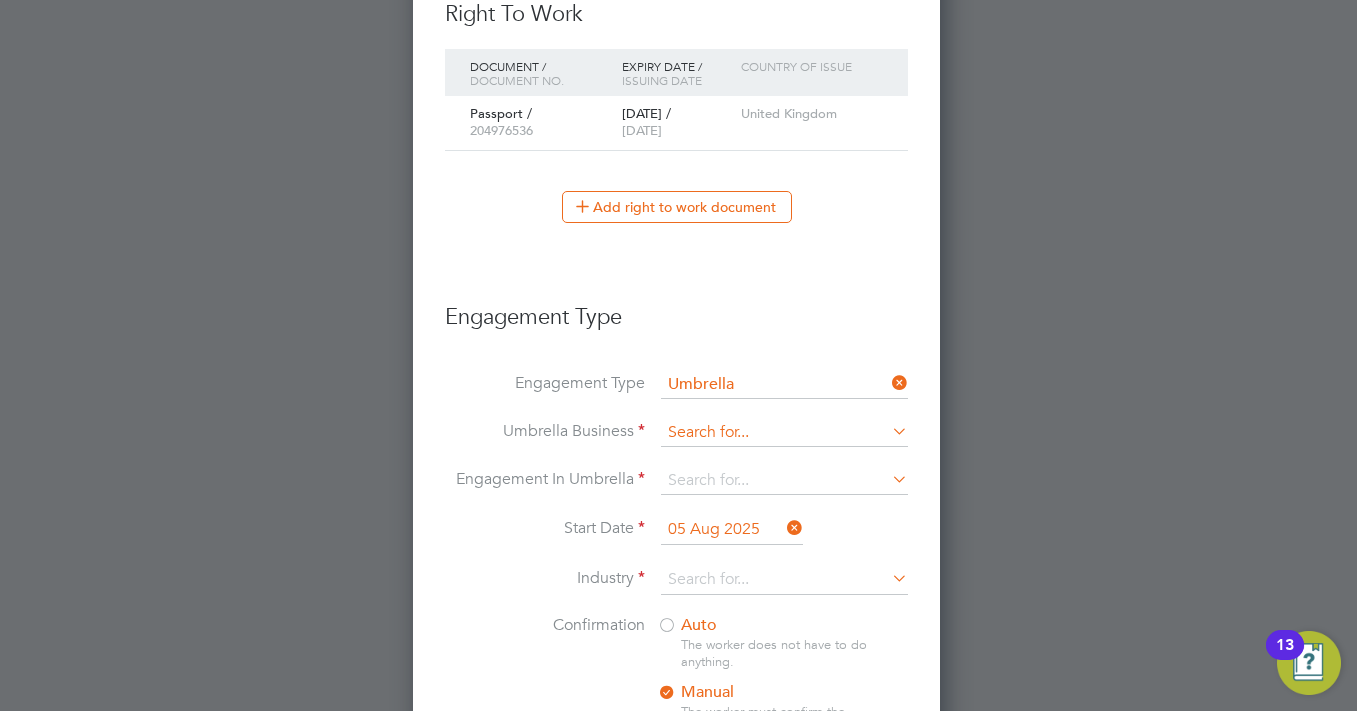 click at bounding box center [784, 433] 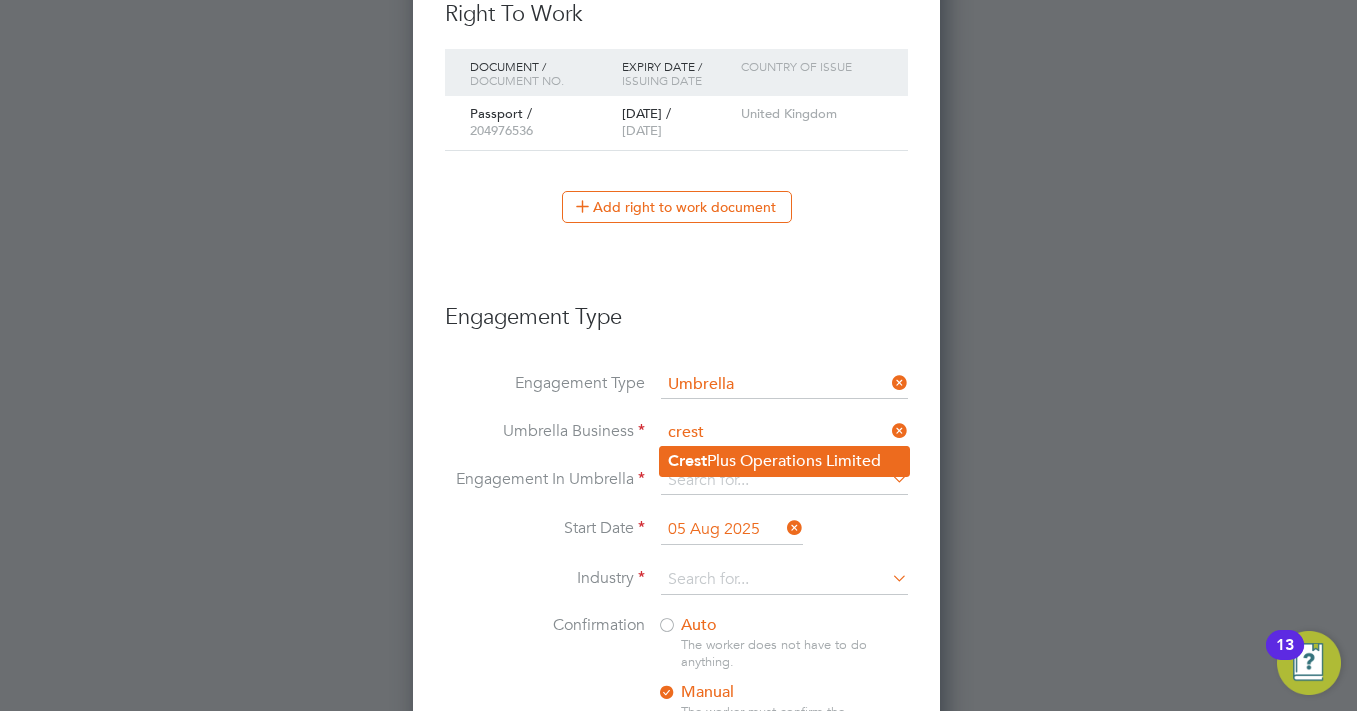 click on "[COMPANY]" 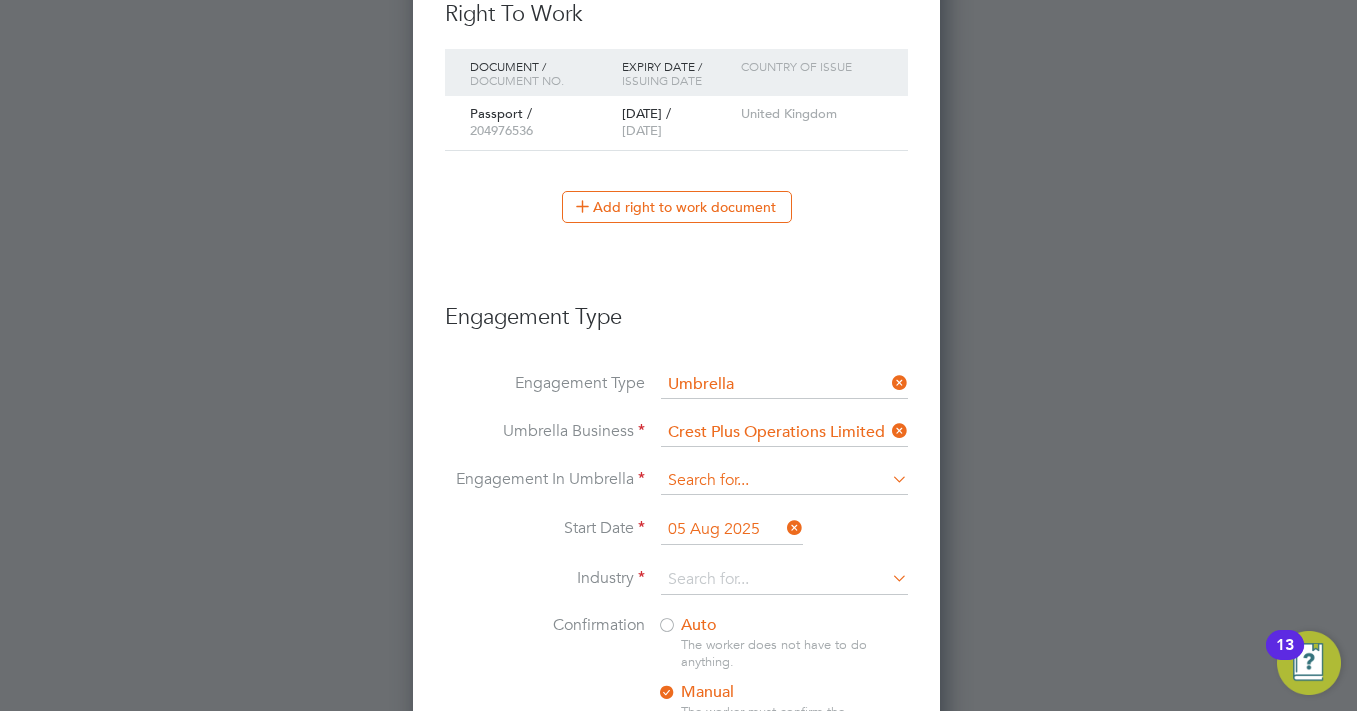 click at bounding box center [784, 481] 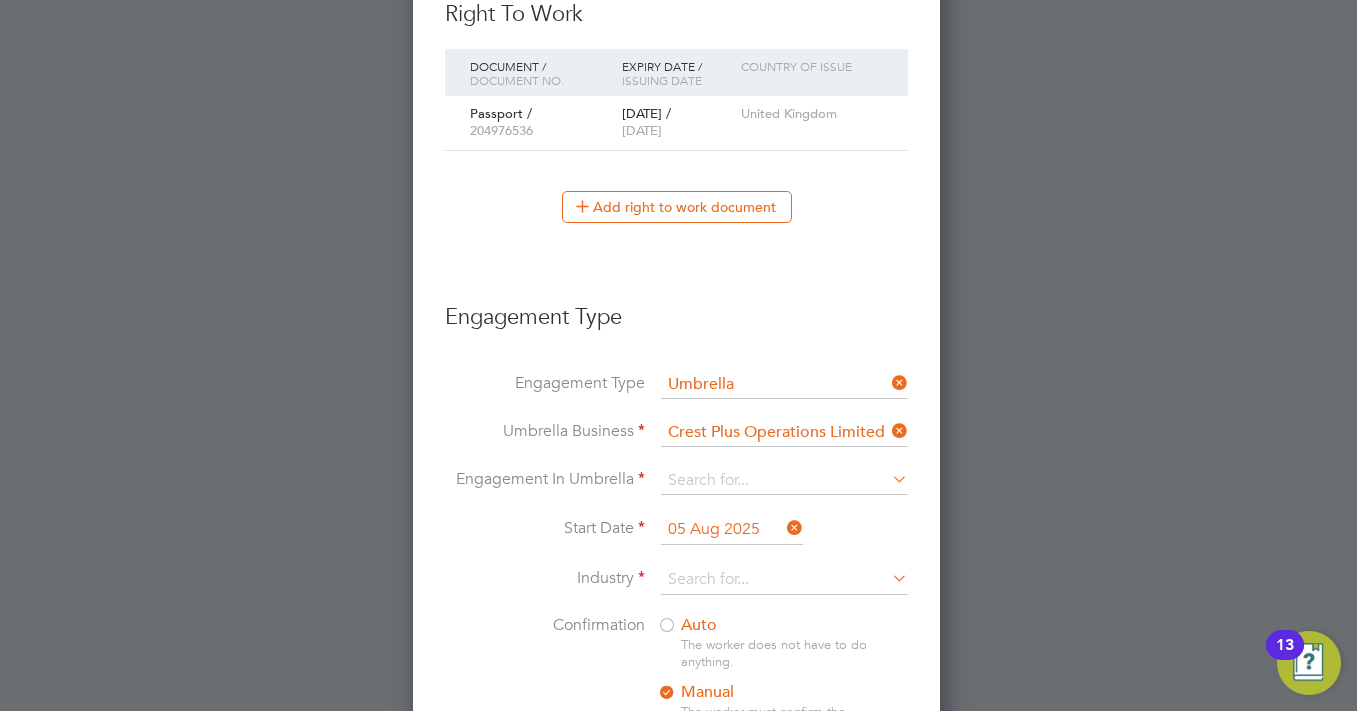 click on "CIS Self-employed" 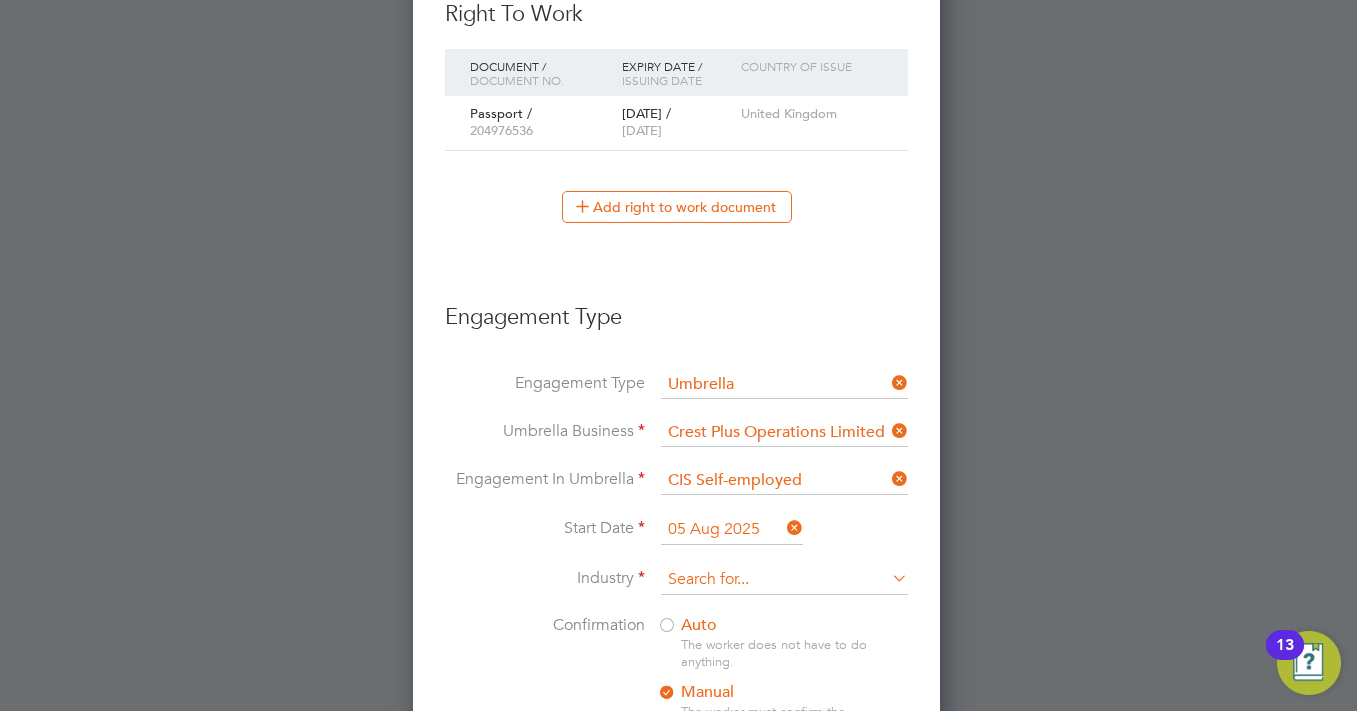 click at bounding box center [784, 580] 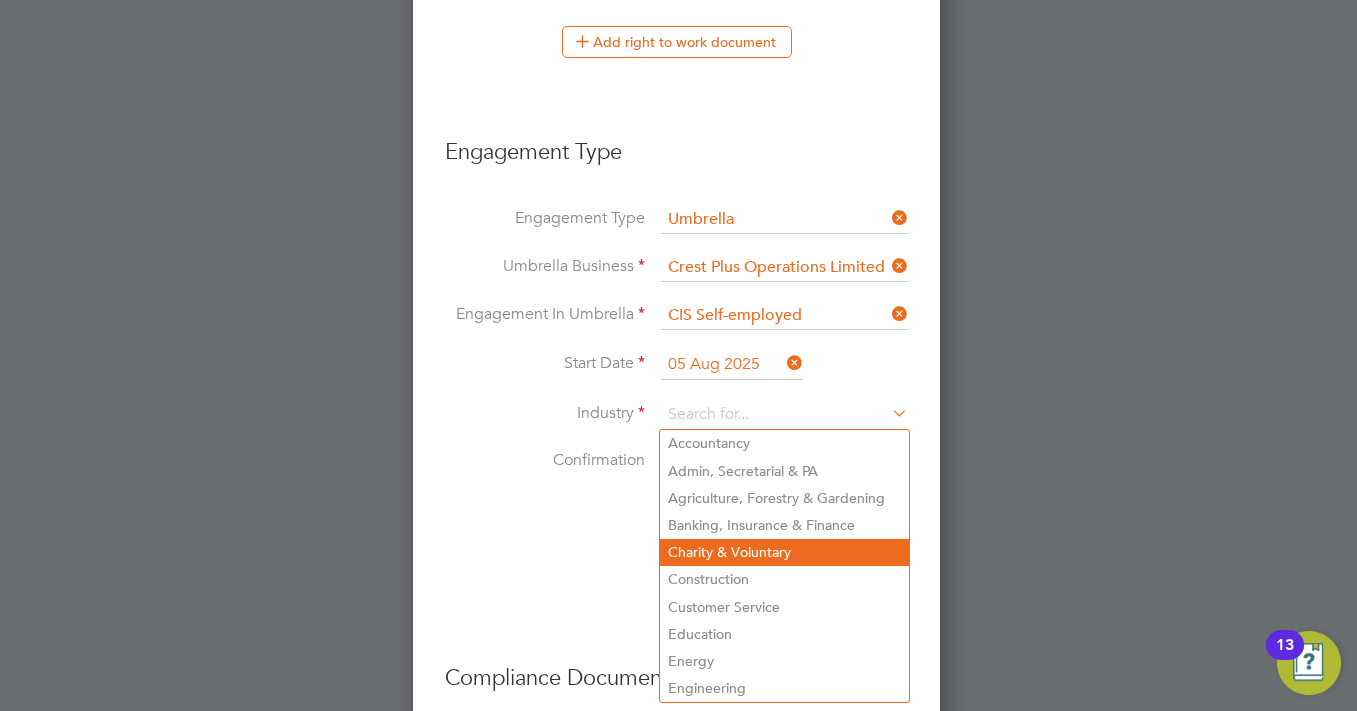 scroll, scrollTop: 1397, scrollLeft: 0, axis: vertical 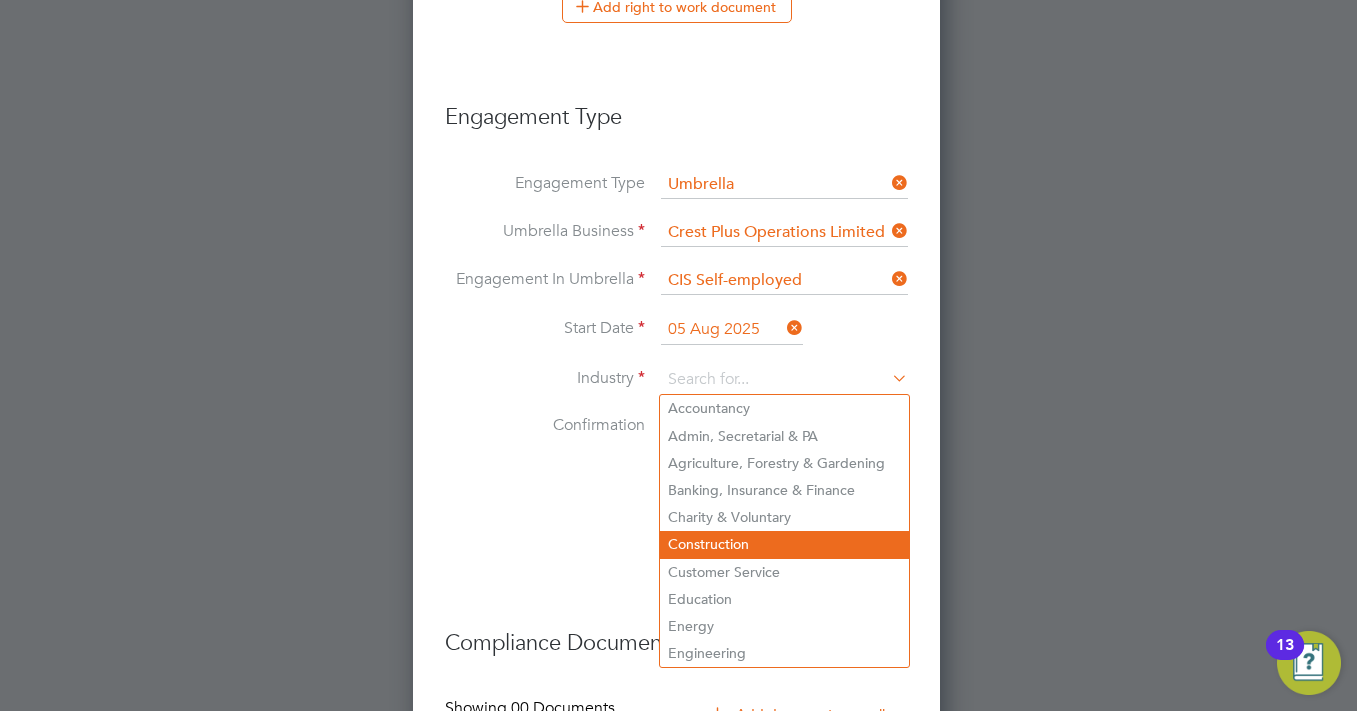 click on "Construction" 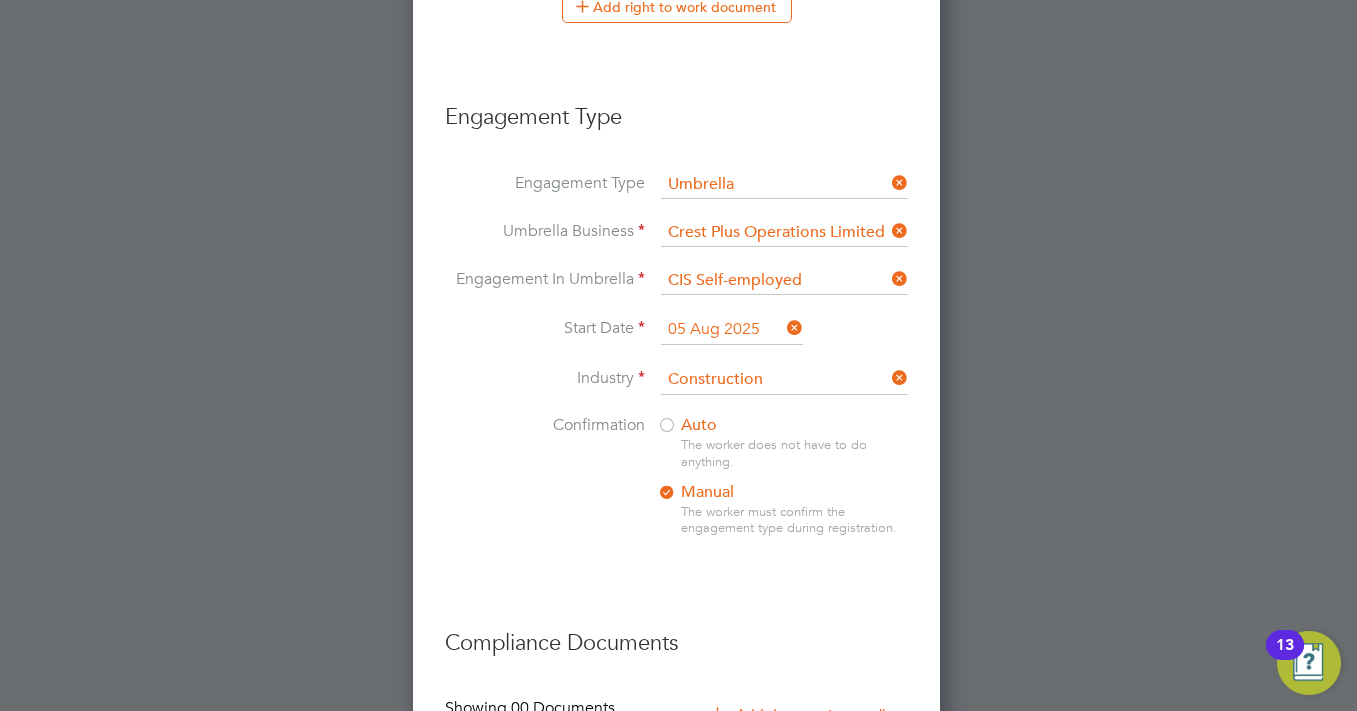 drag, startPoint x: 658, startPoint y: 425, endPoint x: 634, endPoint y: 469, distance: 50.119858 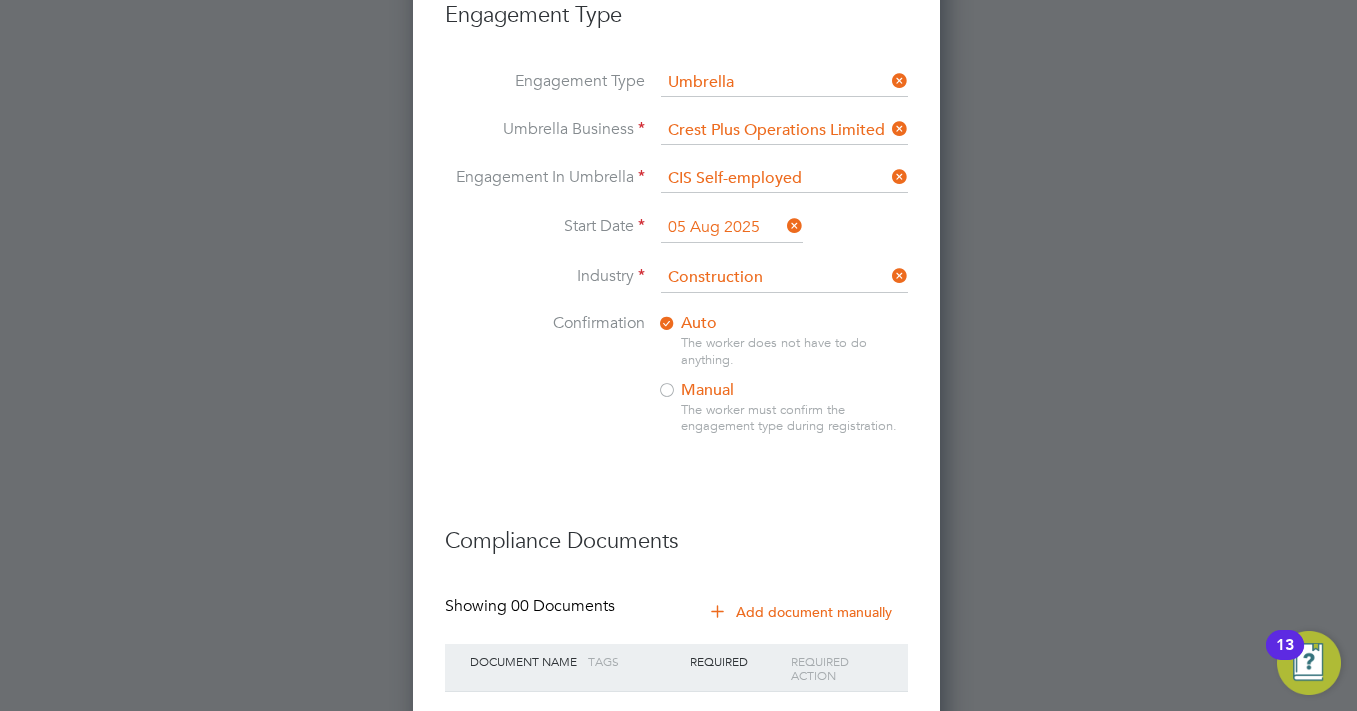 scroll, scrollTop: 1597, scrollLeft: 0, axis: vertical 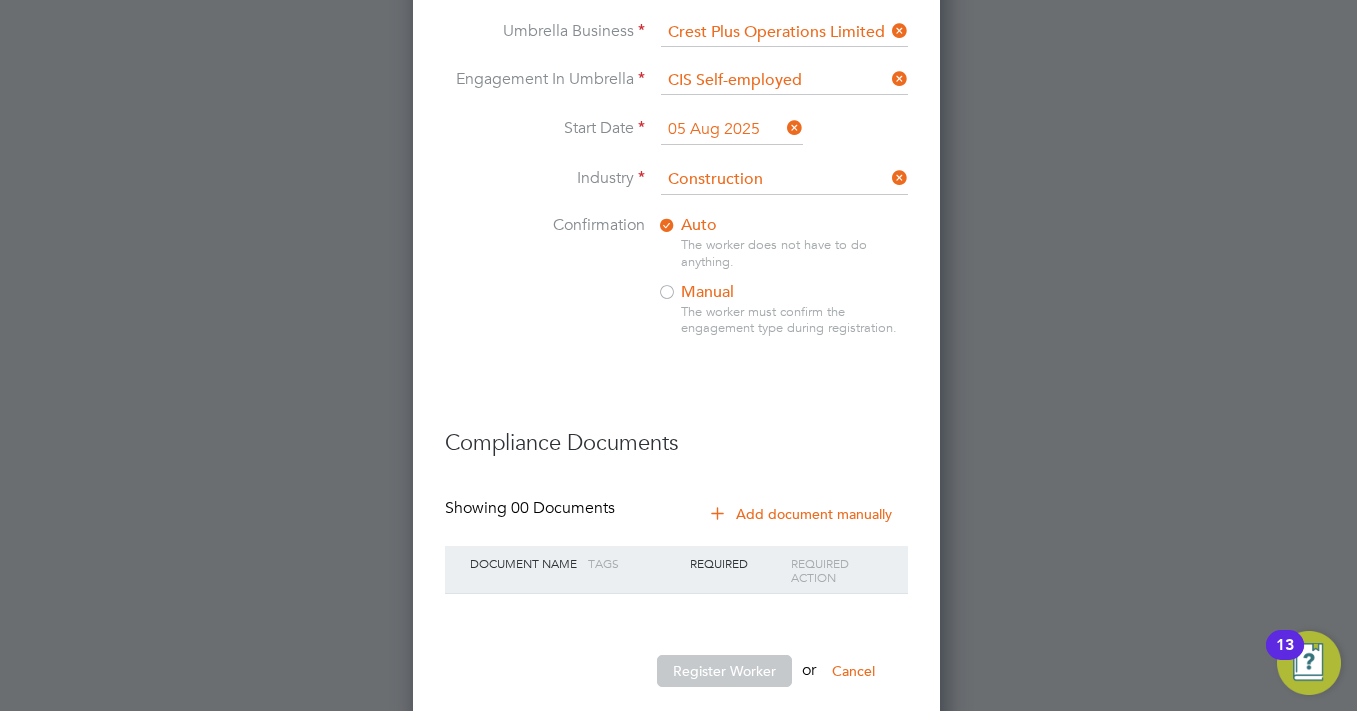 click on "05 Aug 2025" at bounding box center (732, 130) 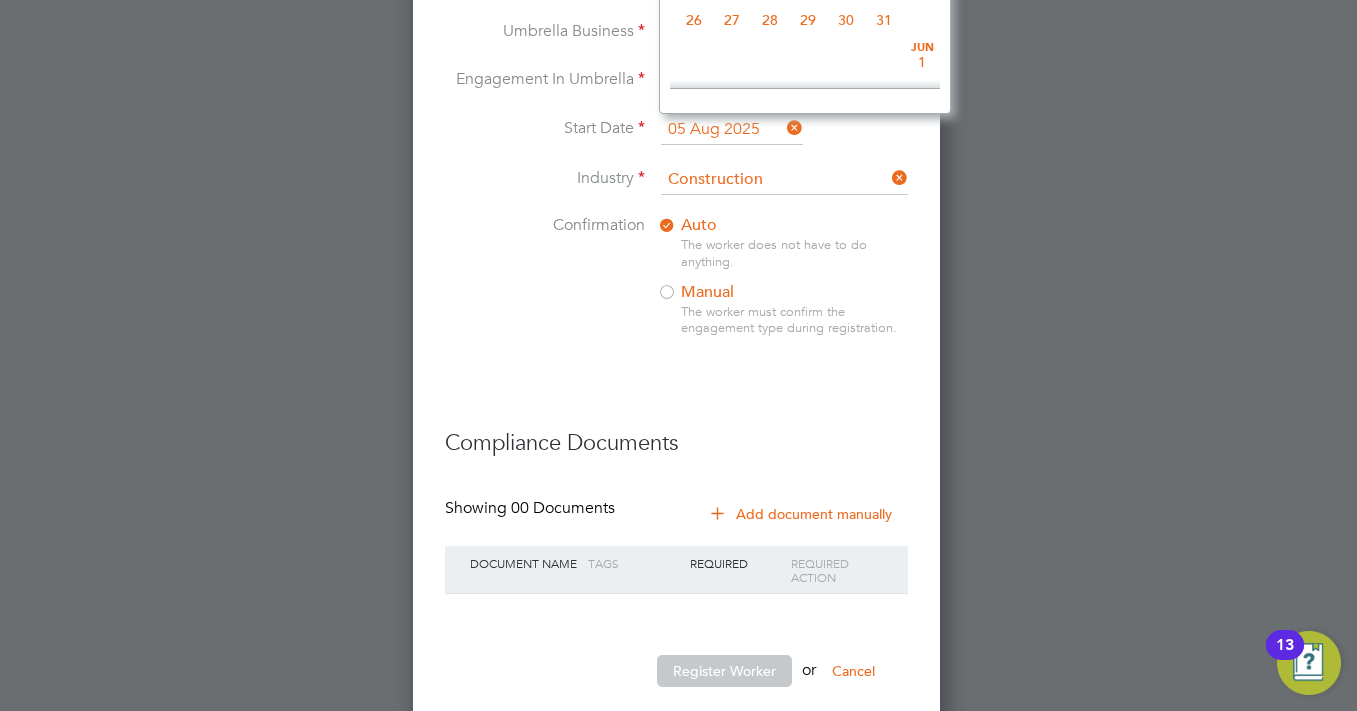 scroll, scrollTop: 649, scrollLeft: 0, axis: vertical 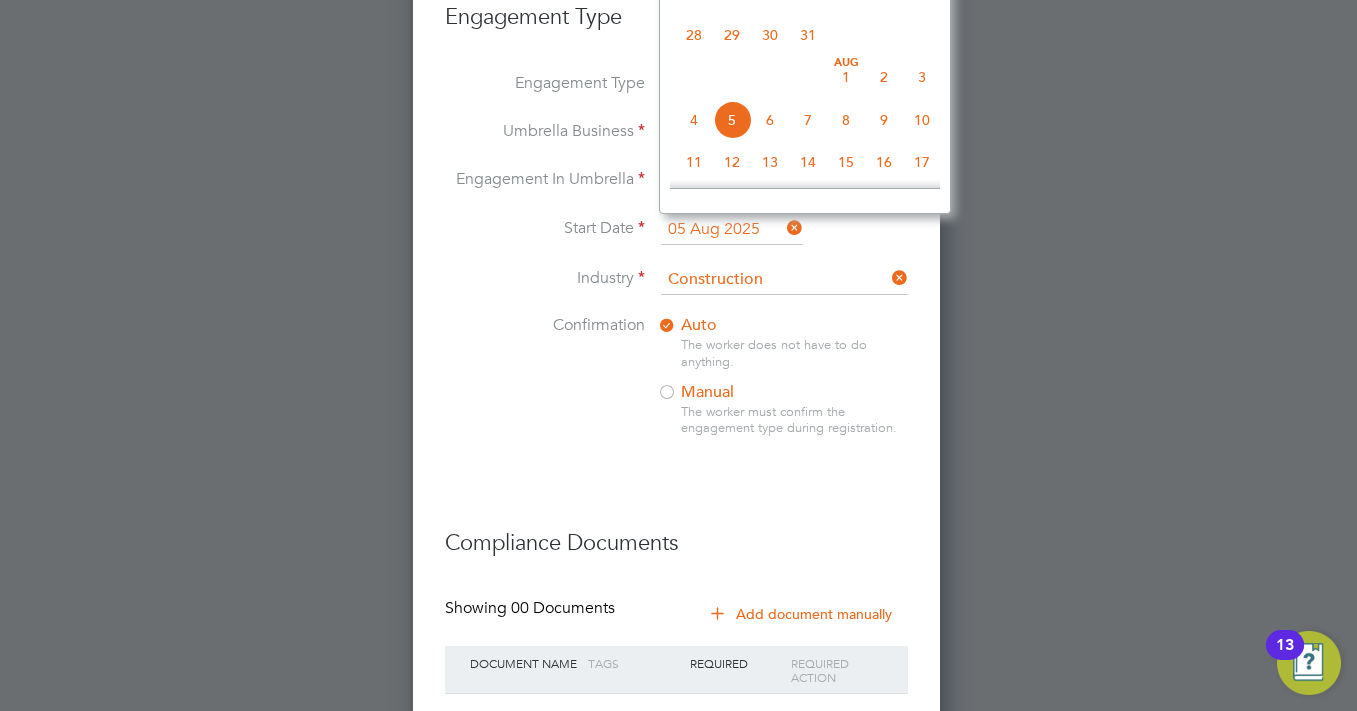 click on "4" 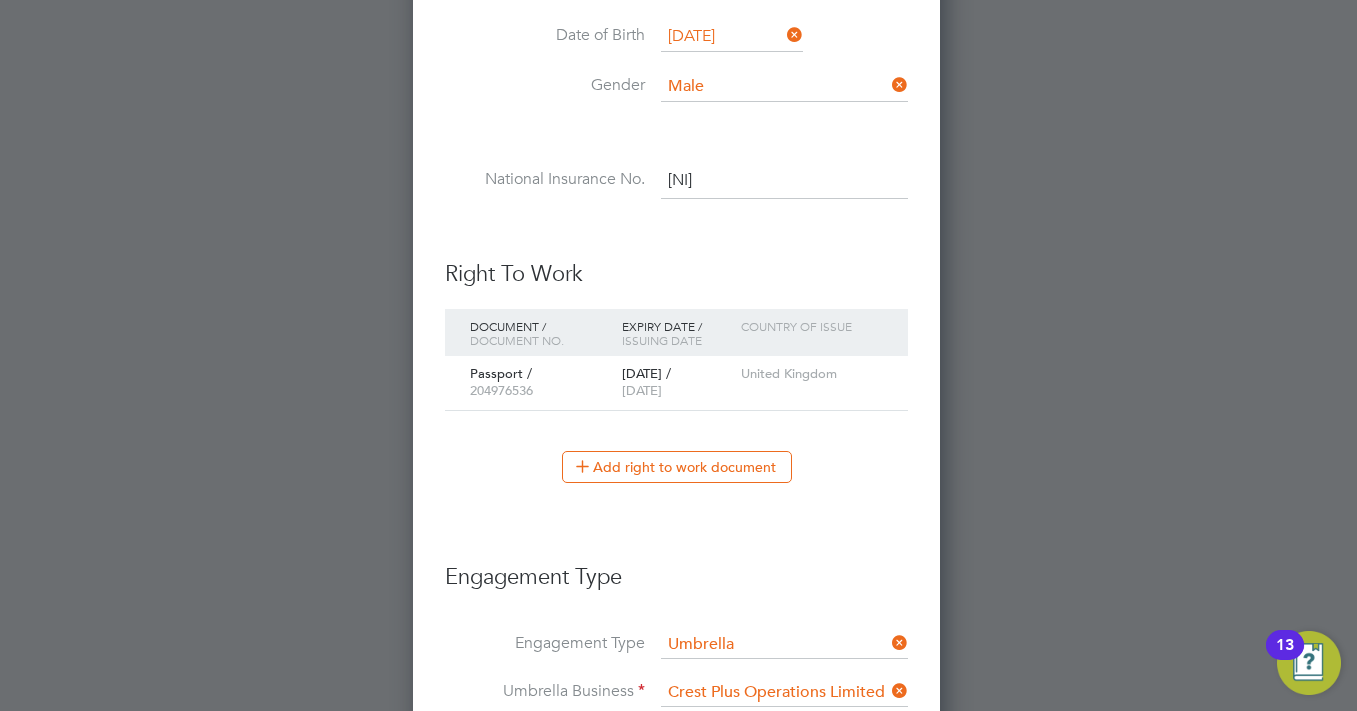scroll, scrollTop: 933, scrollLeft: 0, axis: vertical 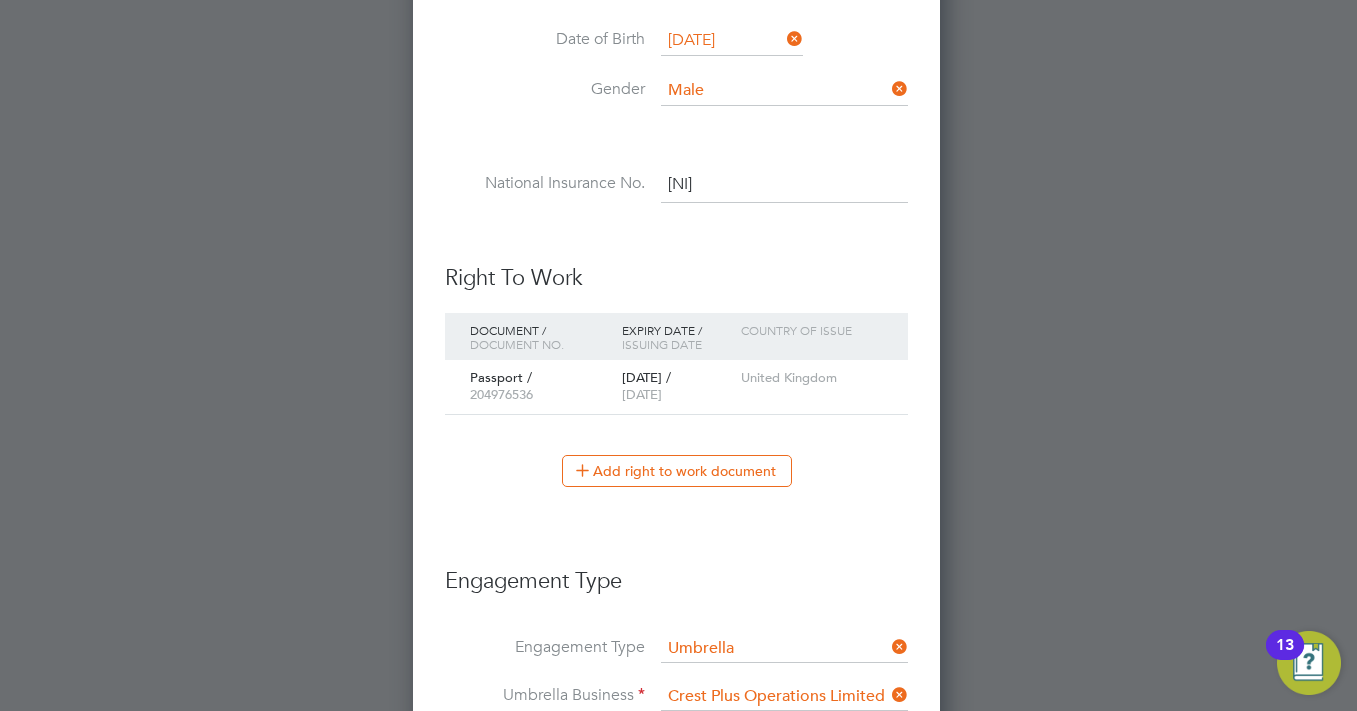 click on "New Worker Mandatory Fields Email   Mobile No   [PHONE] Personal Details Title   Mr First Name   [FIRST] Surname   [LAST] Worker ID   [ID] Address   [NUMBER] [STREET]   [CITY]   [CITY] Post code   [POSTCODE] Date of Birth   [DATE] Gender   Male National Insurance No.   [NI] Right To Work Document / Document no. Expiry Date / Issuing Date Country of issue Passport / [NUMBER] [DATE] / [DATE] [COUNTRY]  Add right to work document Document to verify Please select a document for verification  Passport  Birth Certificate Engagement Type Engagement Type   Umbrella Umbrella Business   [COMPANY] Engagement In Umbrella   CIS Self-employed Start Date   [DATE] Industry   Construction Confirmation Auto The worker does not have to do anything. Manual The worker must confirm the engagement type during registration.   Compliance Documents Showing   00 Documents Add document manually Document Name Tags Required Required Action Register Worker  or  Cancel" at bounding box center (676, 271) 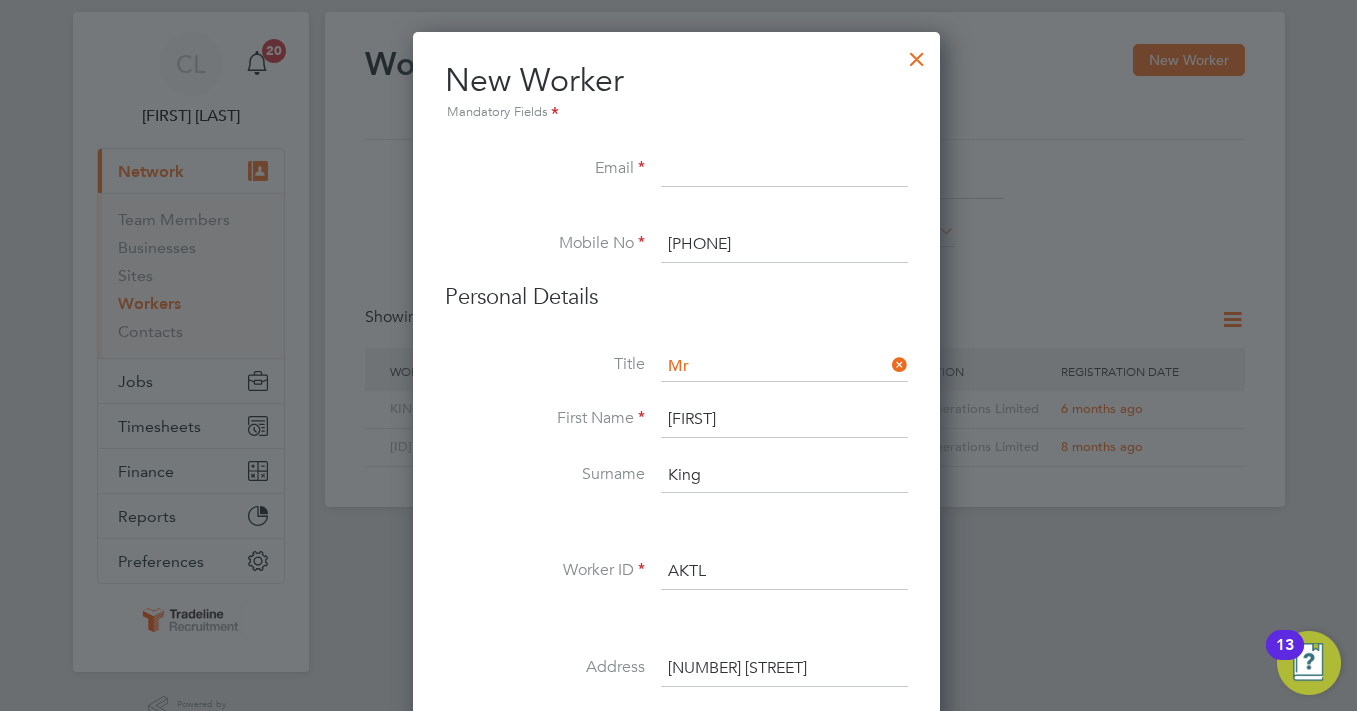 scroll, scrollTop: 33, scrollLeft: 0, axis: vertical 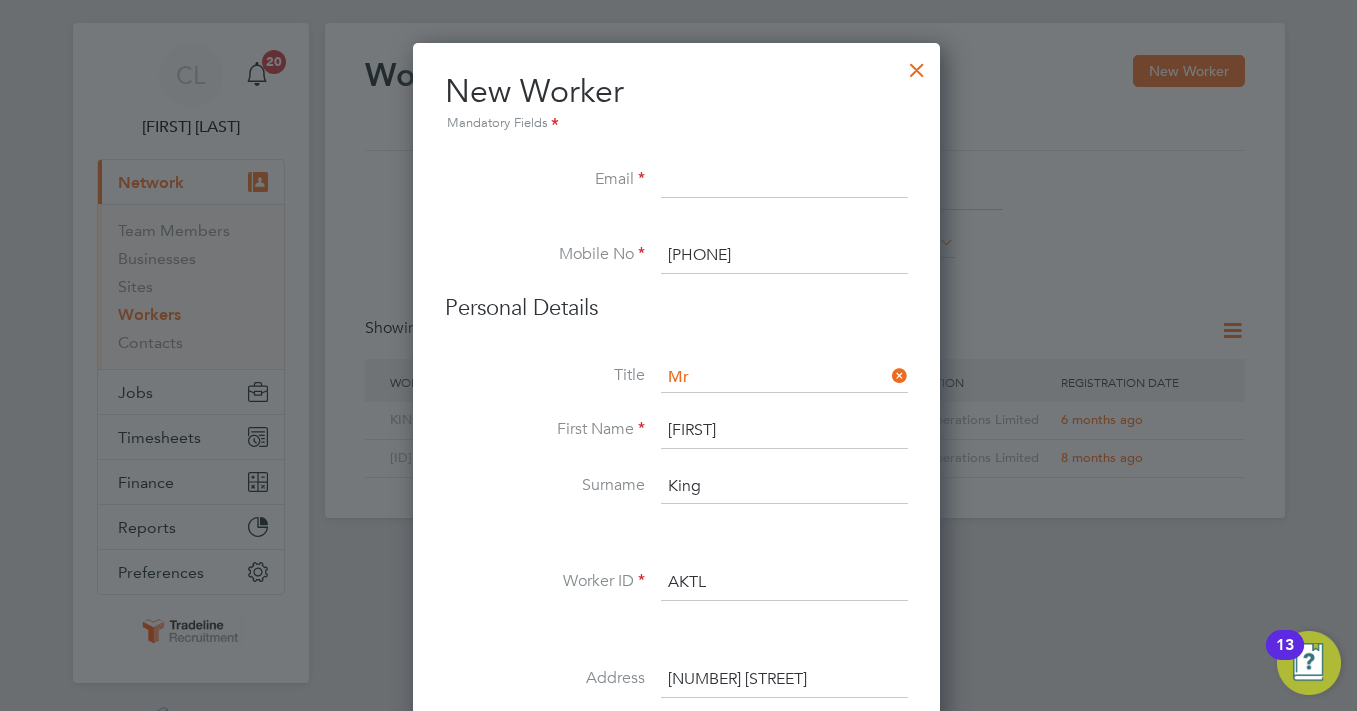 drag, startPoint x: 721, startPoint y: 183, endPoint x: 704, endPoint y: 217, distance: 38.013157 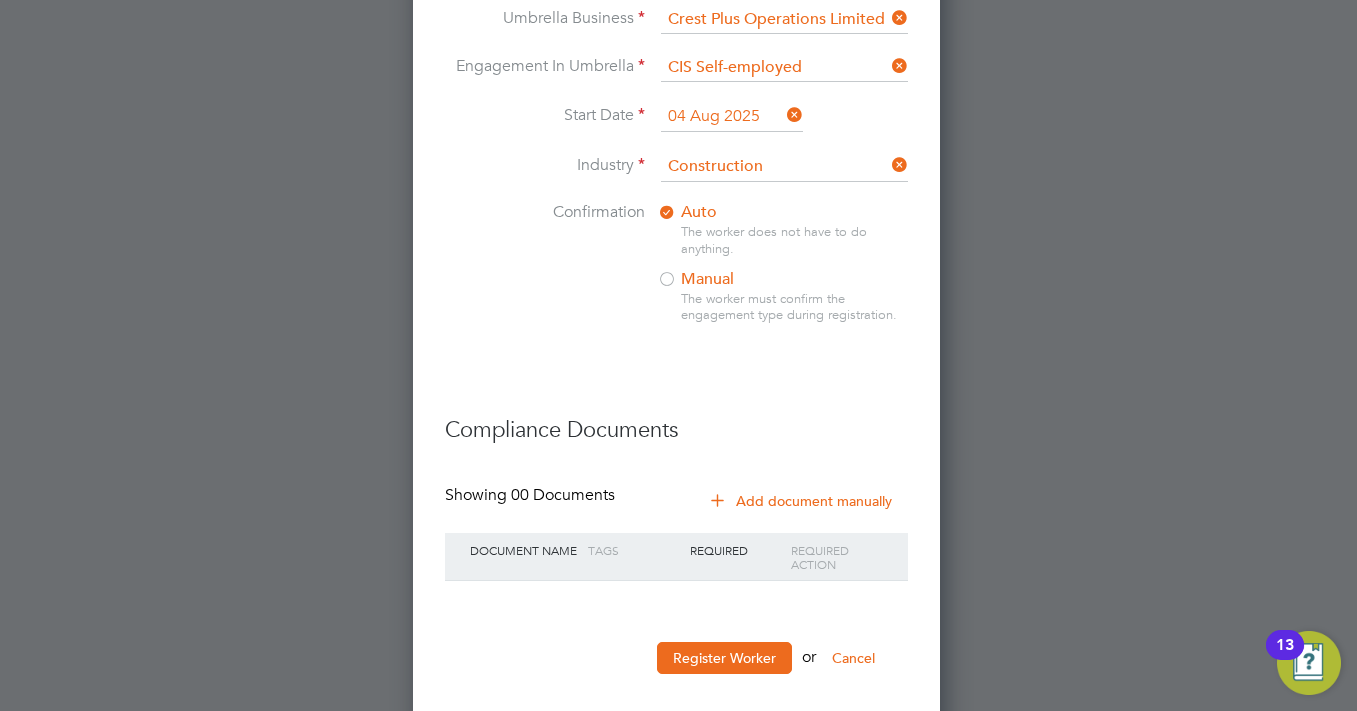scroll, scrollTop: 1633, scrollLeft: 0, axis: vertical 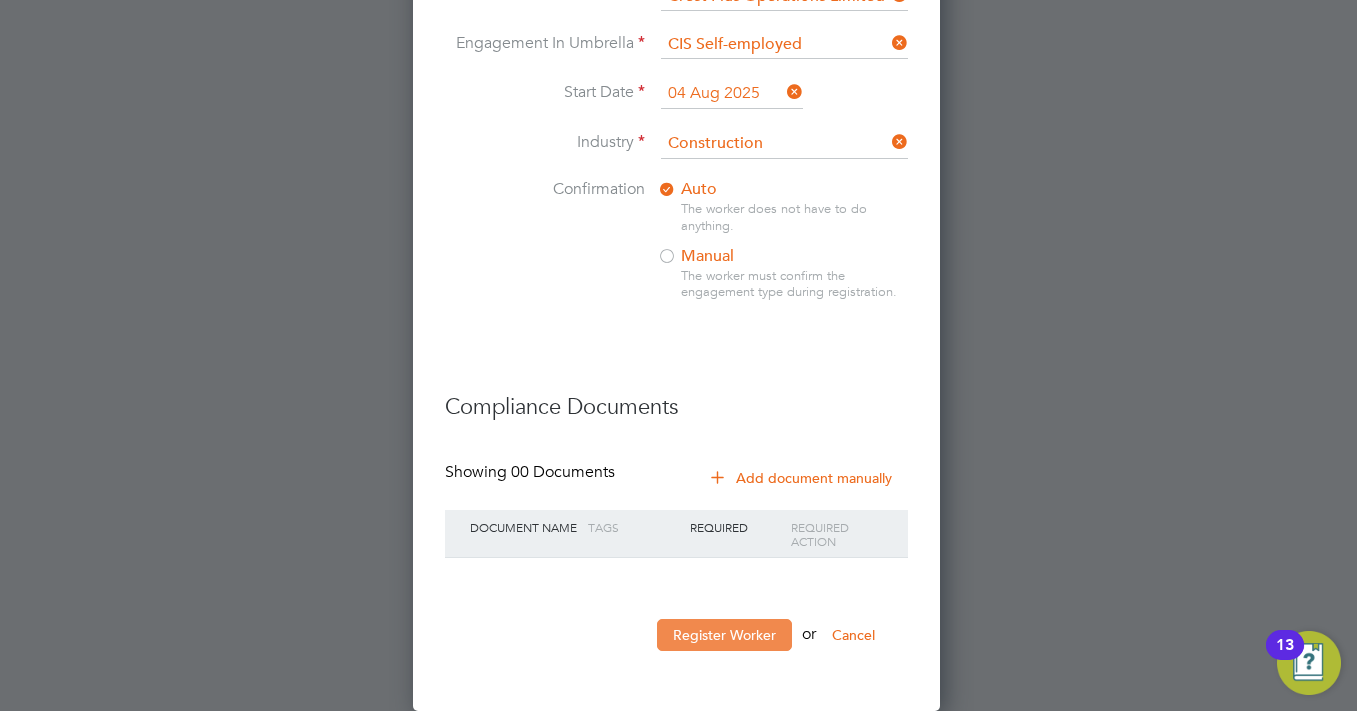 type on "[EMAIL]" 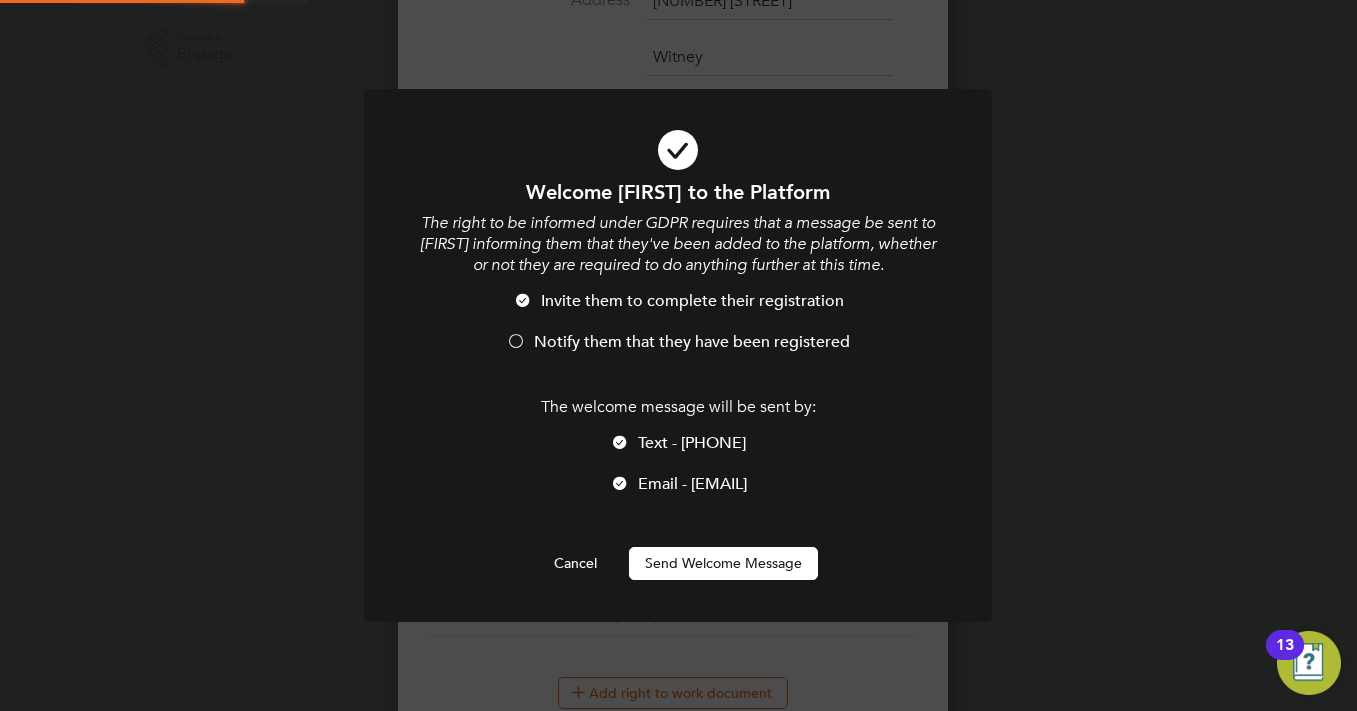 scroll, scrollTop: 10, scrollLeft: 10, axis: both 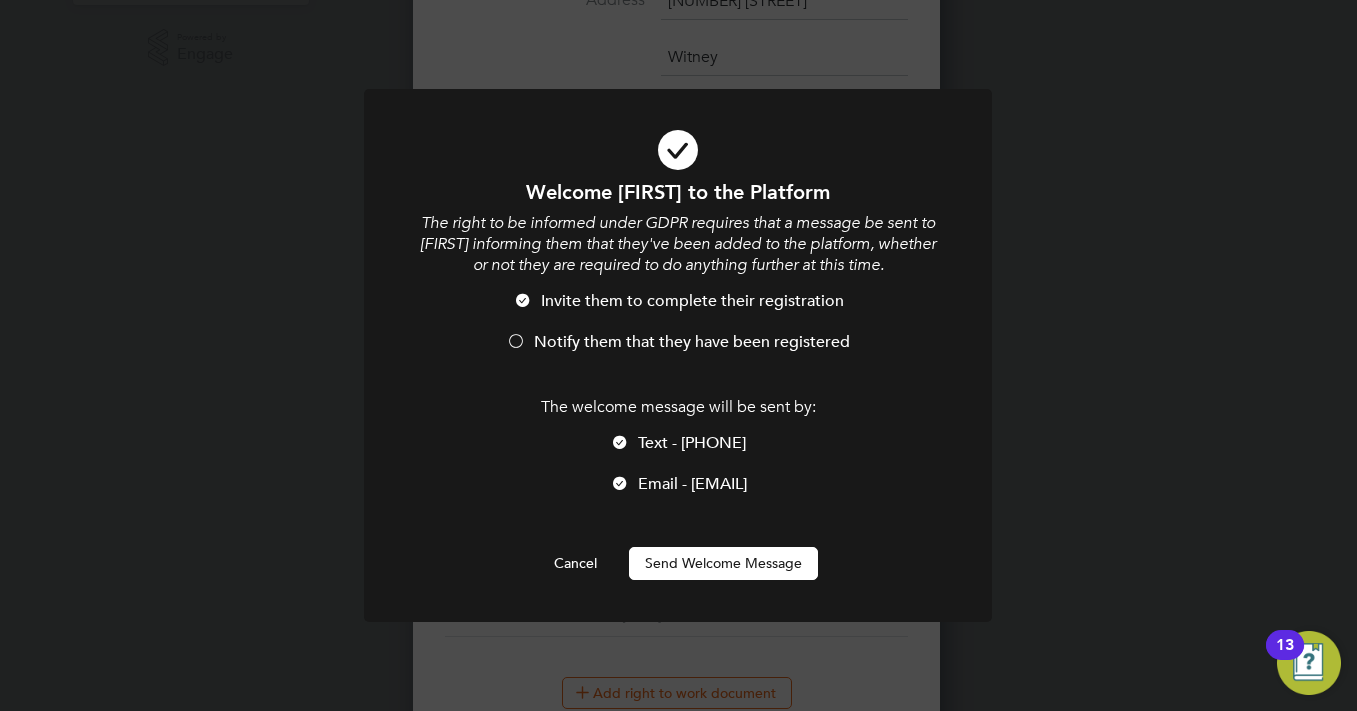 click at bounding box center (516, 343) 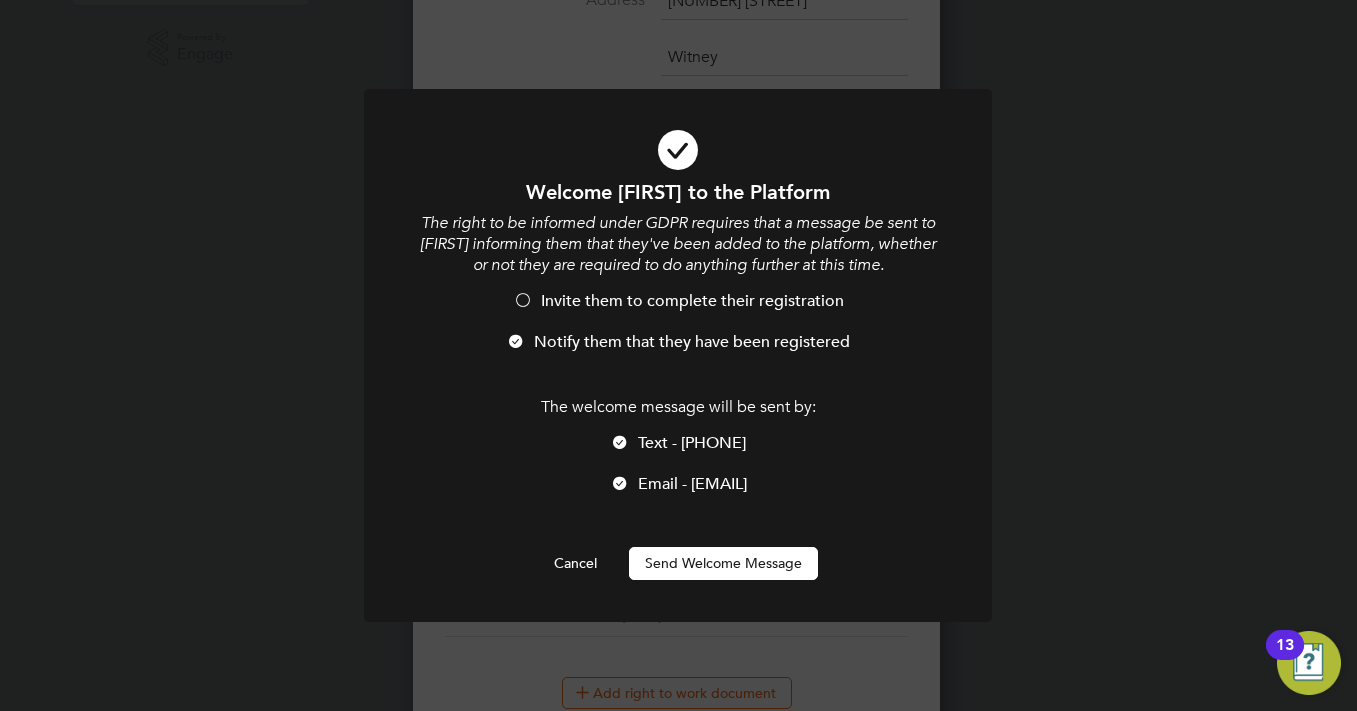 drag, startPoint x: 589, startPoint y: 432, endPoint x: 613, endPoint y: 473, distance: 47.507893 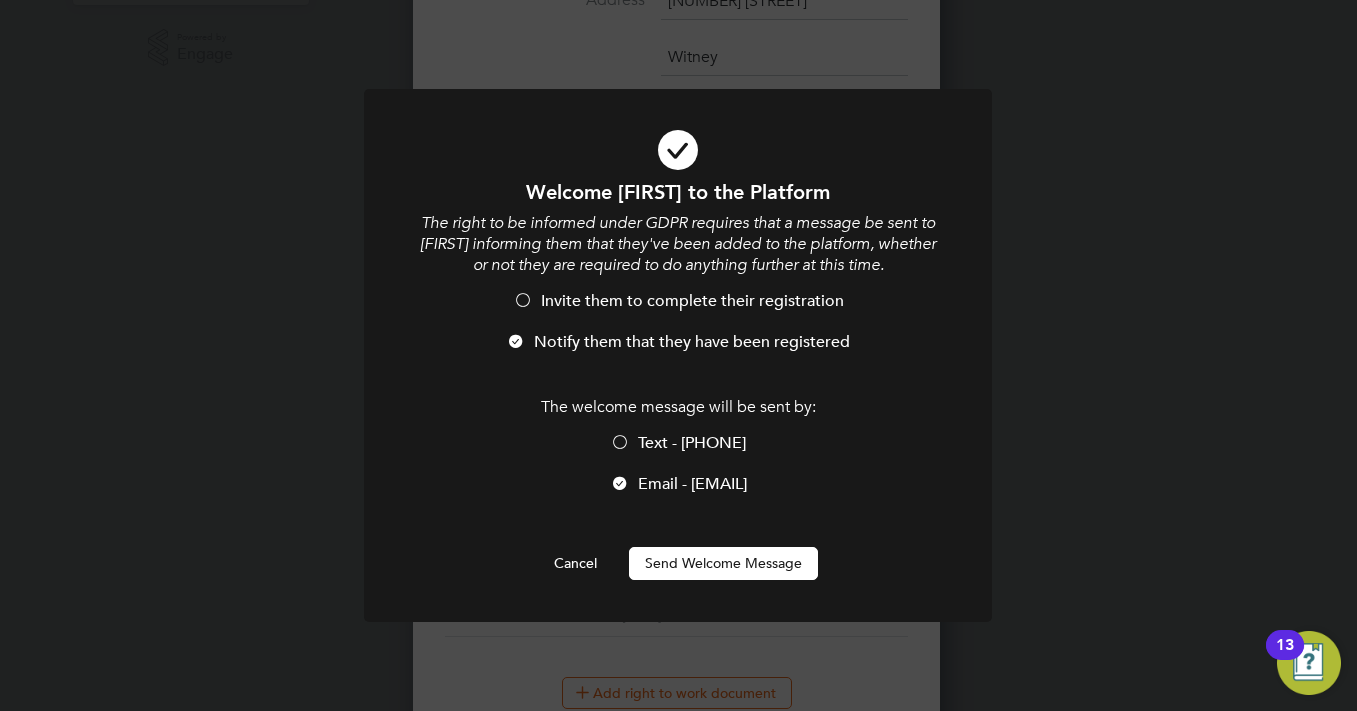click on "Send Welcome Message" at bounding box center (723, 563) 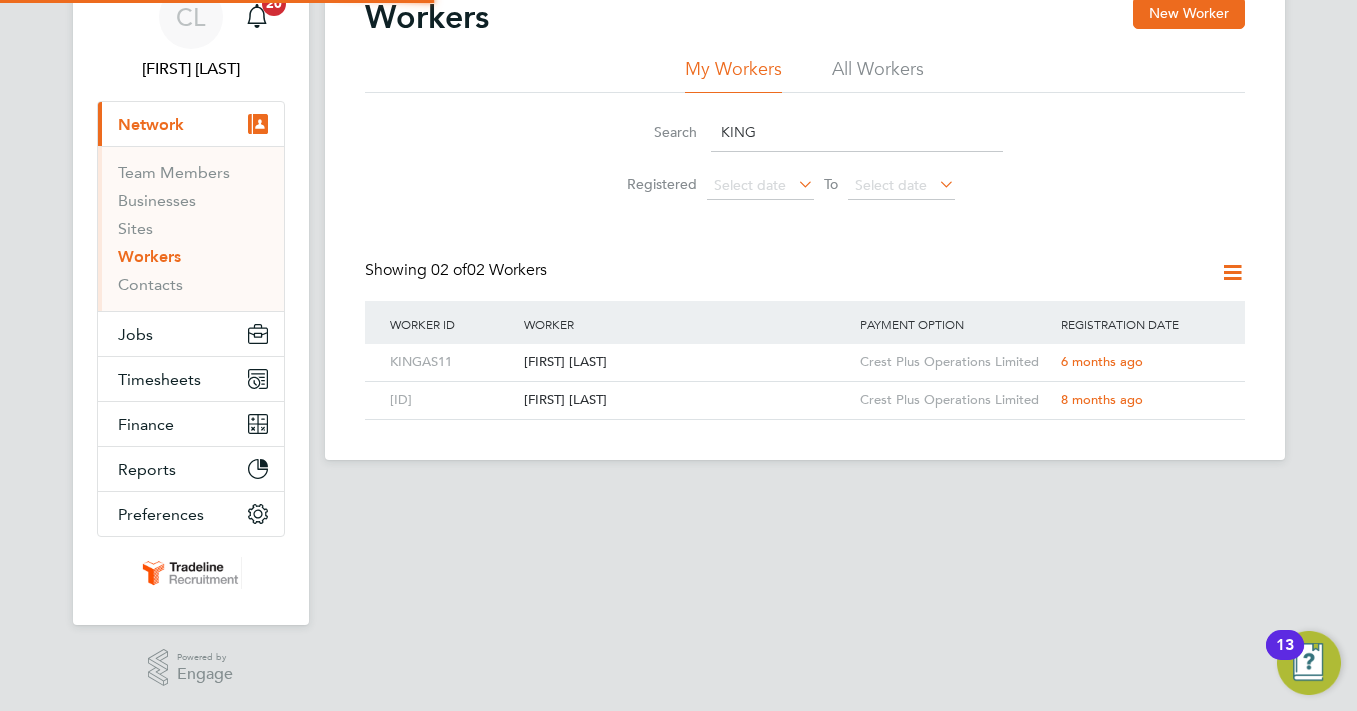 scroll, scrollTop: 0, scrollLeft: 0, axis: both 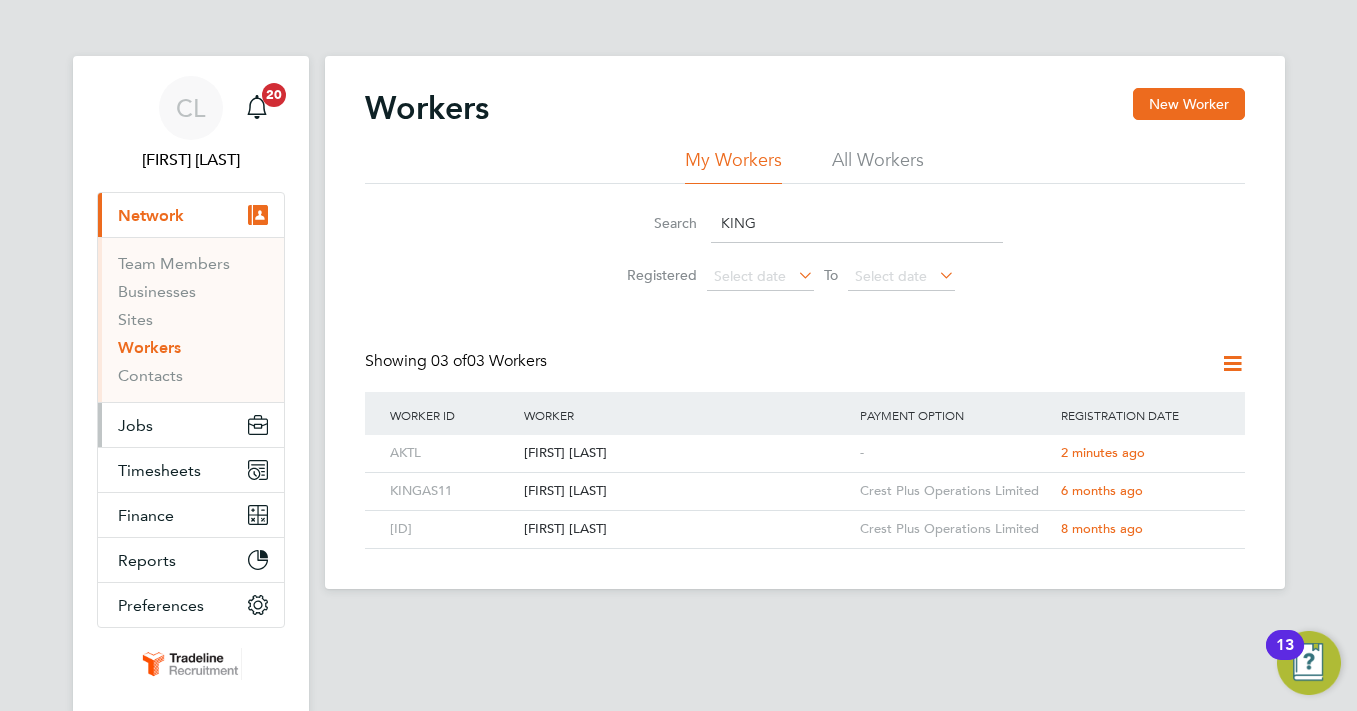 click on "Jobs" at bounding box center [135, 425] 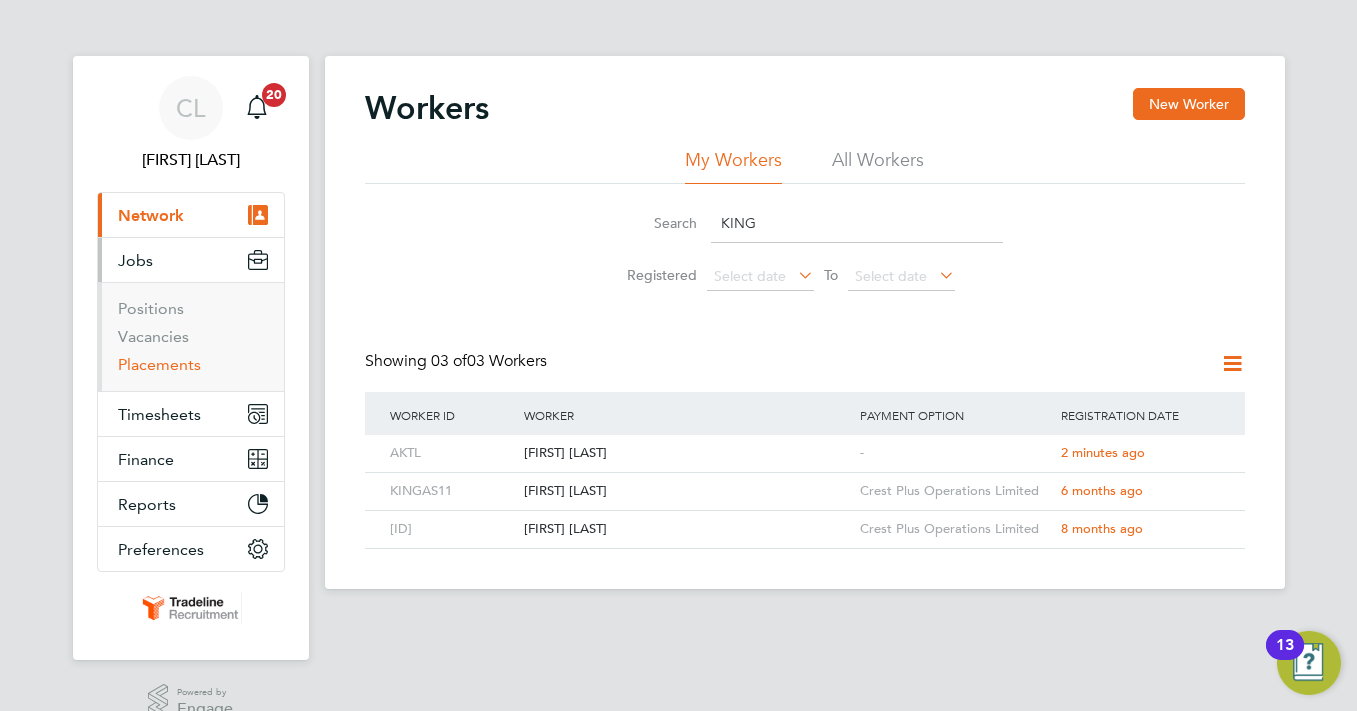 click on "Placements" at bounding box center [159, 364] 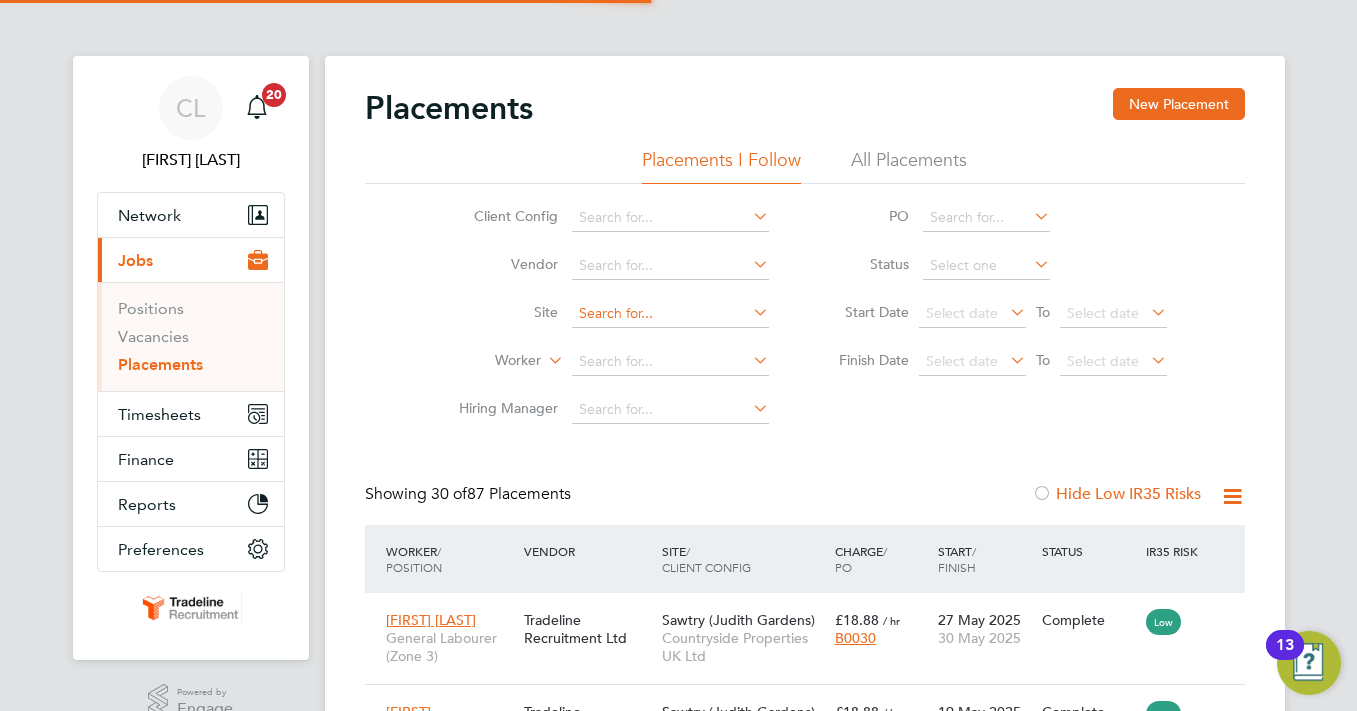 scroll, scrollTop: 10, scrollLeft: 10, axis: both 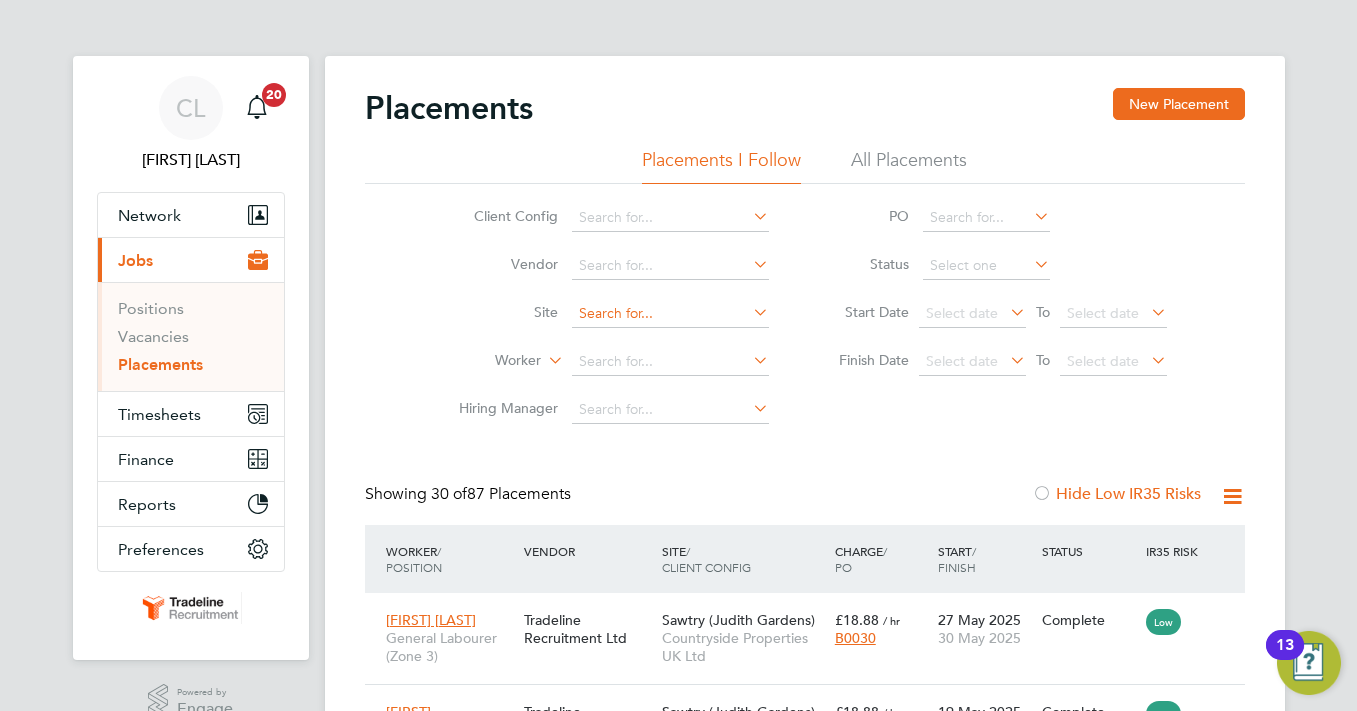 click 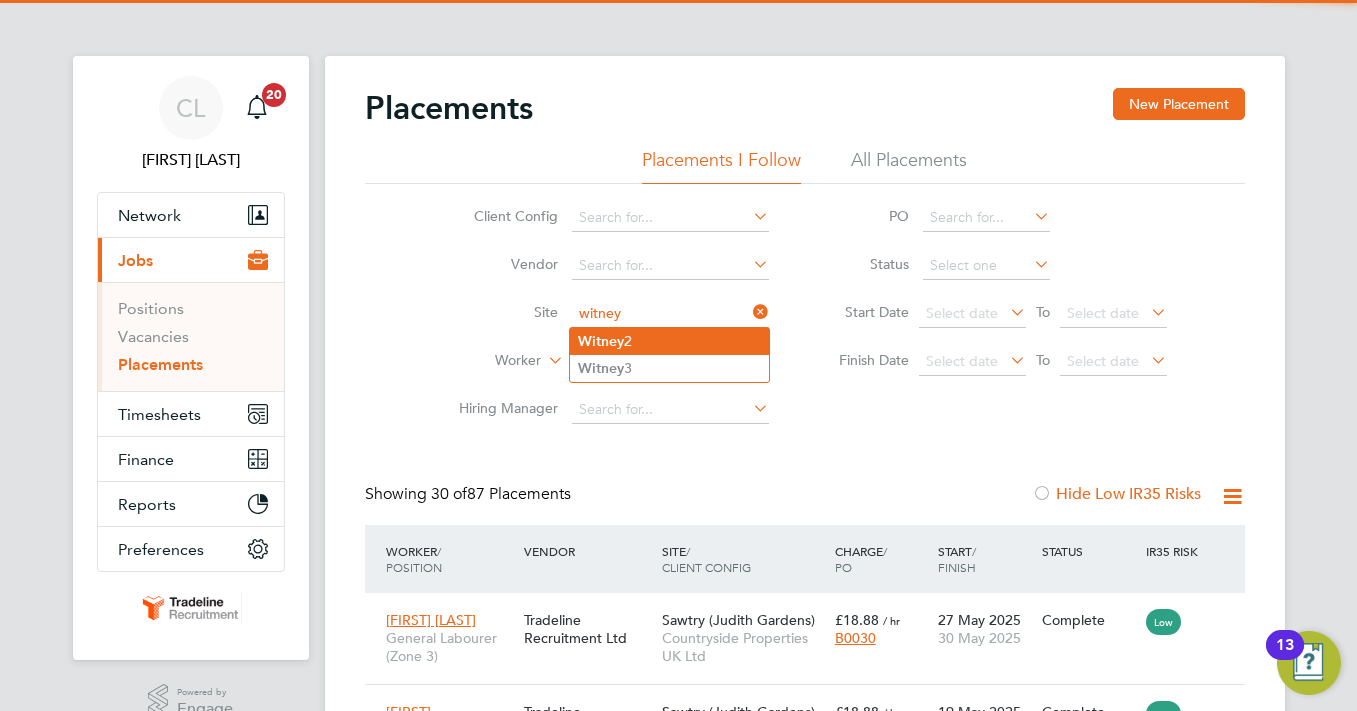 click on "Witney" 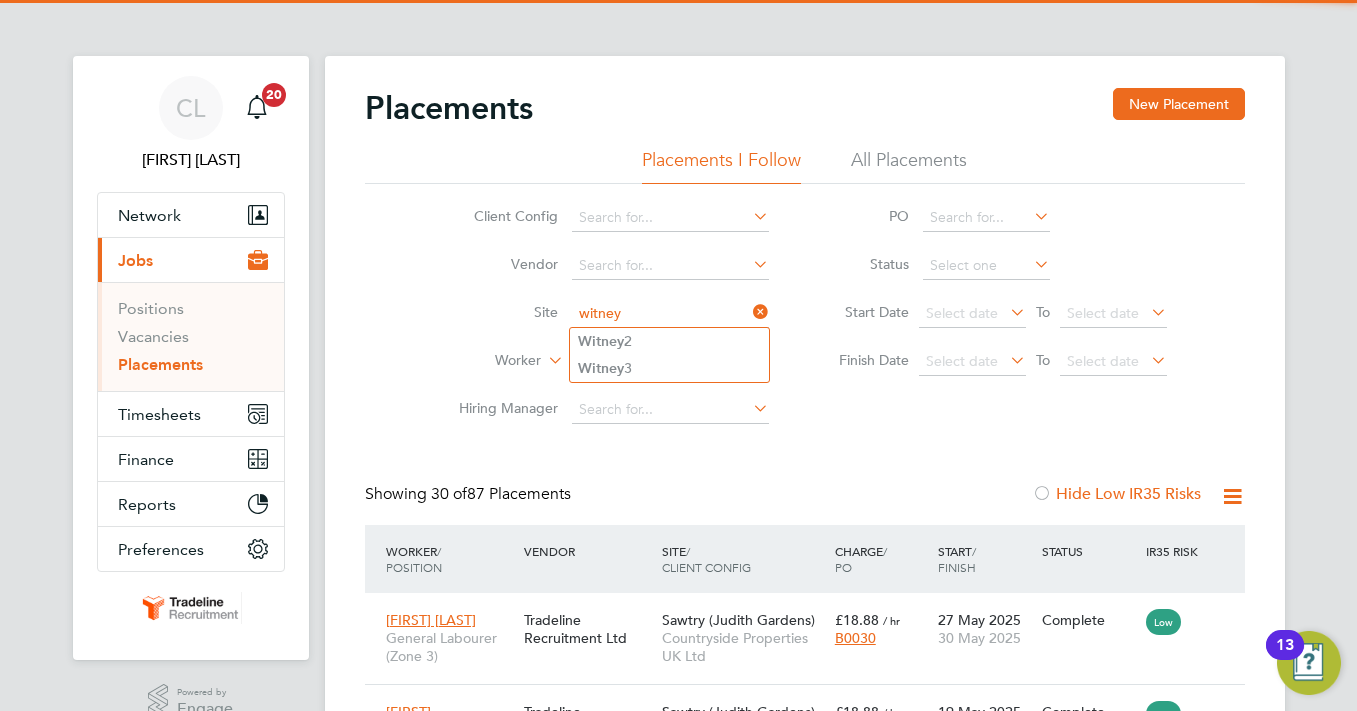 type on "Witney 2" 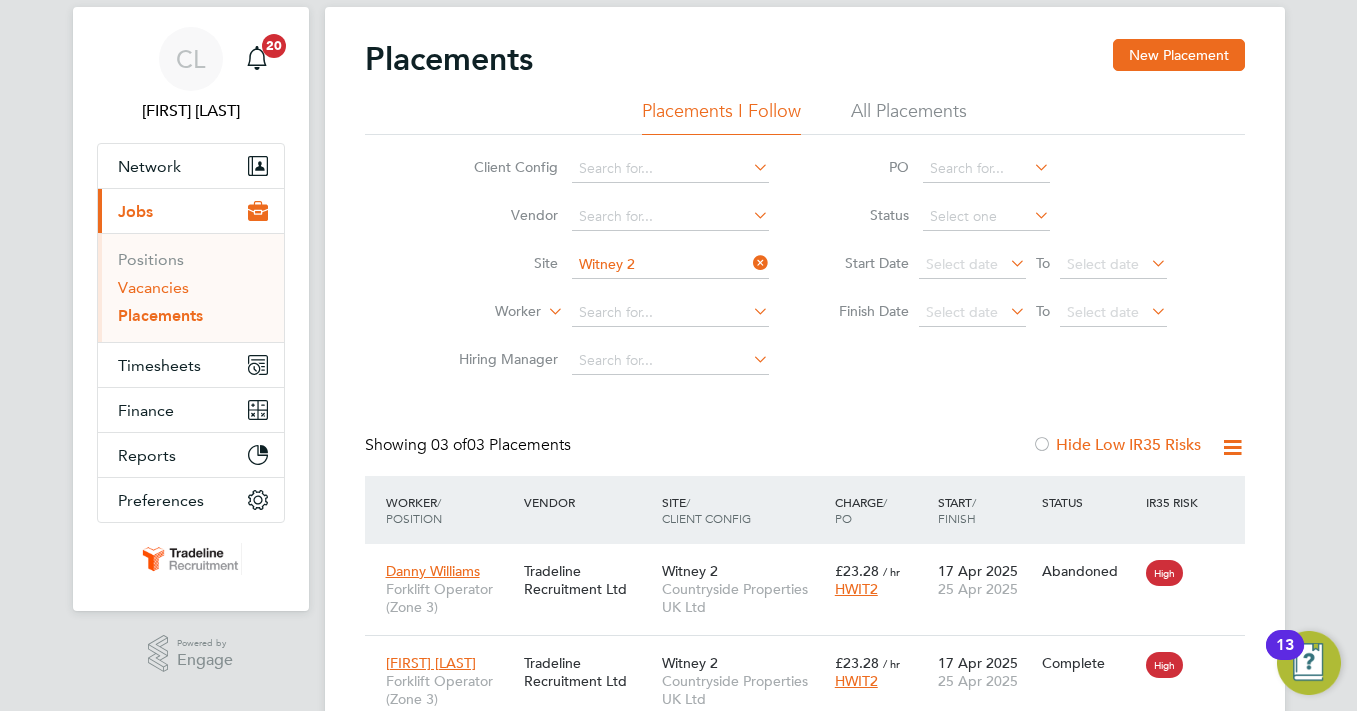 click on "Vacancies" at bounding box center (153, 287) 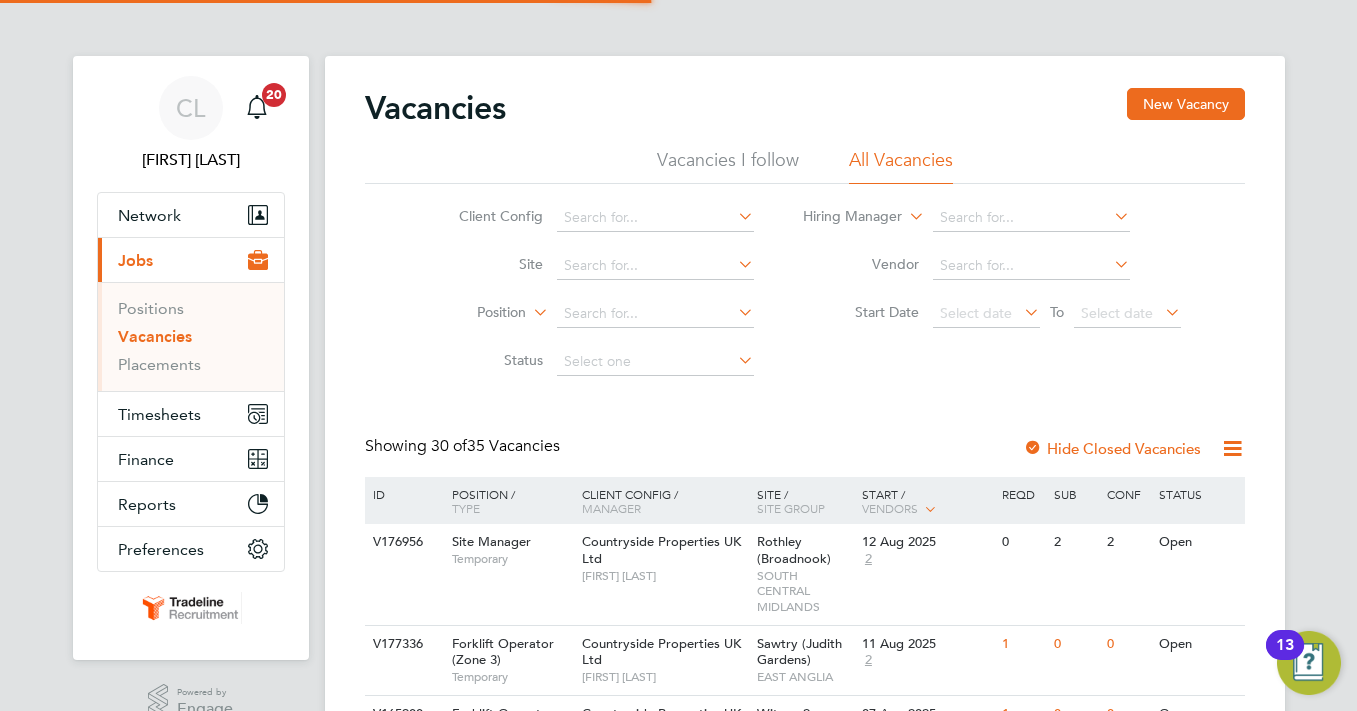 drag, startPoint x: 618, startPoint y: 277, endPoint x: 673, endPoint y: 232, distance: 71.063354 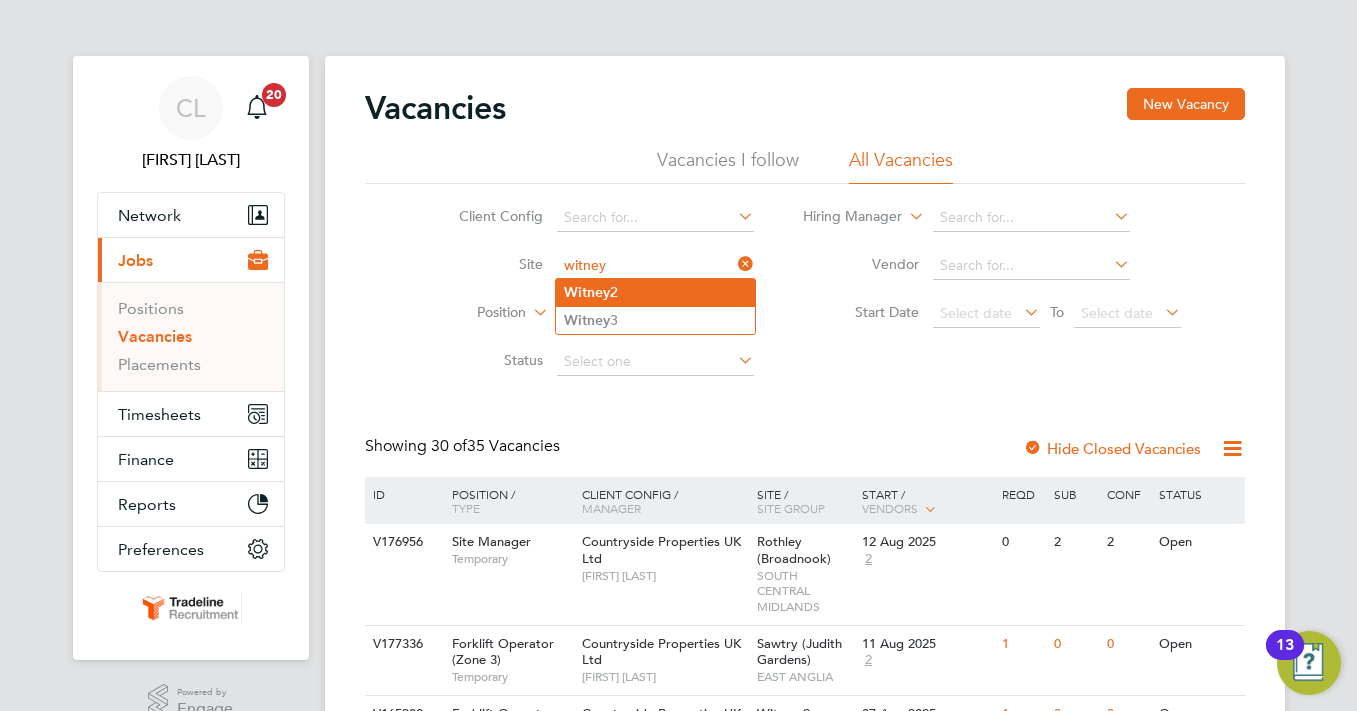 click on "[CITY]  2" 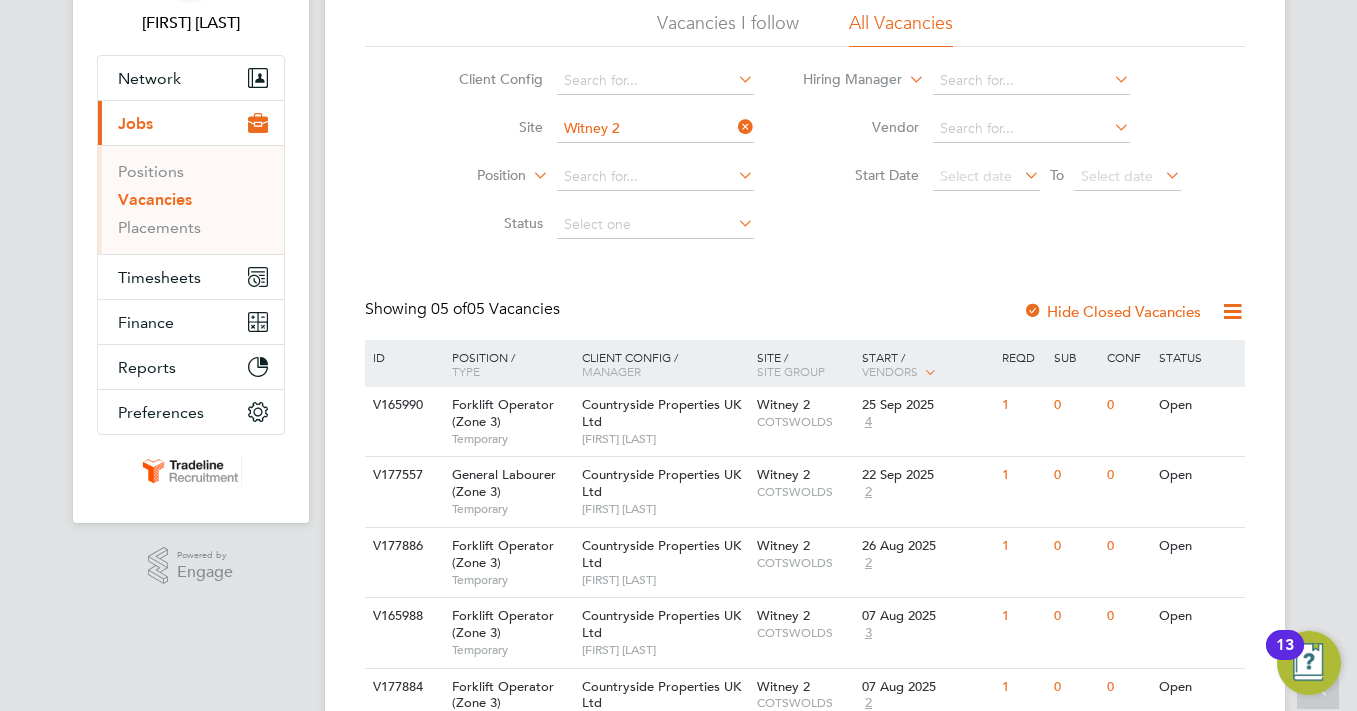 click 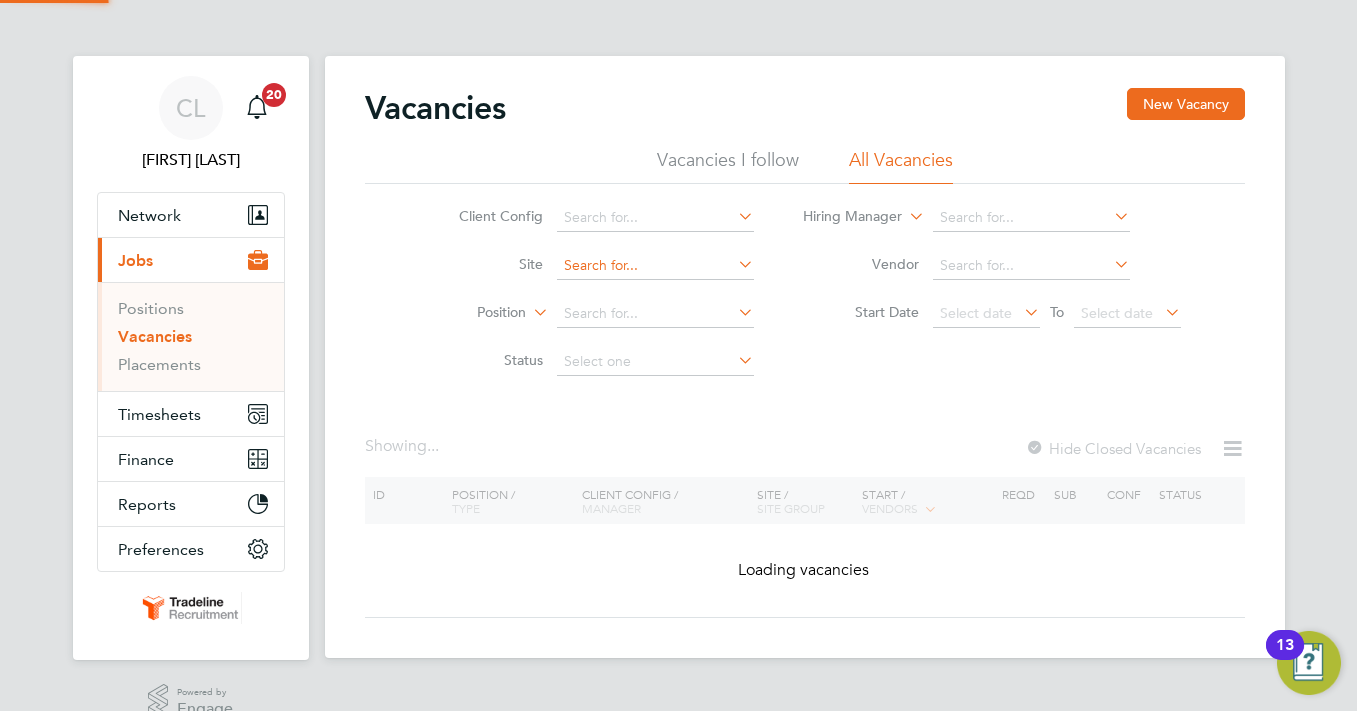 click 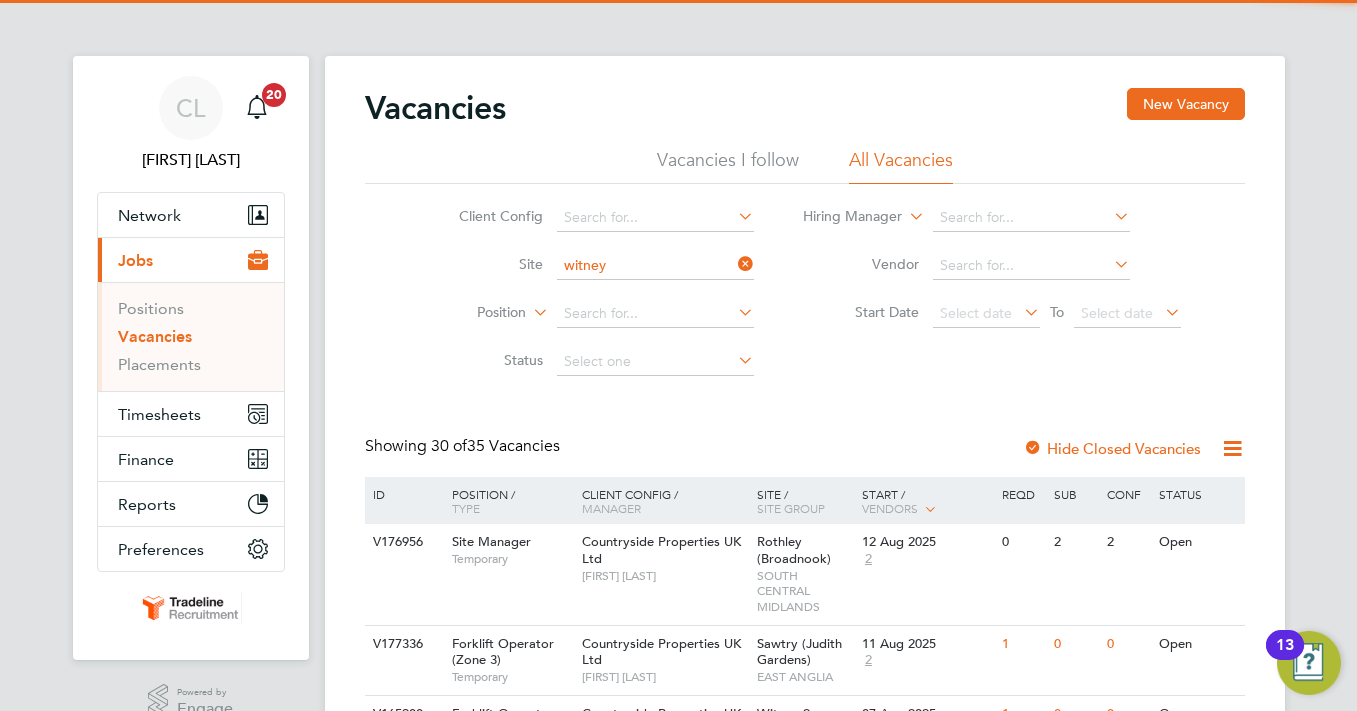 click on "Witney  3" 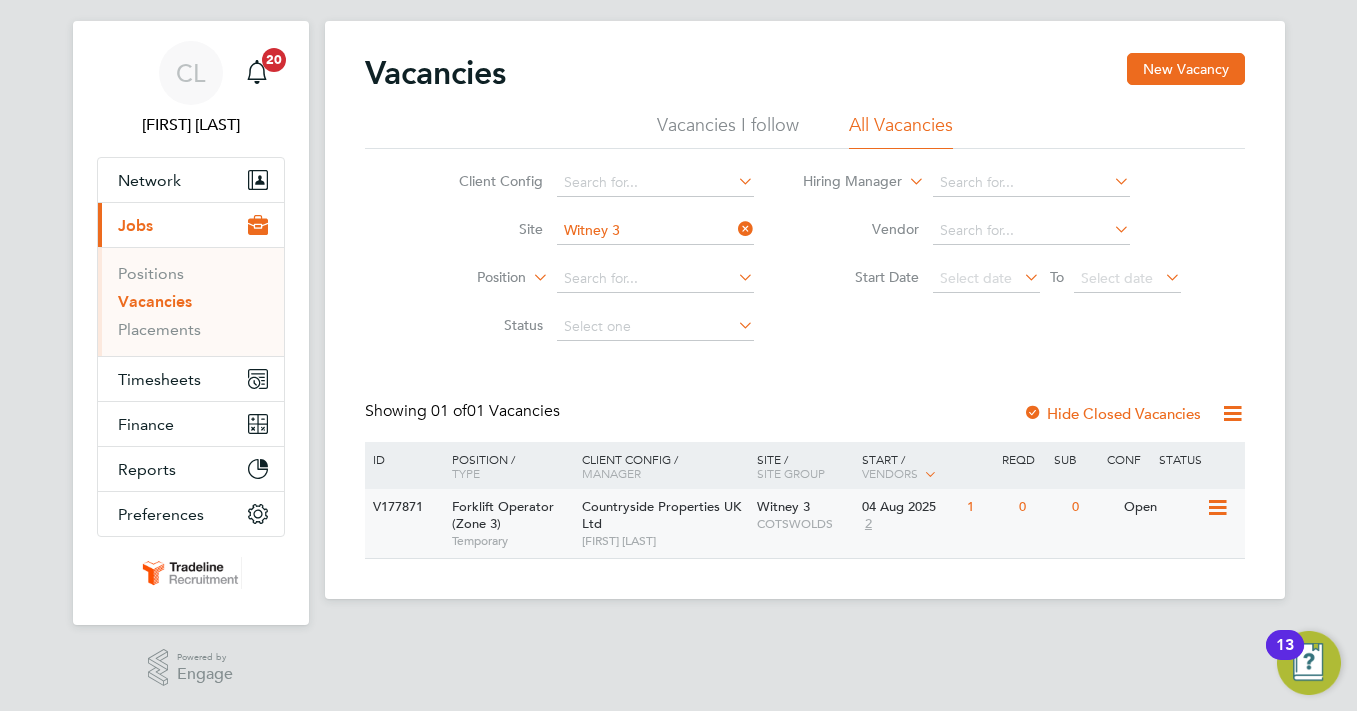 click on "[NUMBER] [ROLE]   Temporary [COMPANY]   [FIRST] [LAST] [CITY] [REGION] [DATE] 2 1 0 0 Open" 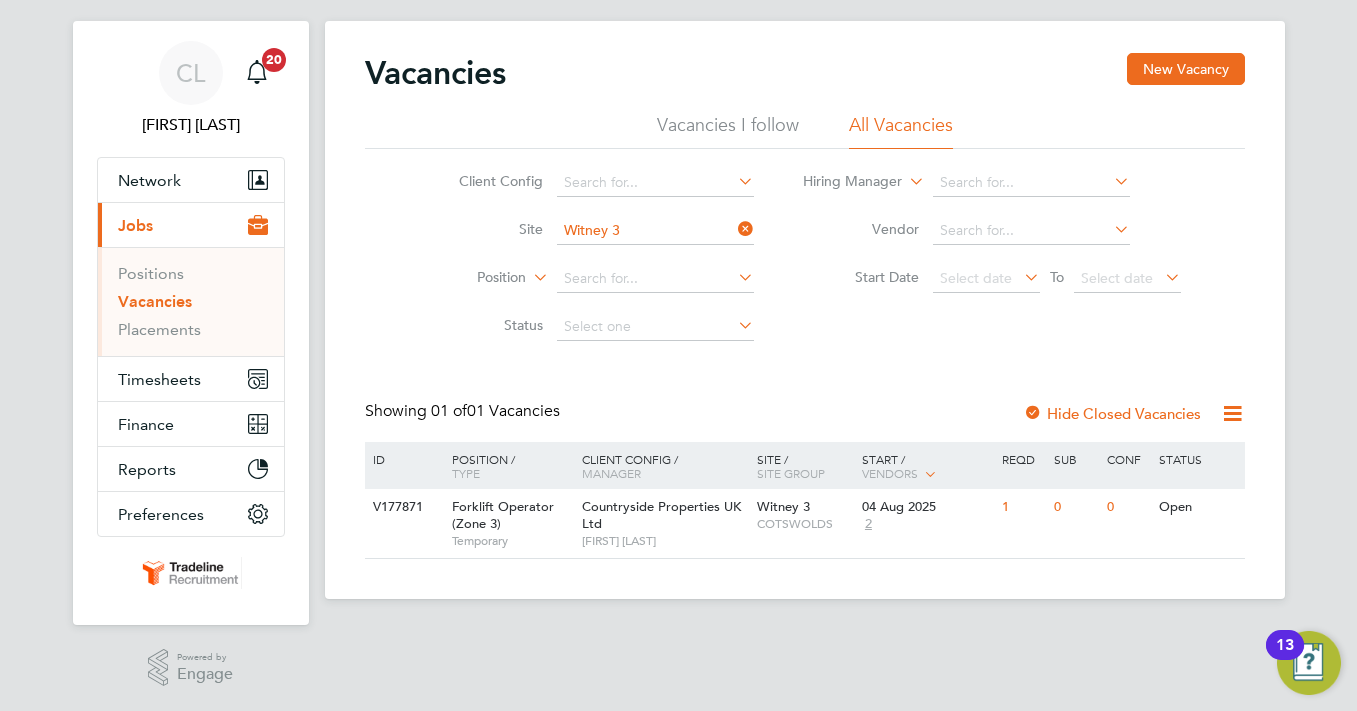 click 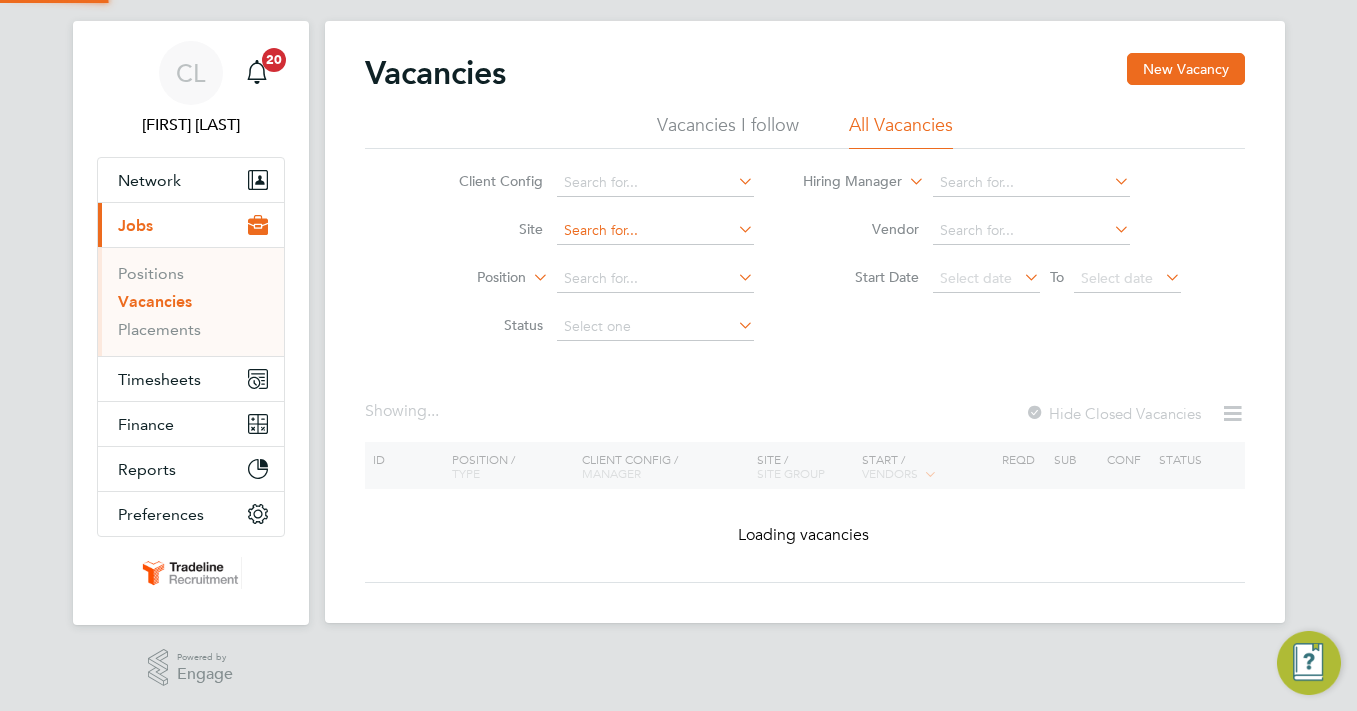 click 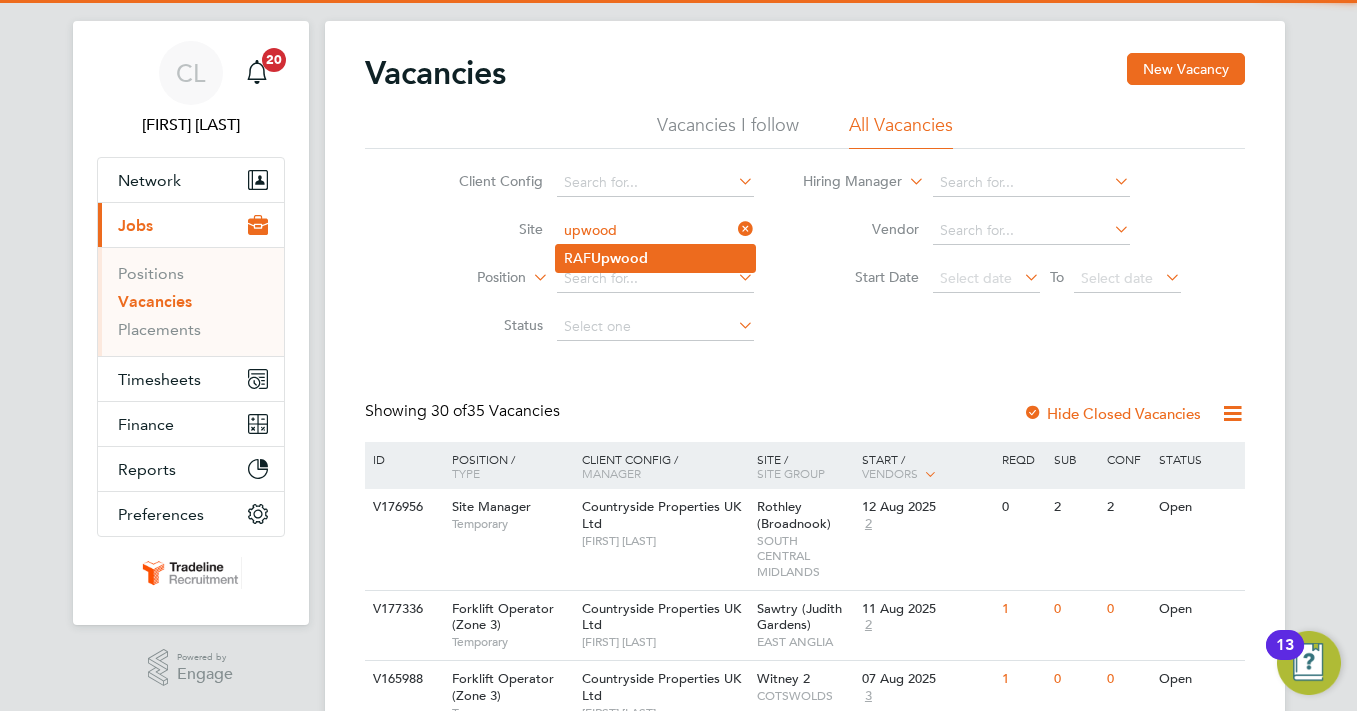 click on "[PLACE]" 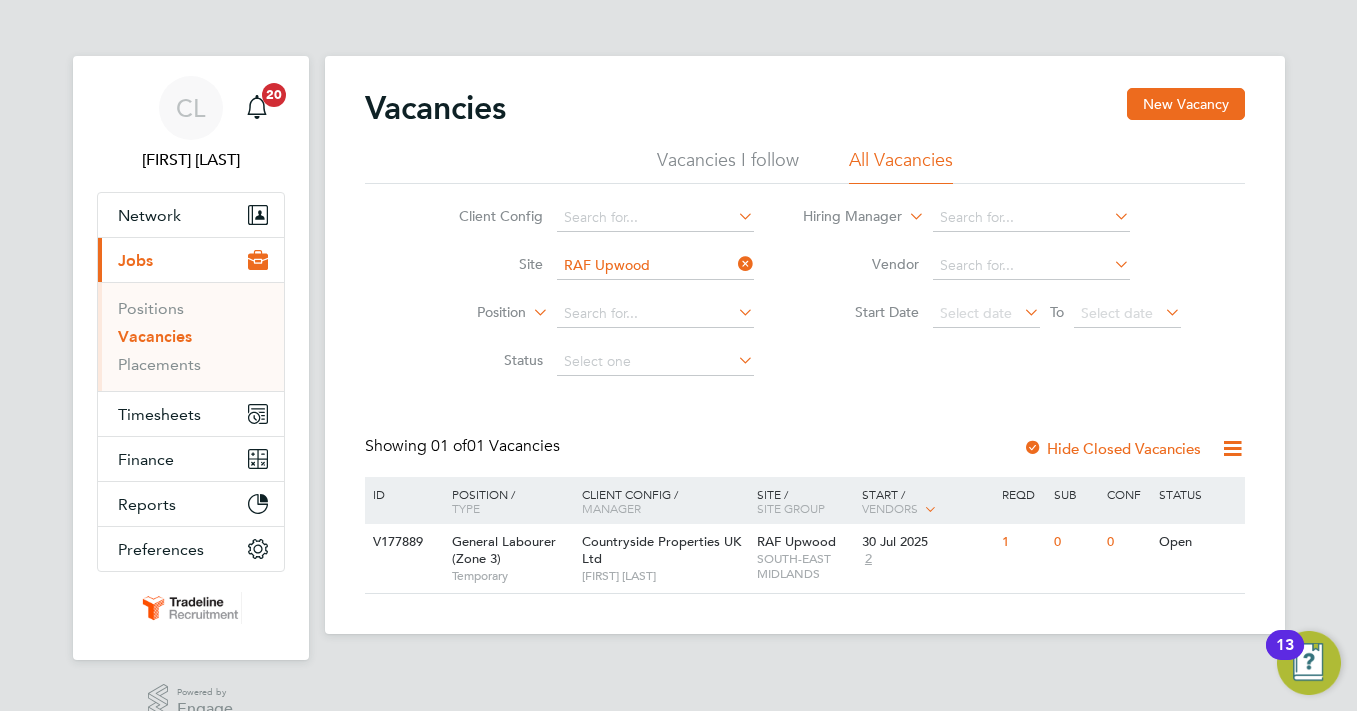 scroll, scrollTop: 35, scrollLeft: 0, axis: vertical 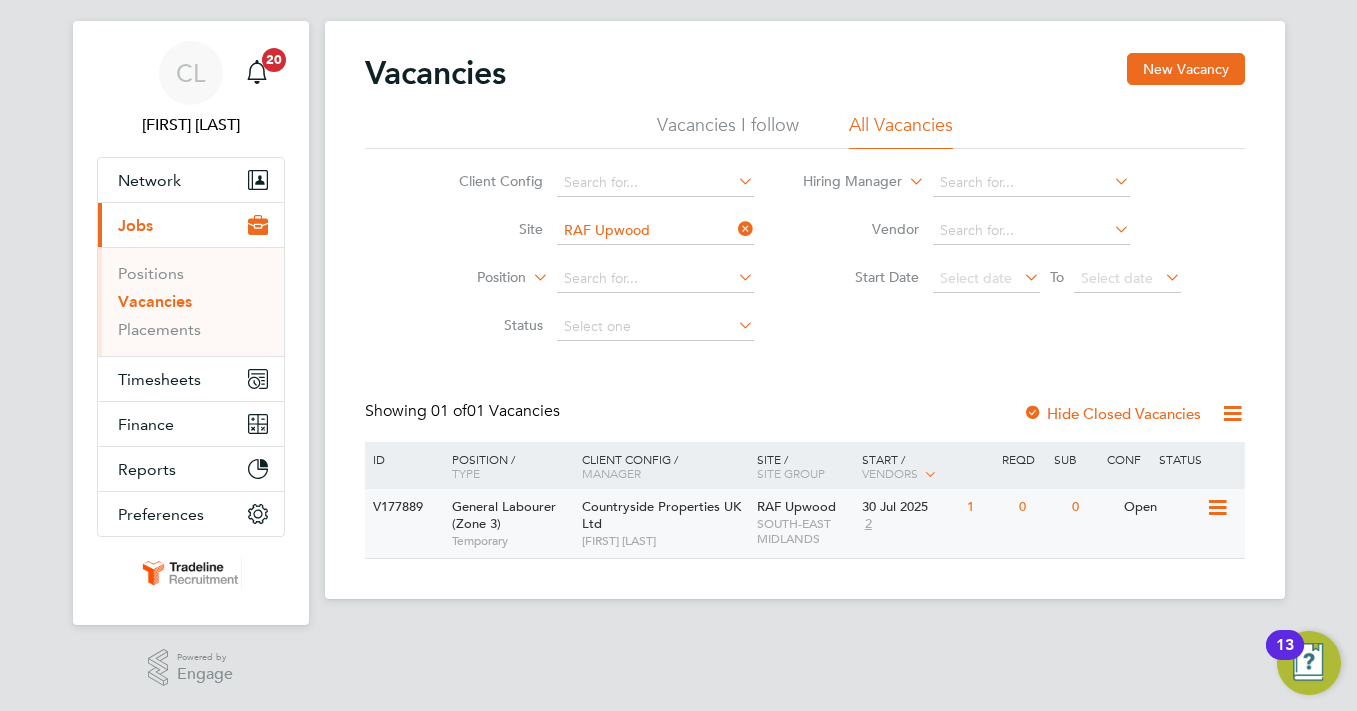 click 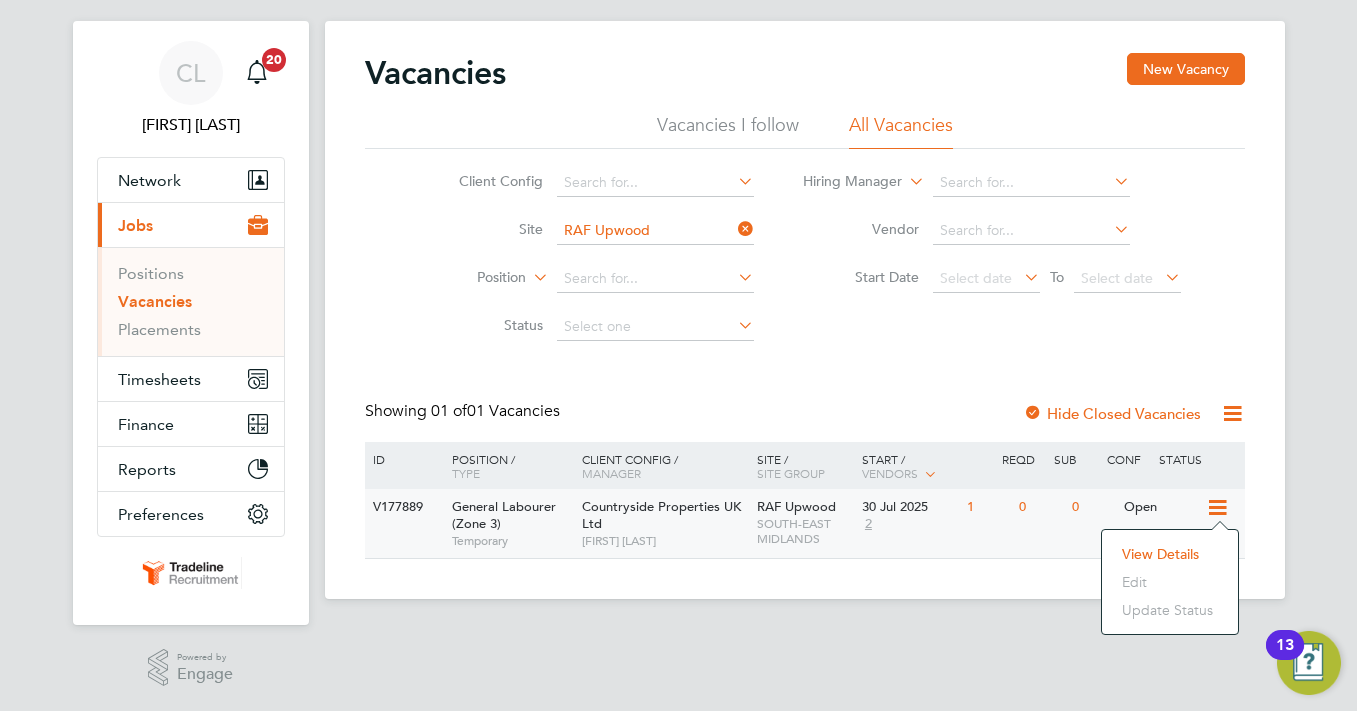 click on "Vacancies New Vacancy Vacancies I follow All Vacancies Client Config     Site   [PLACE]   Position     Status   Hiring Manager     Vendor   Start Date
Select date
To
Select date
Showing   01 of  01 Vacancies Hide Closed Vacancies ID  Position / Type   Client Config / Manager Site / Site Group Start / Vendors   Reqd Sub Conf Status [NUMBER] [ROLE]   Temporary [COMPANY]   [FIRST] [LAST] [PLACE]   [REGION] [DATE] 2 1 0 0 Open Show  5  more" 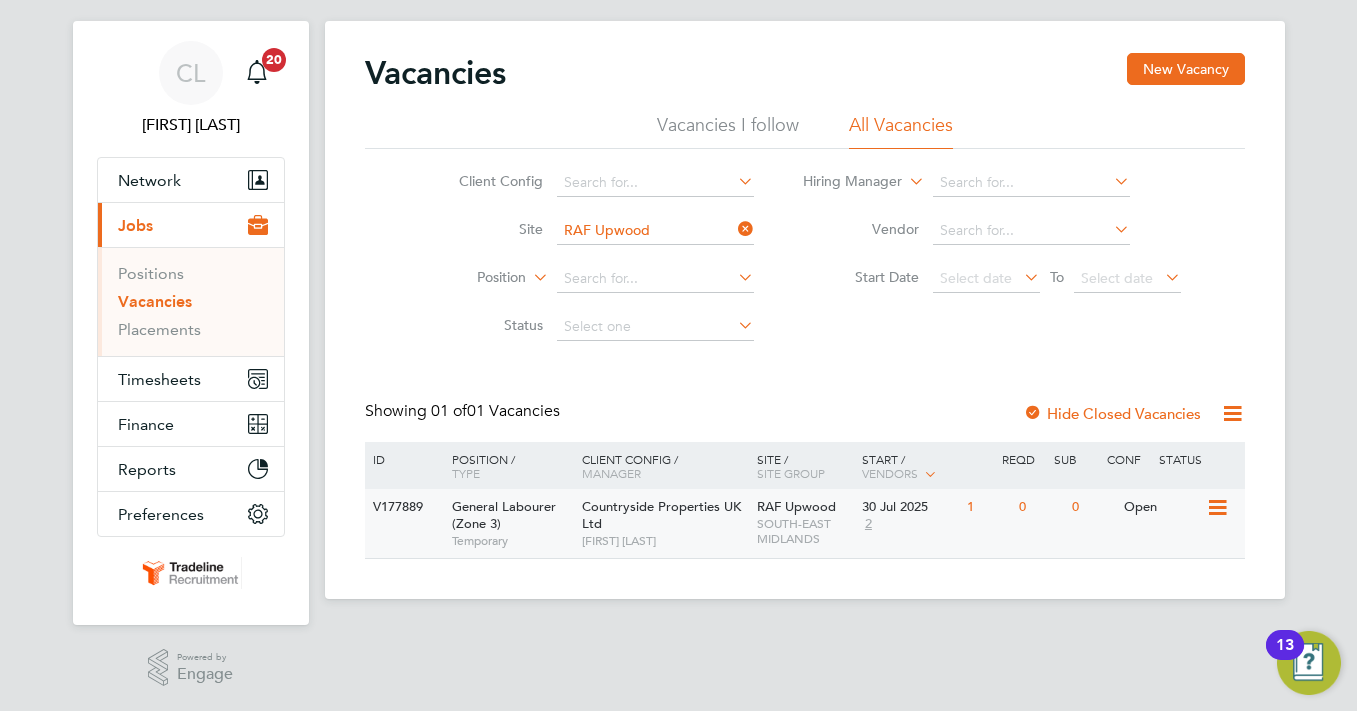 click on "SOUTH-EAST MIDLANDS" 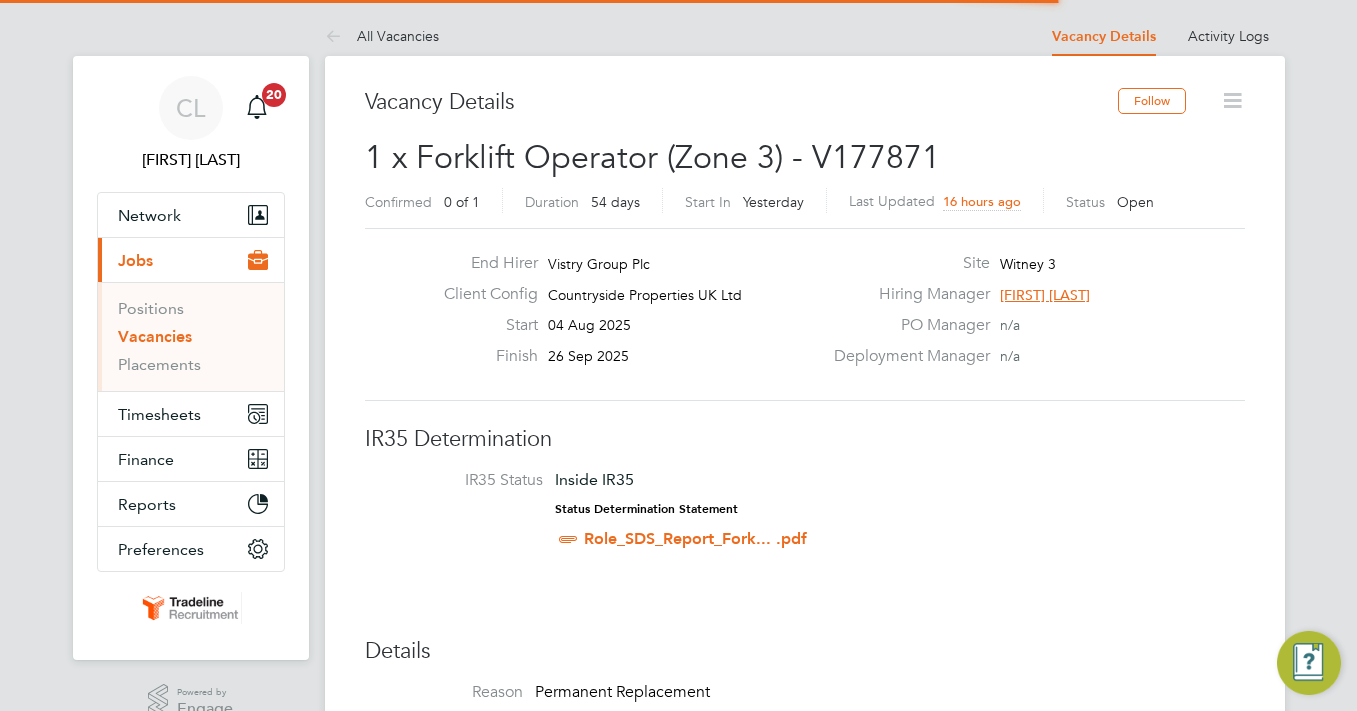 scroll, scrollTop: 492, scrollLeft: 0, axis: vertical 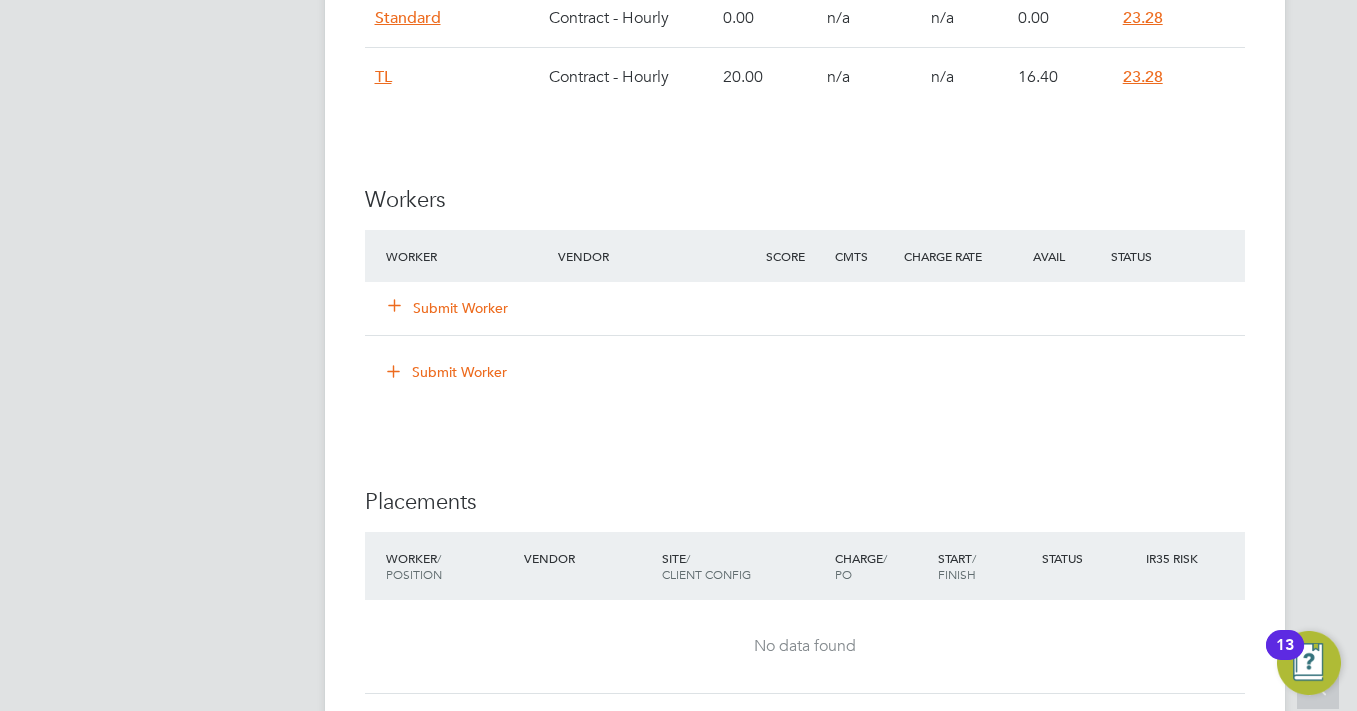 click on "Submit Worker" 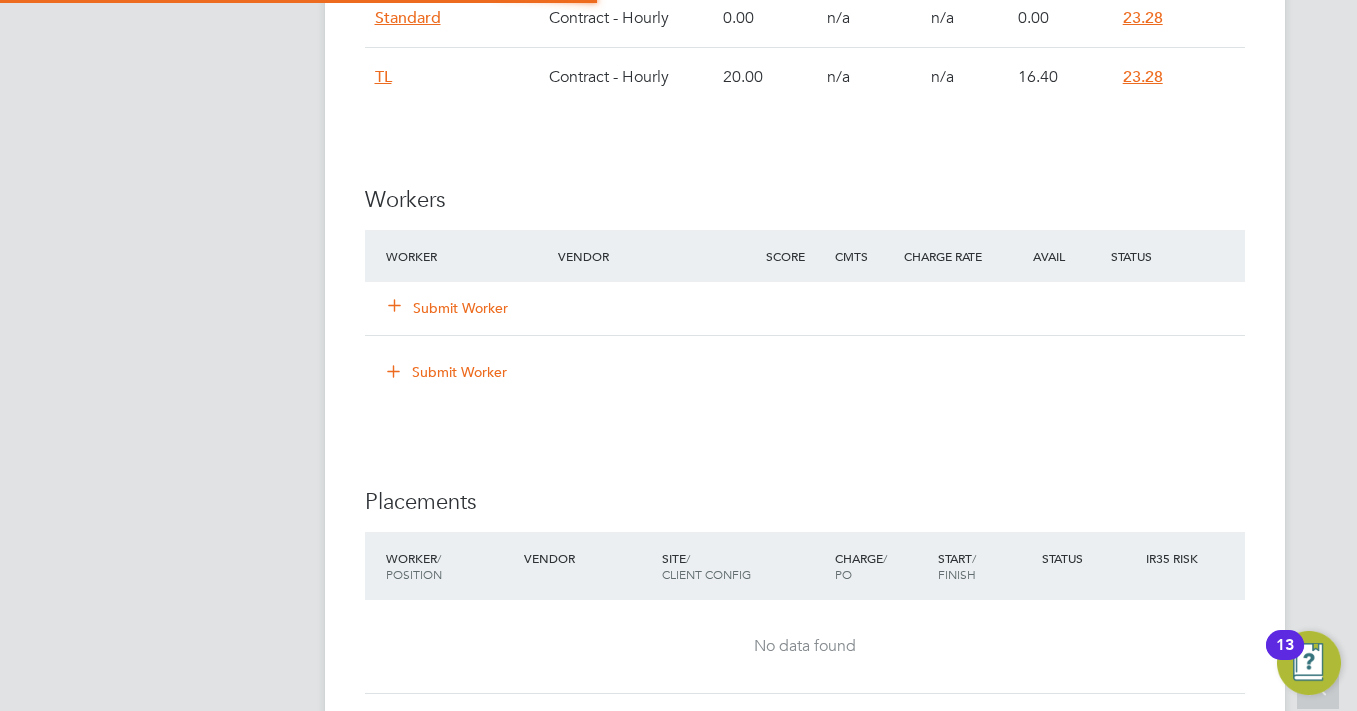 scroll, scrollTop: 10, scrollLeft: 10, axis: both 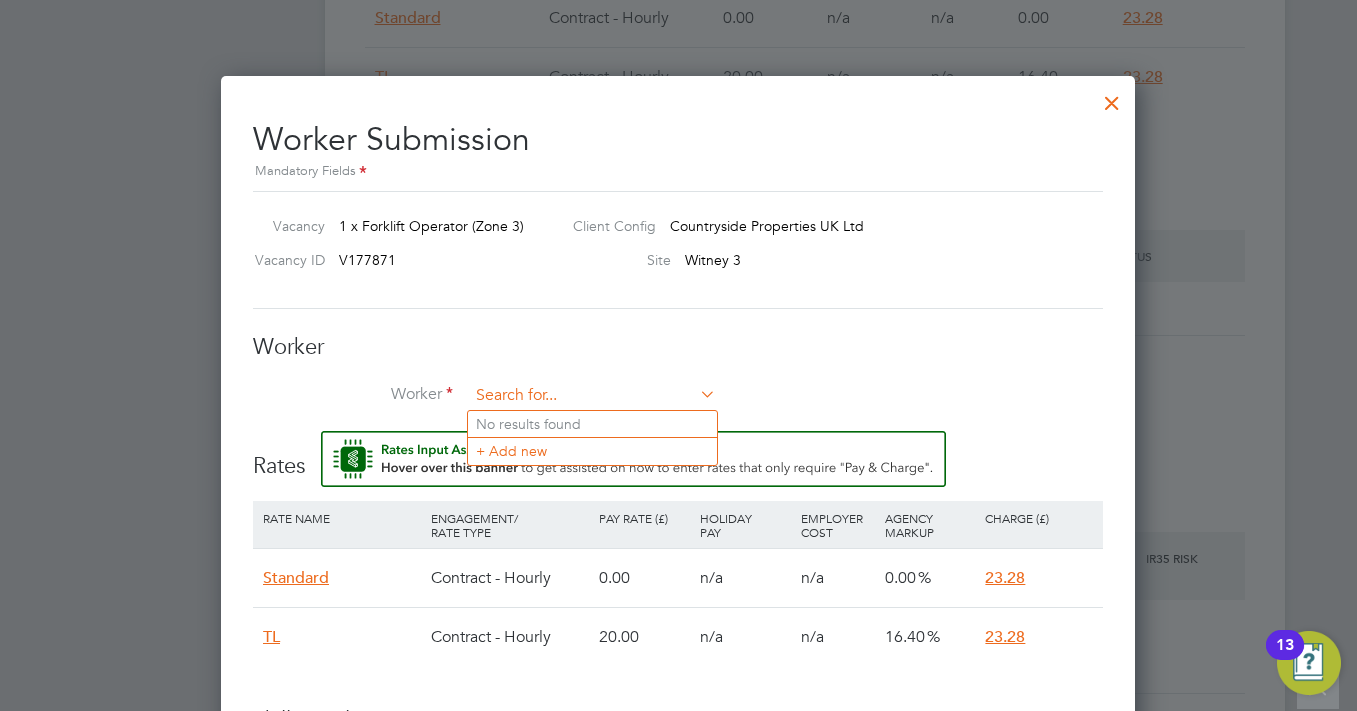 click at bounding box center (592, 396) 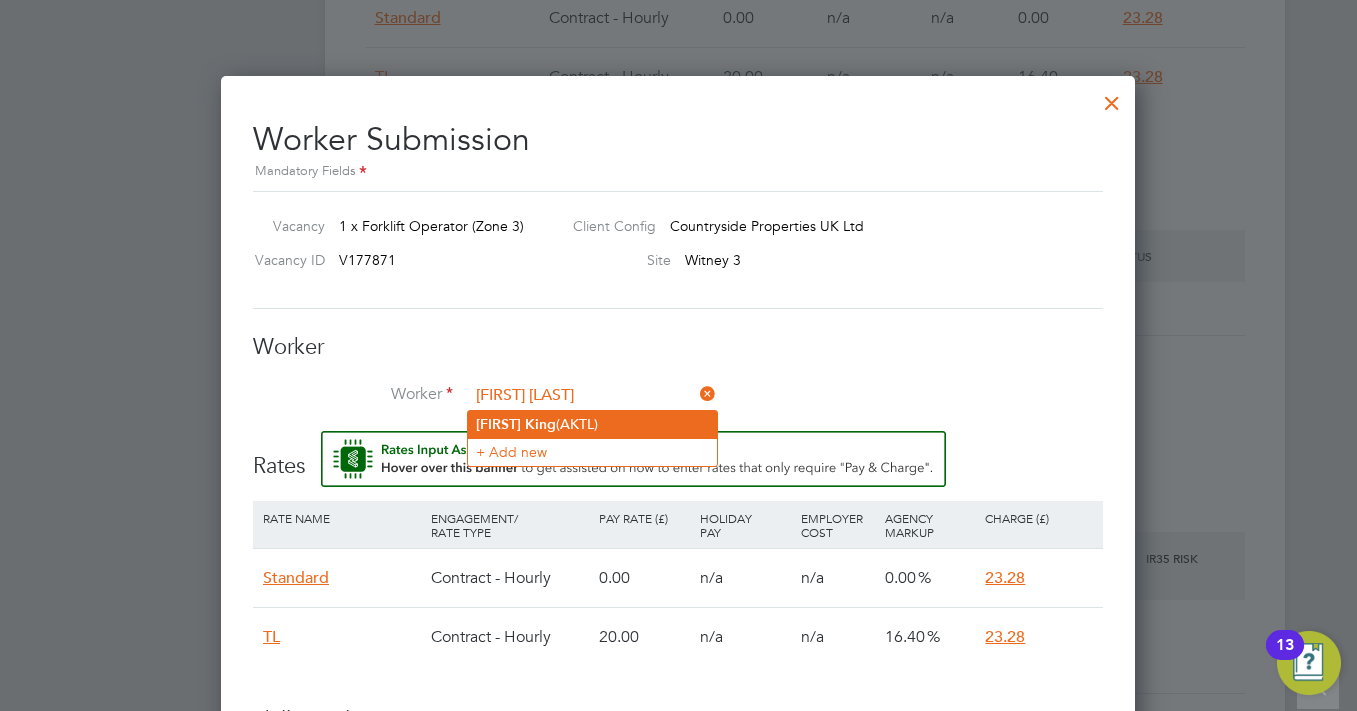 click on "Arthur   King  (AKTL)" 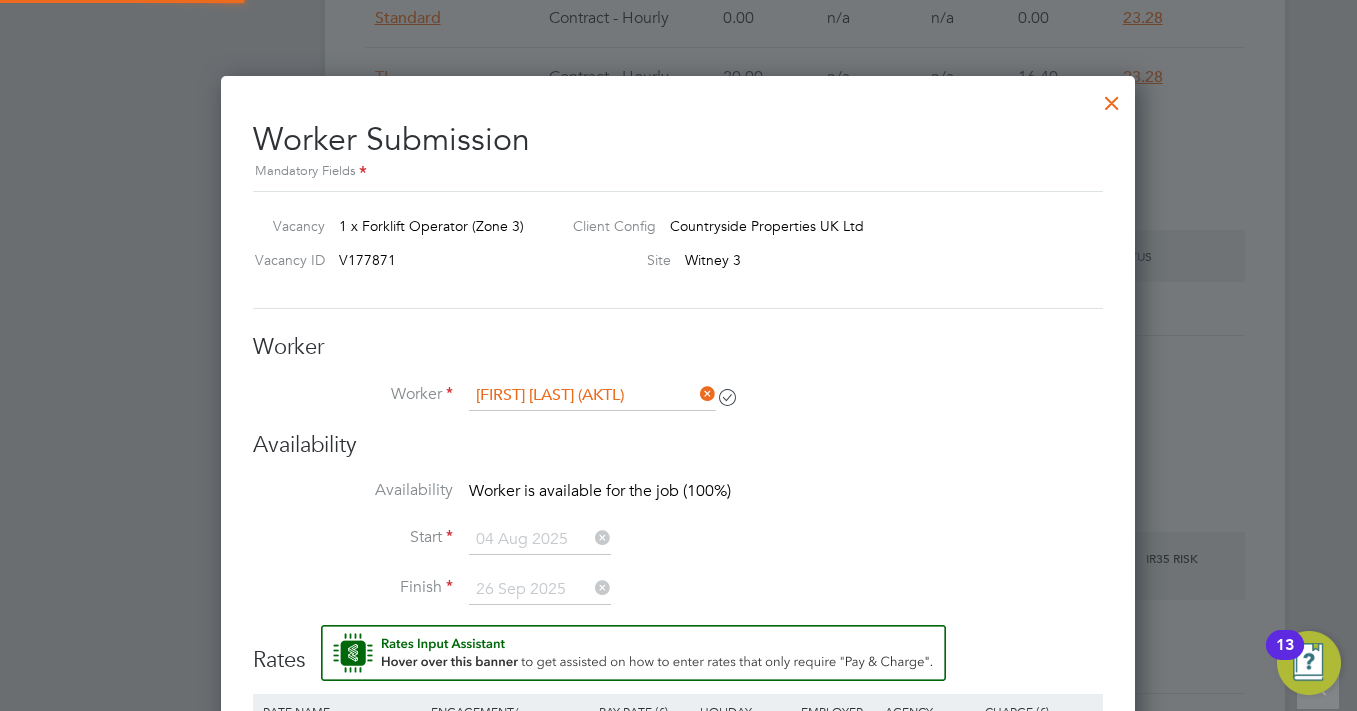 scroll, scrollTop: 10, scrollLeft: 10, axis: both 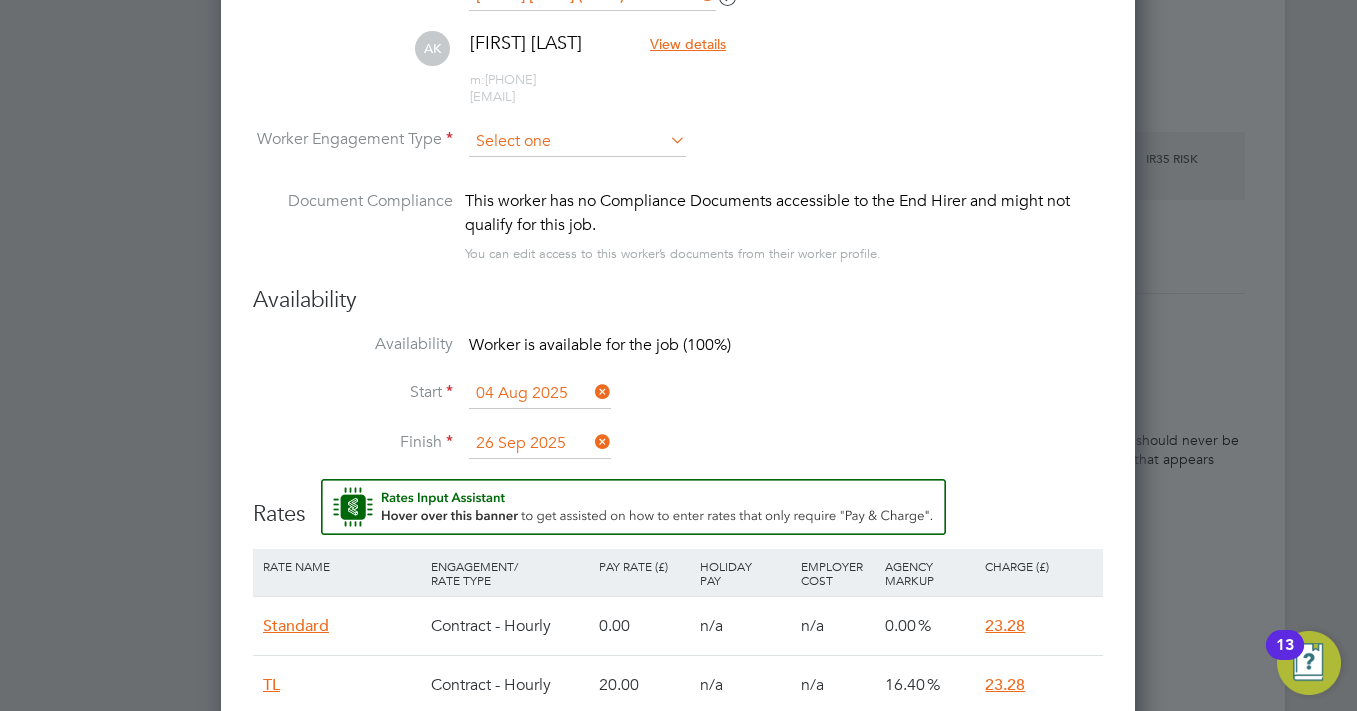 click at bounding box center (577, 142) 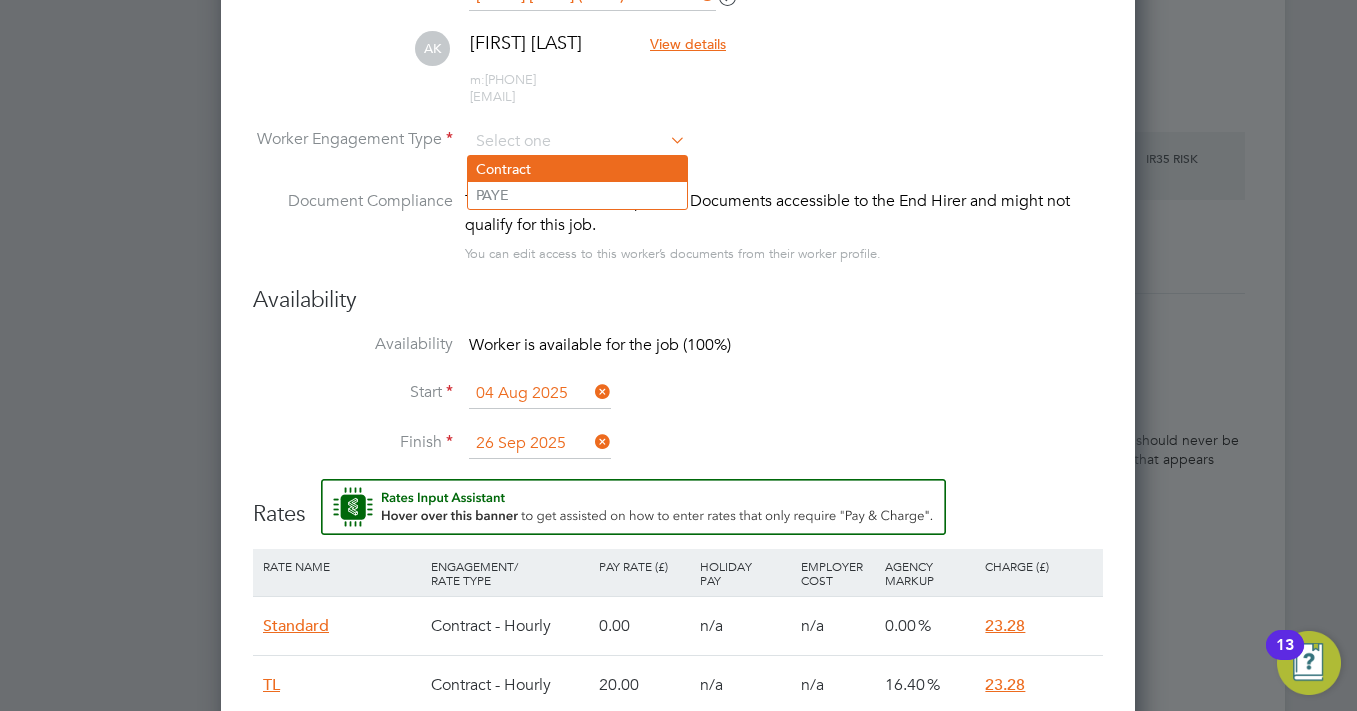 click on "Contract" 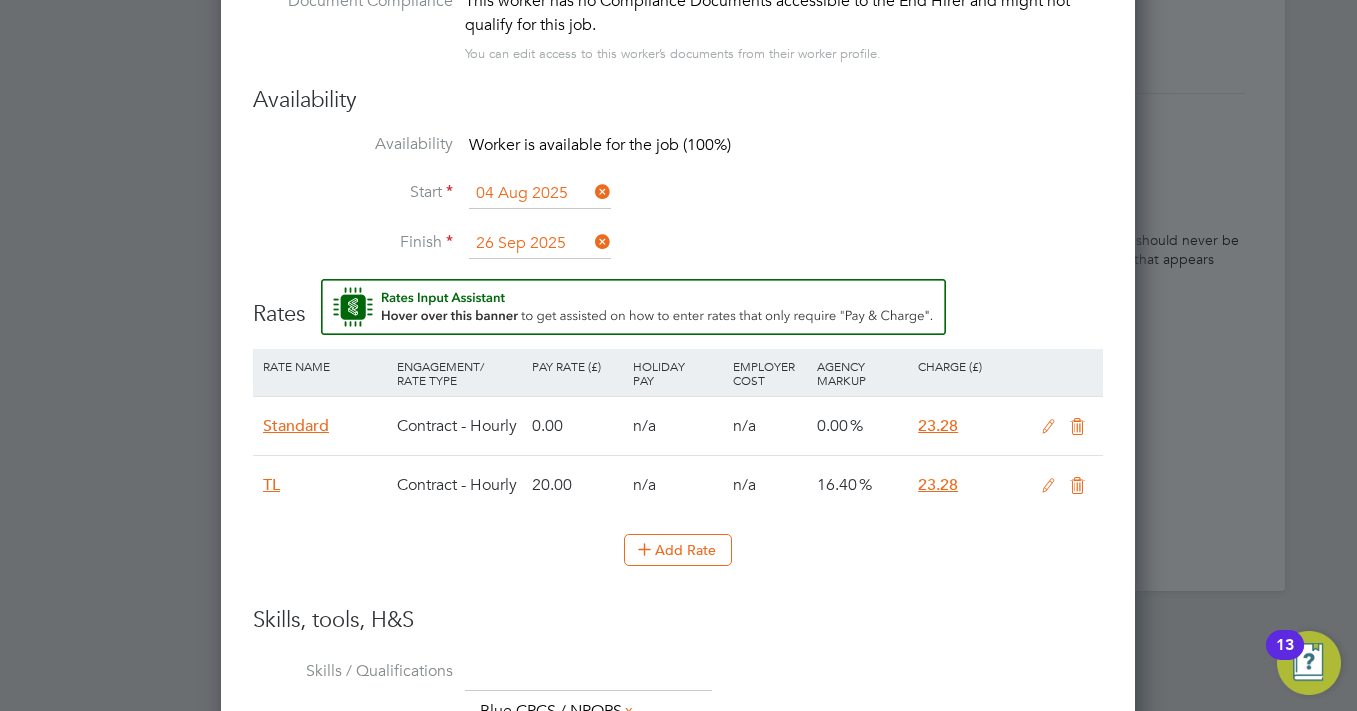 click on "Add Rate" at bounding box center [678, 550] 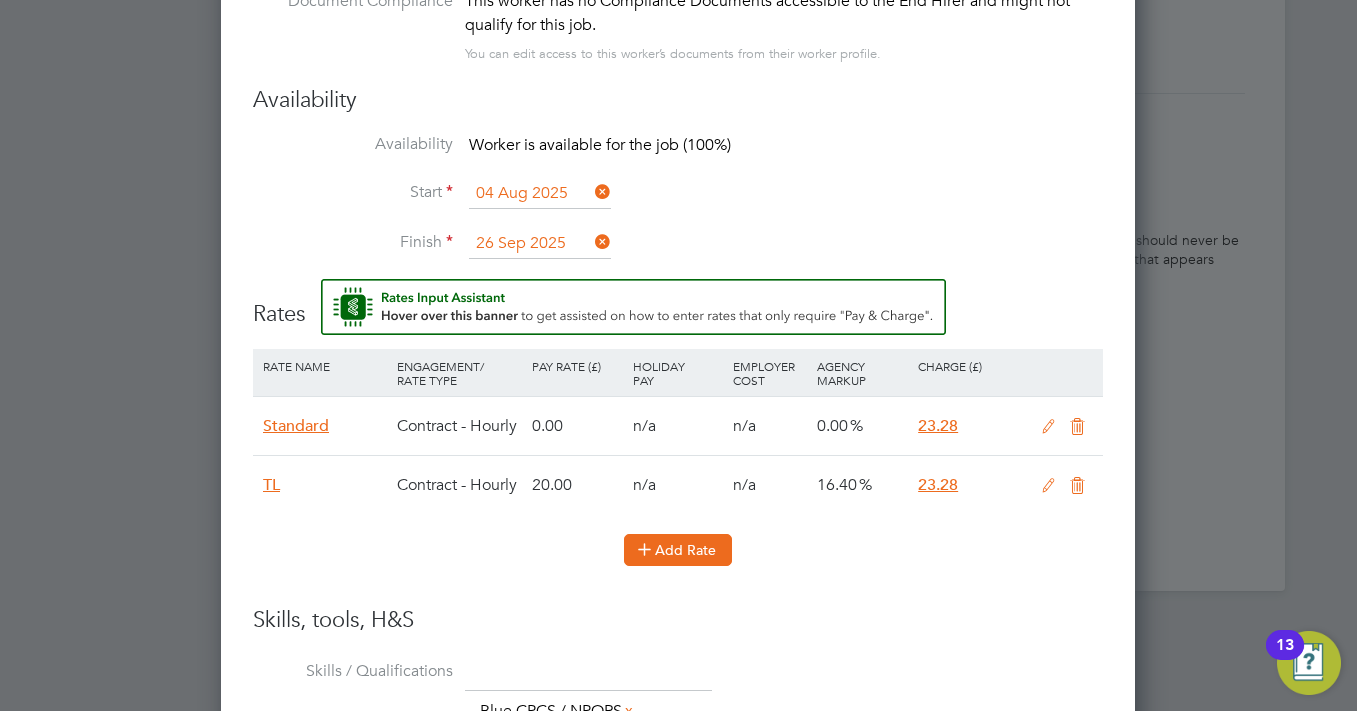 click on "Add Rate" at bounding box center [678, 550] 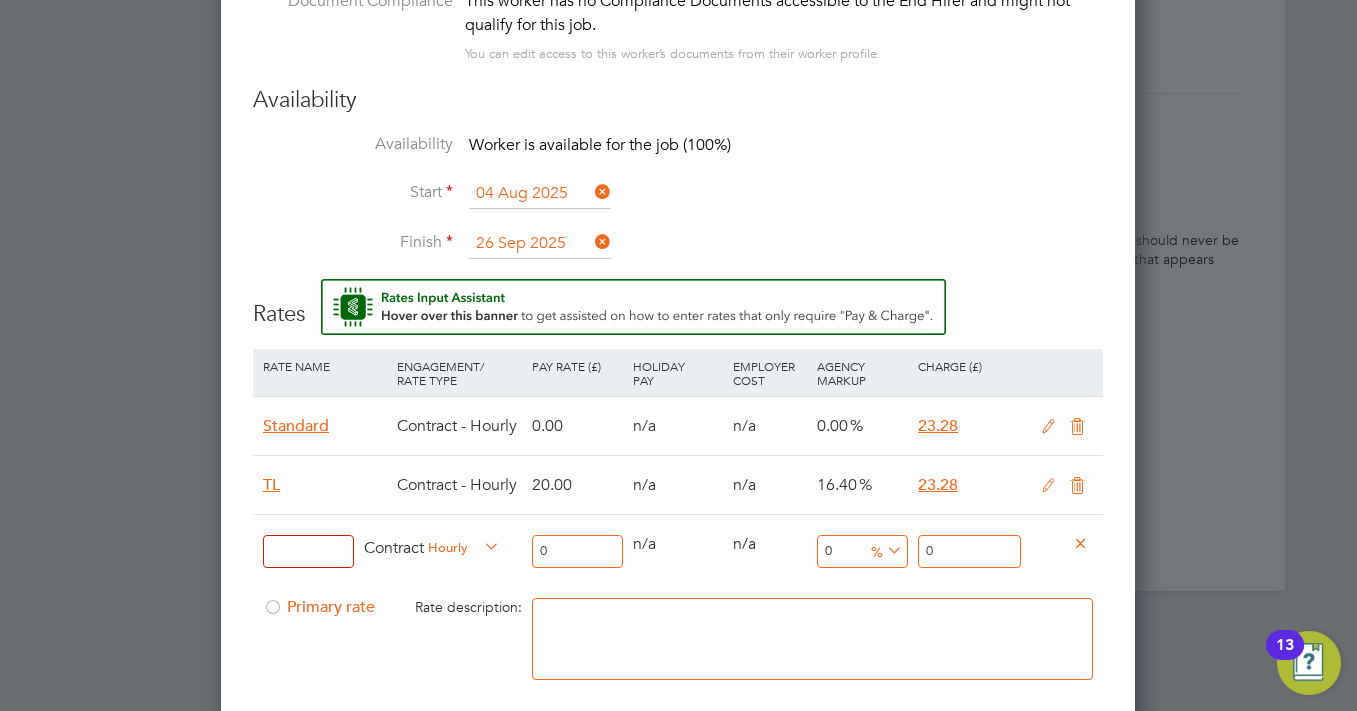 click at bounding box center [308, 551] 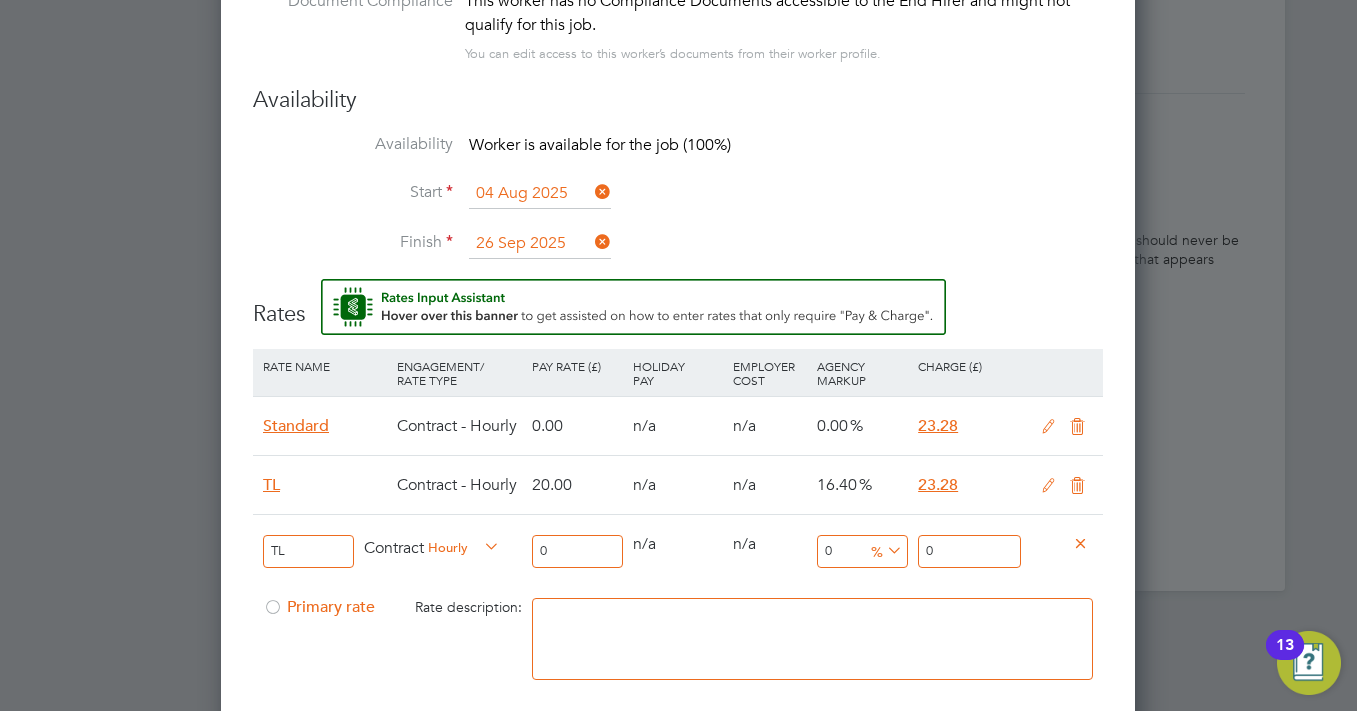 type on "TL" 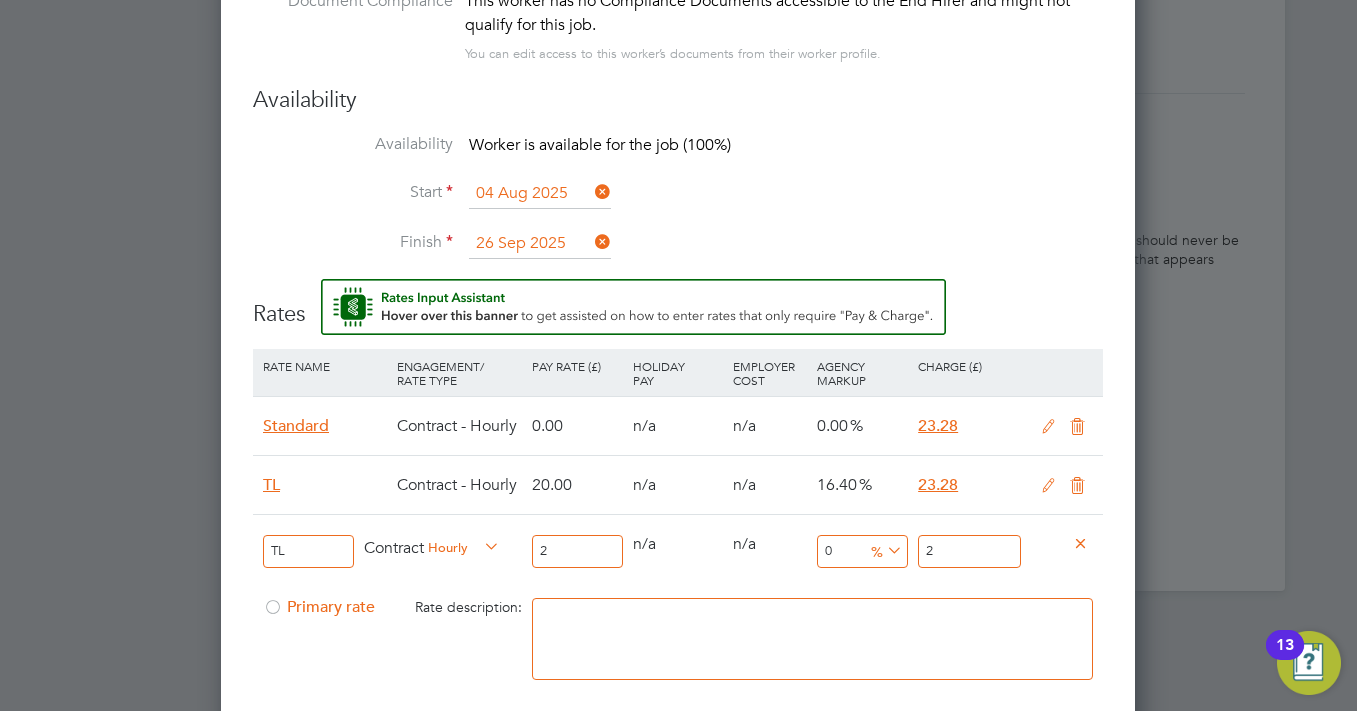 type on "20" 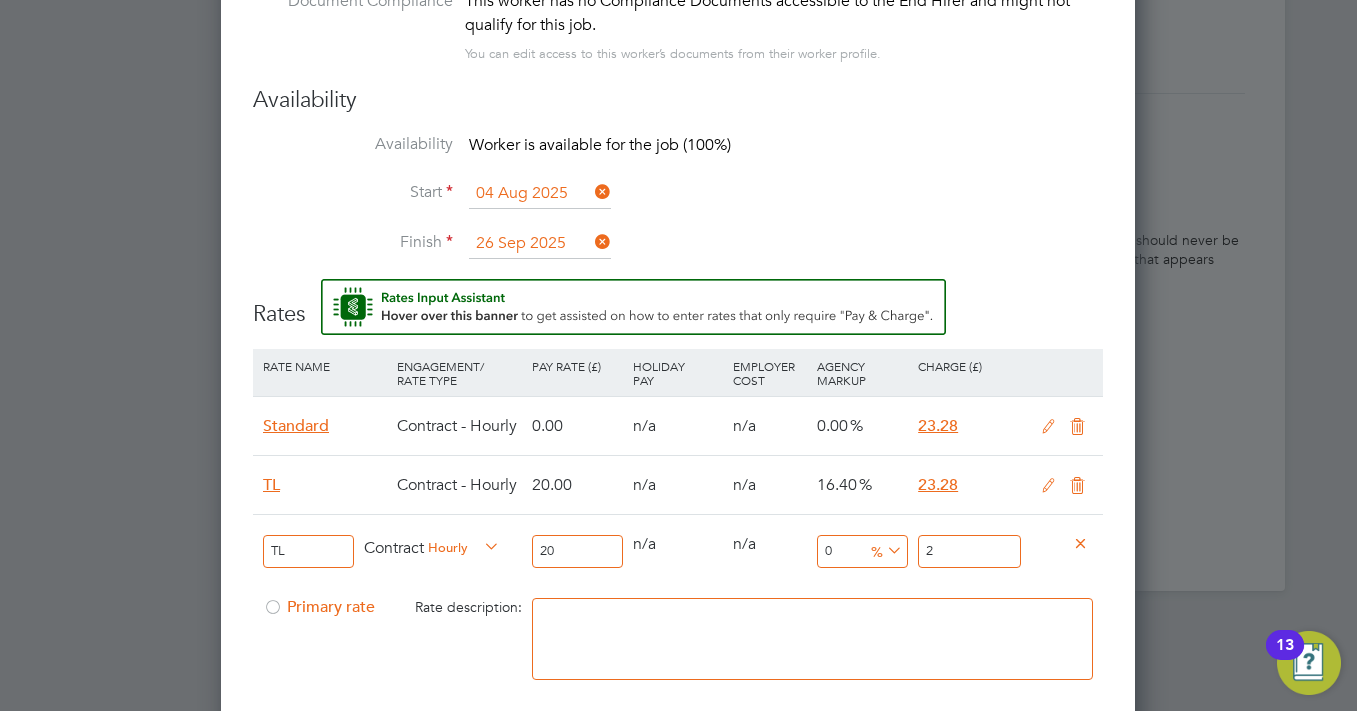 type on "20" 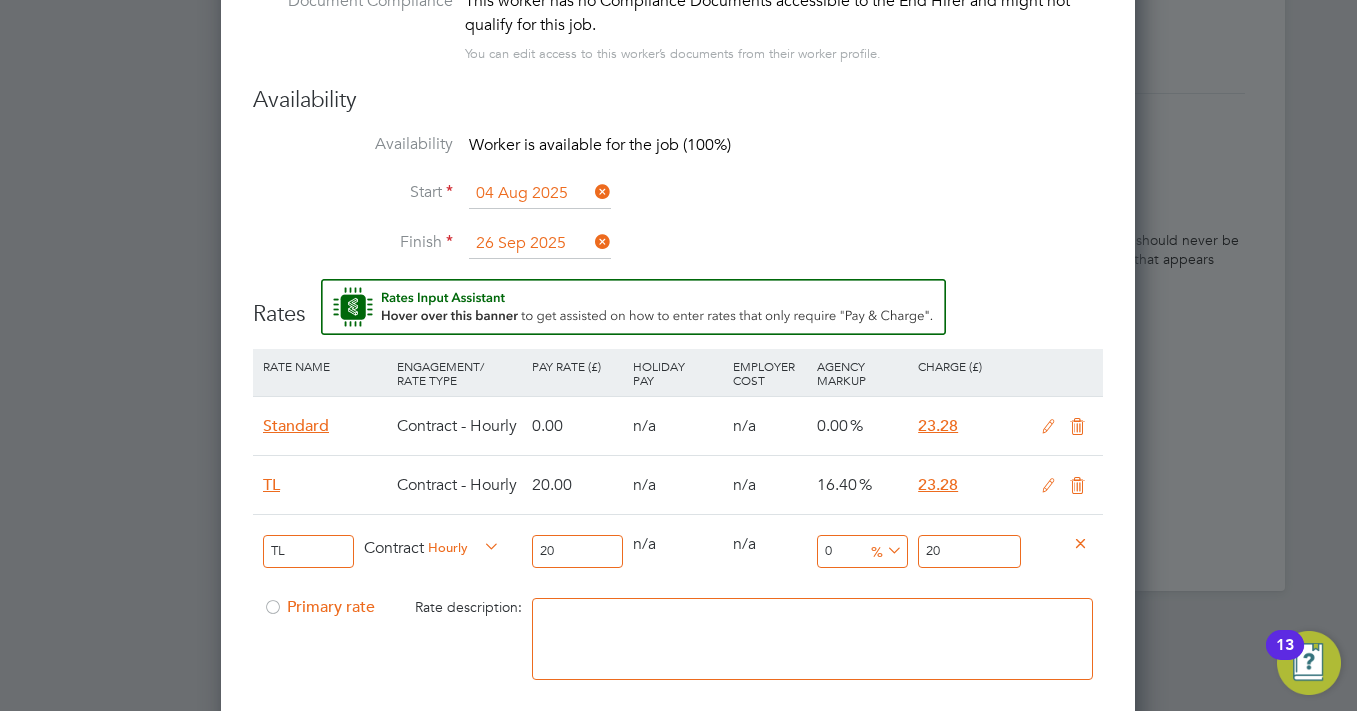 type on "20" 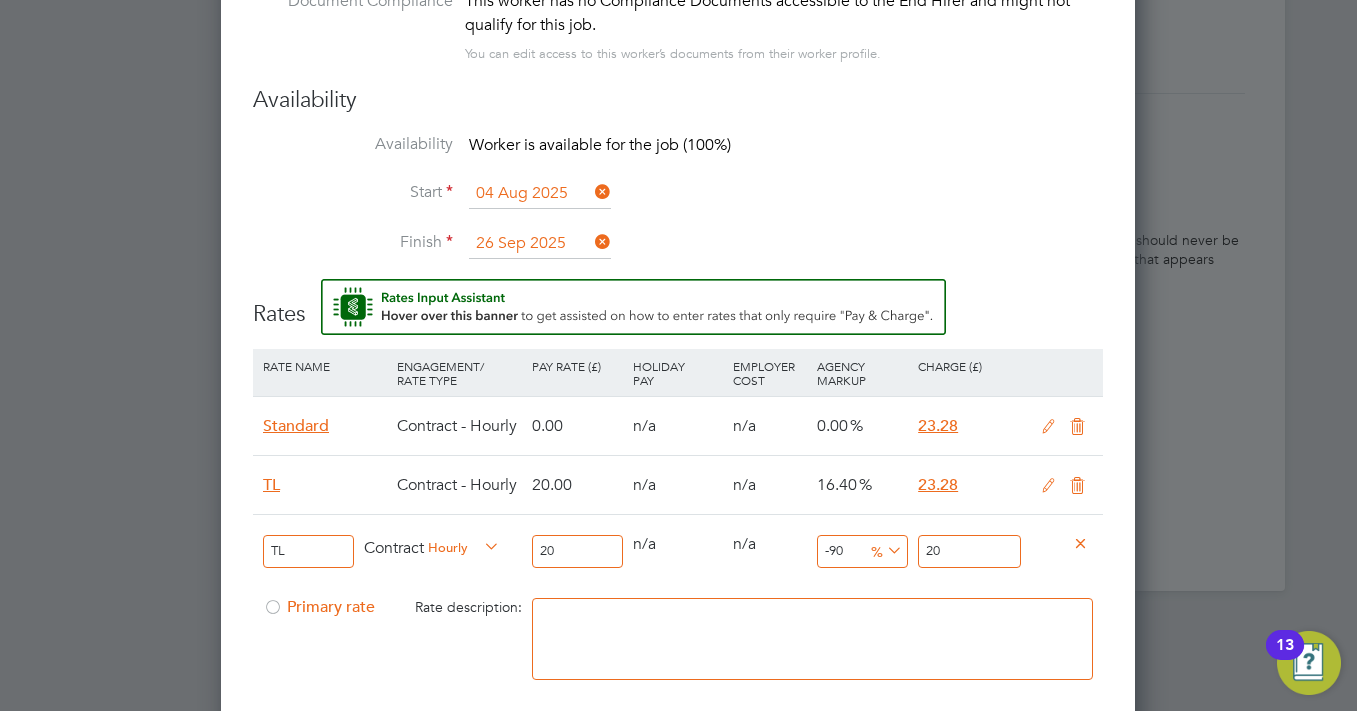 type on "2" 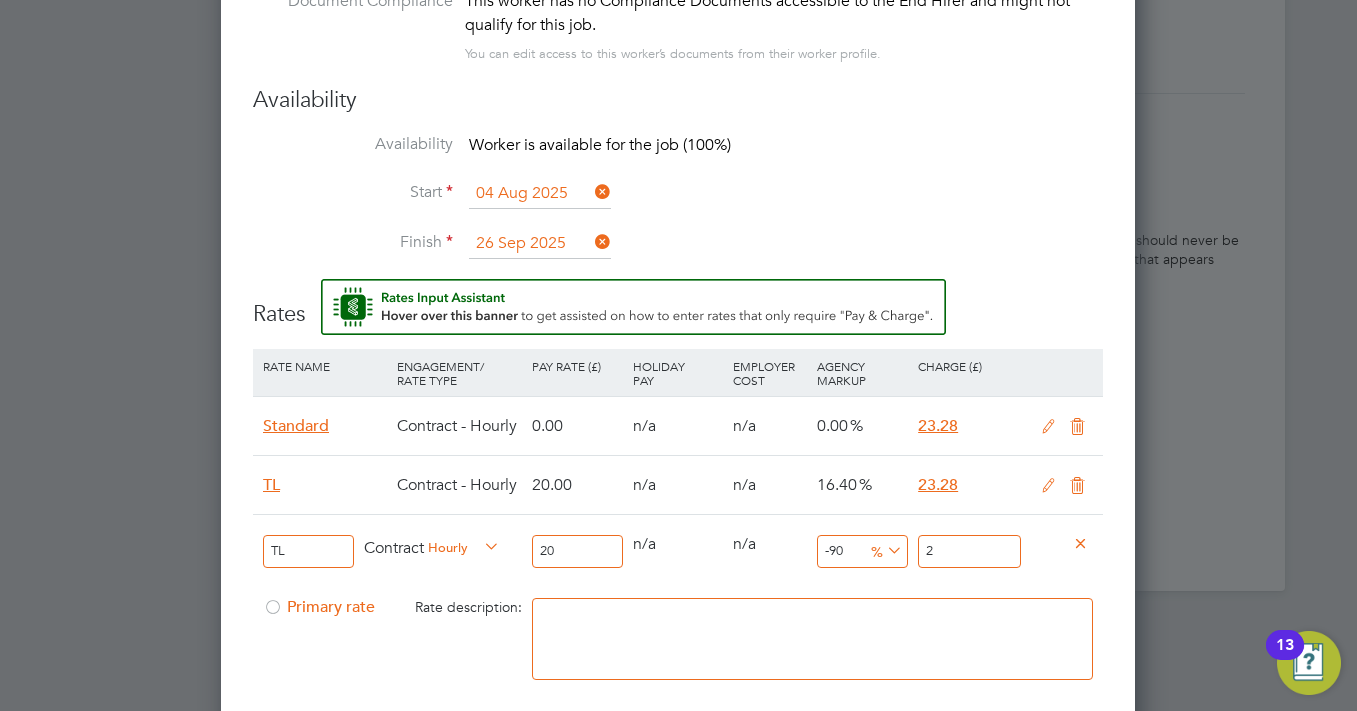 type on "15" 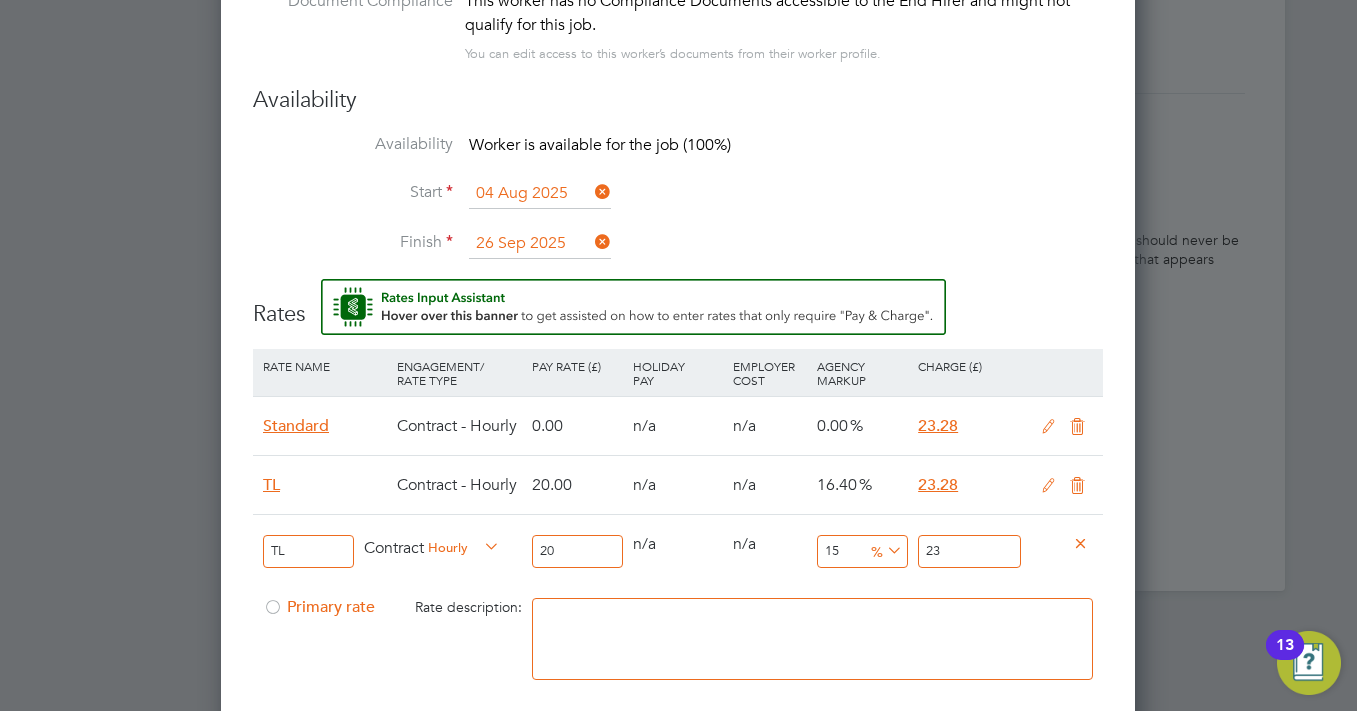type on "16" 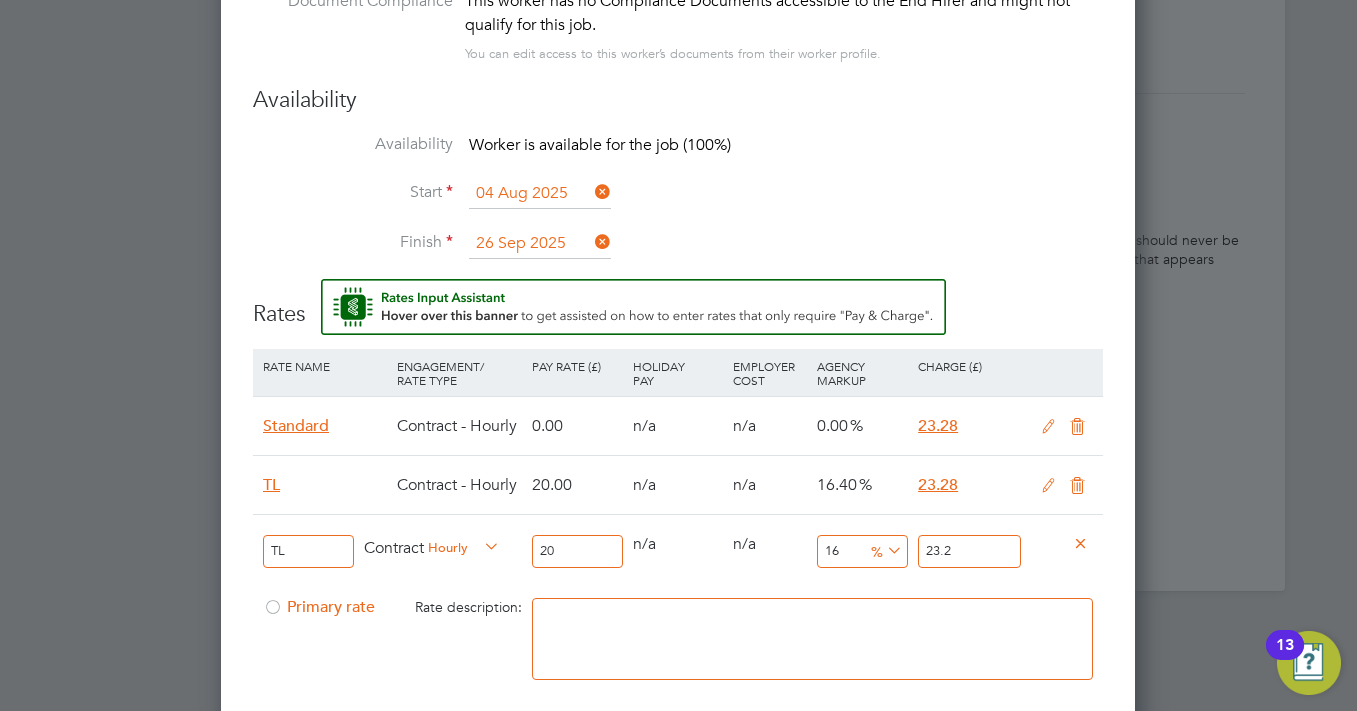type on "16.4" 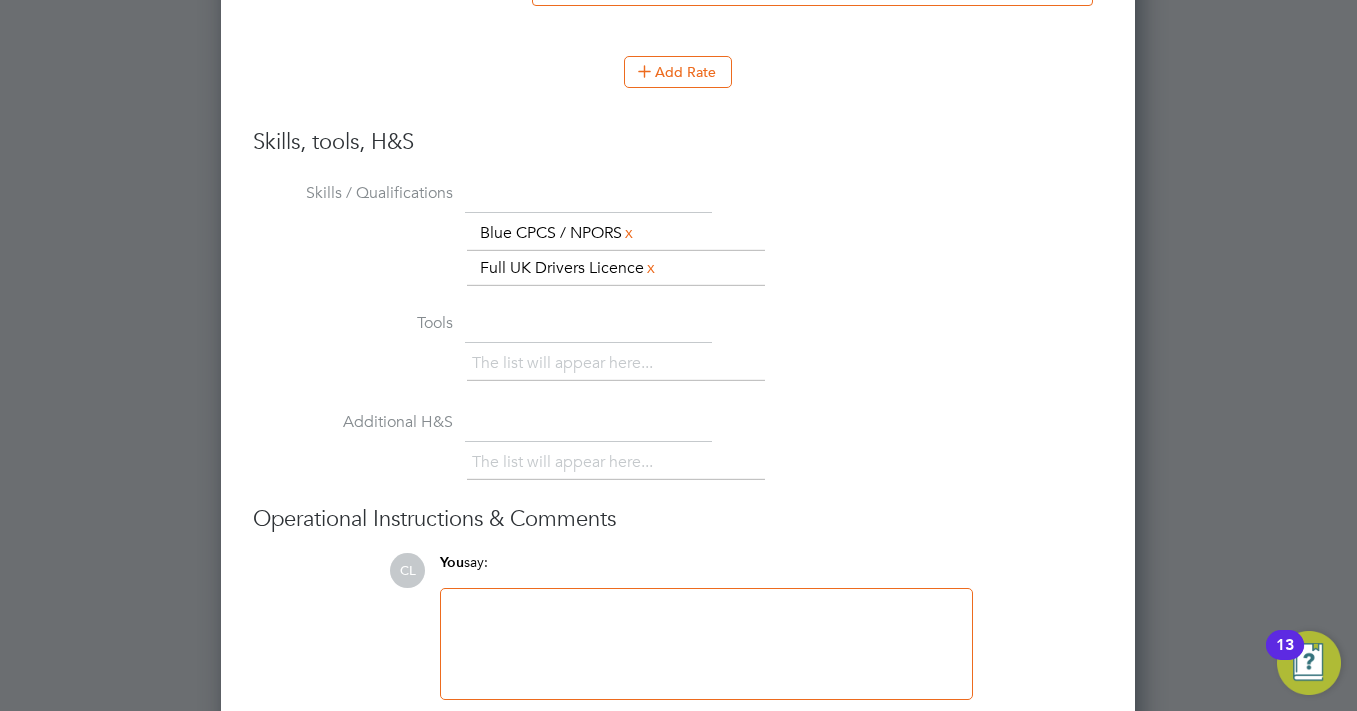 scroll, scrollTop: 2865, scrollLeft: 0, axis: vertical 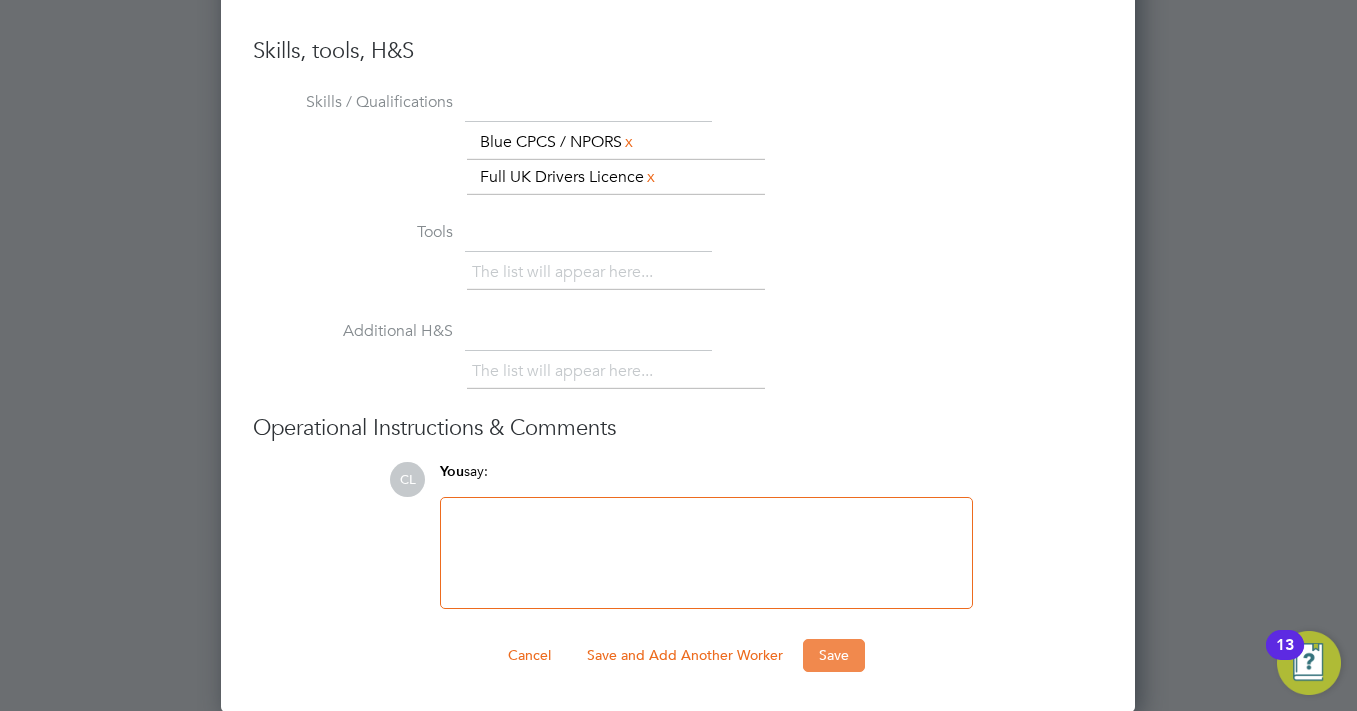 type on "23.28" 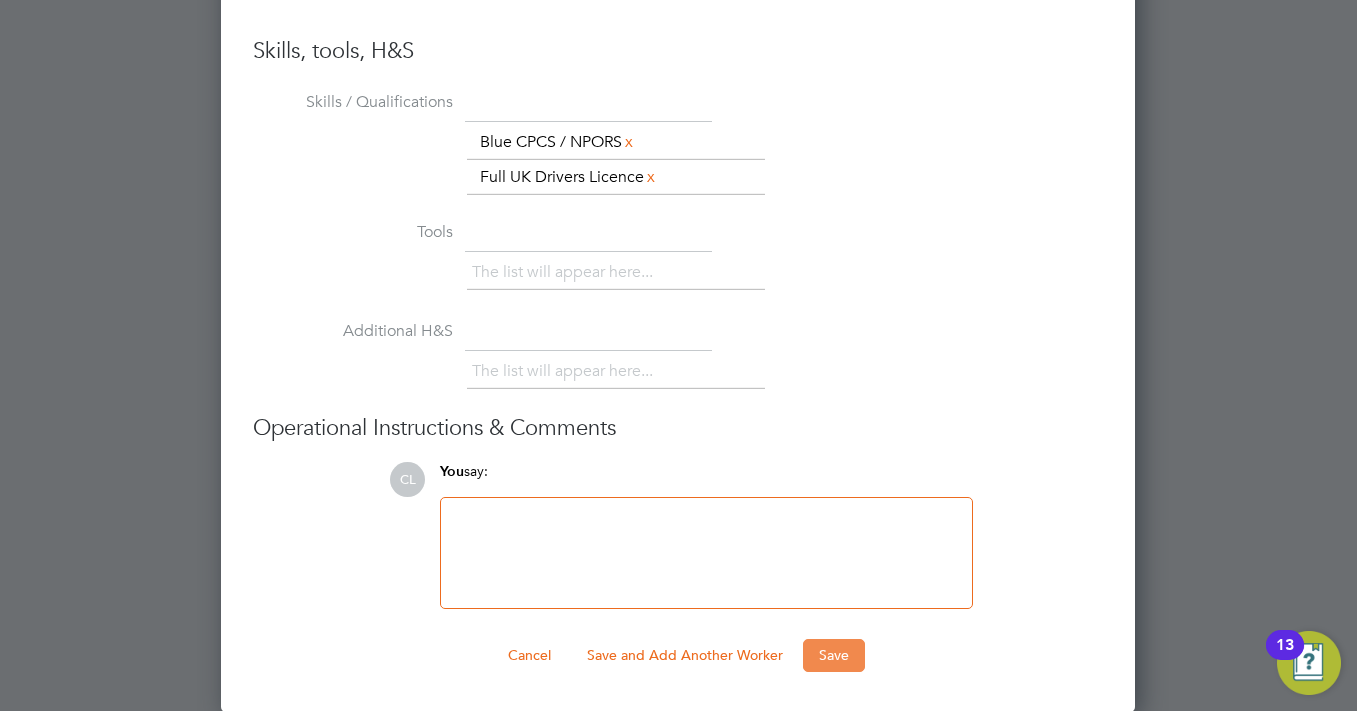 drag, startPoint x: 842, startPoint y: 656, endPoint x: 808, endPoint y: 657, distance: 34.0147 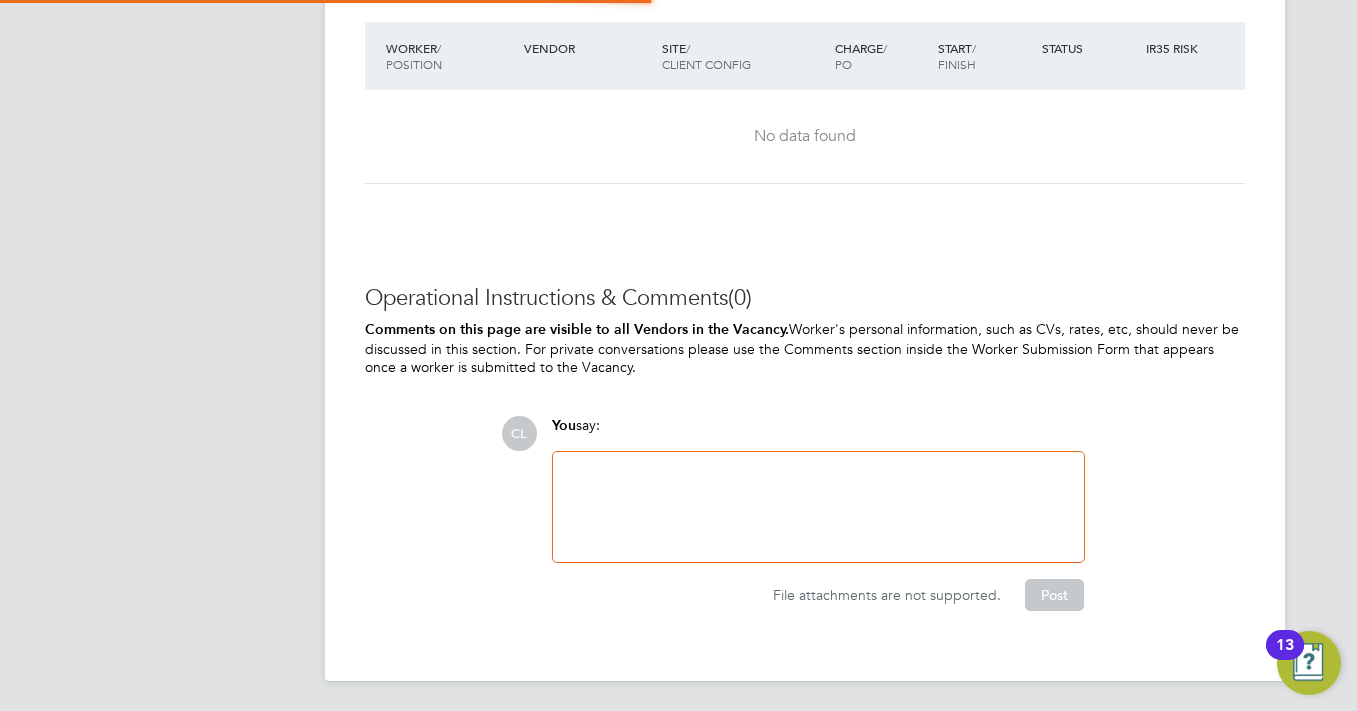 scroll, scrollTop: 1623, scrollLeft: 0, axis: vertical 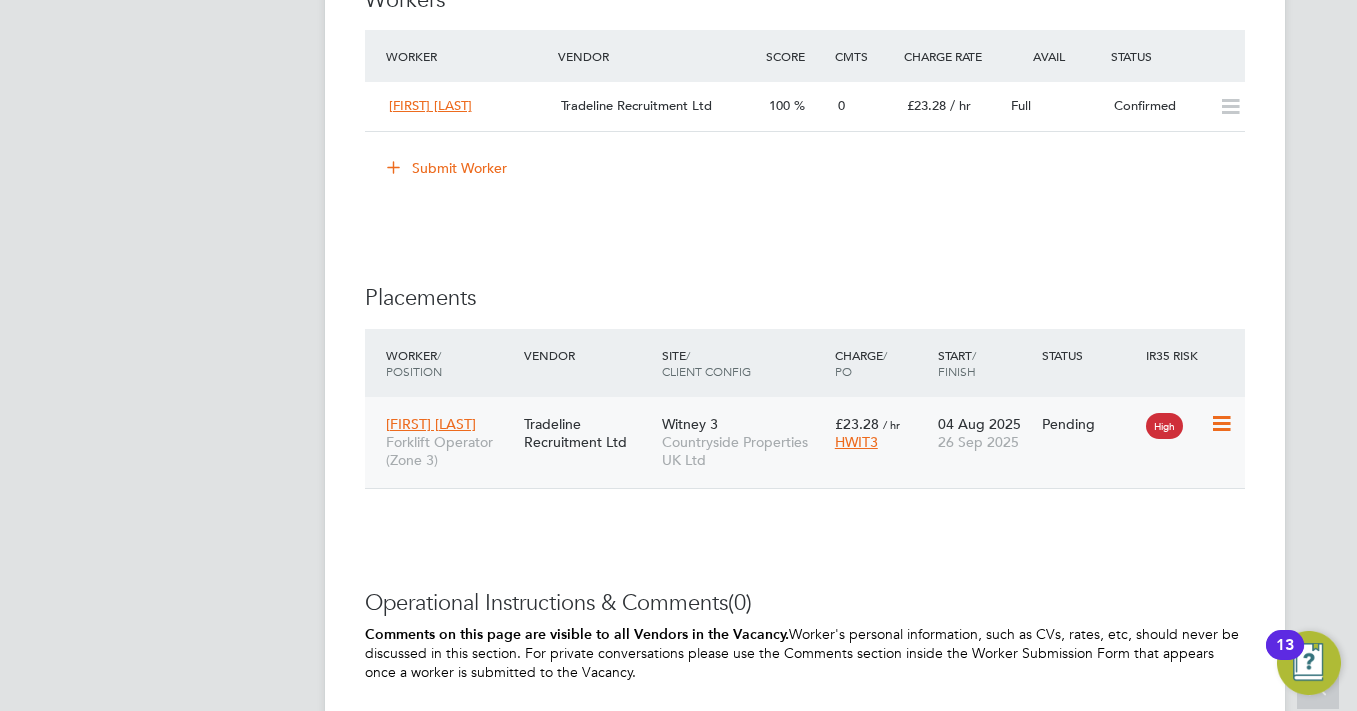 click 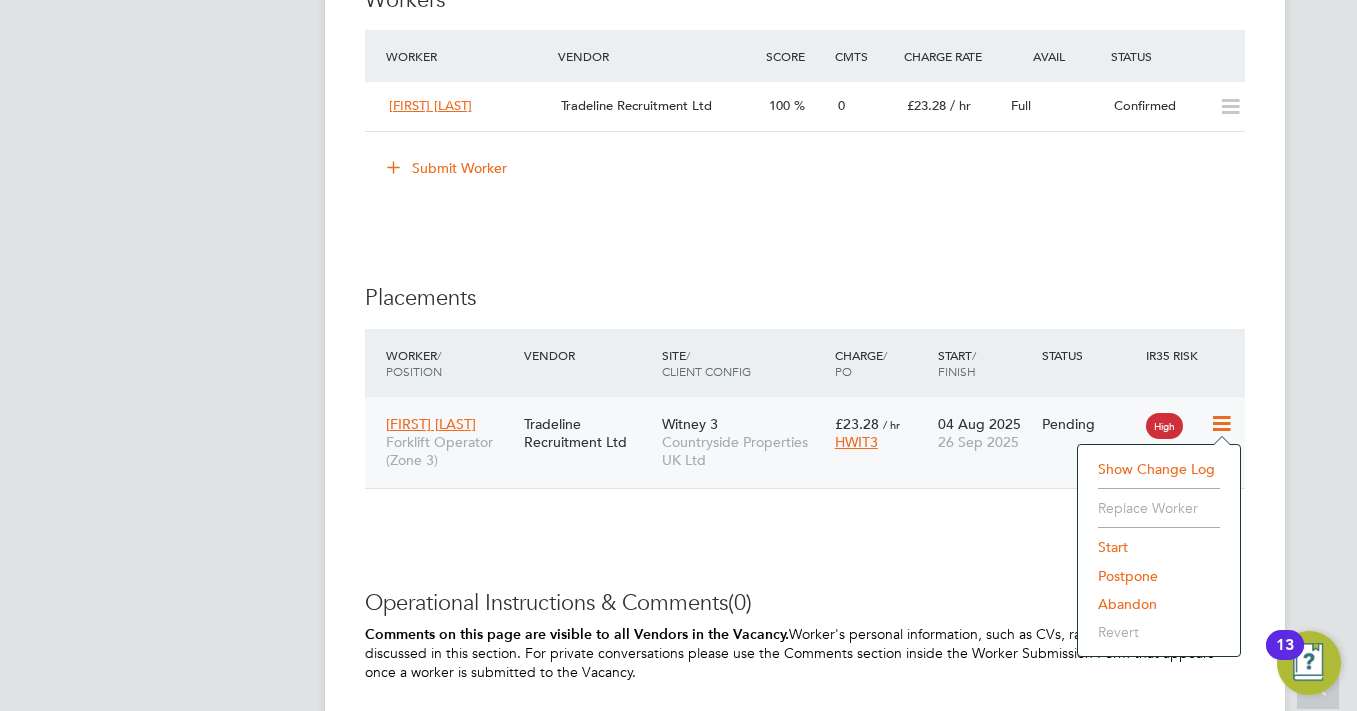 click on "Start" 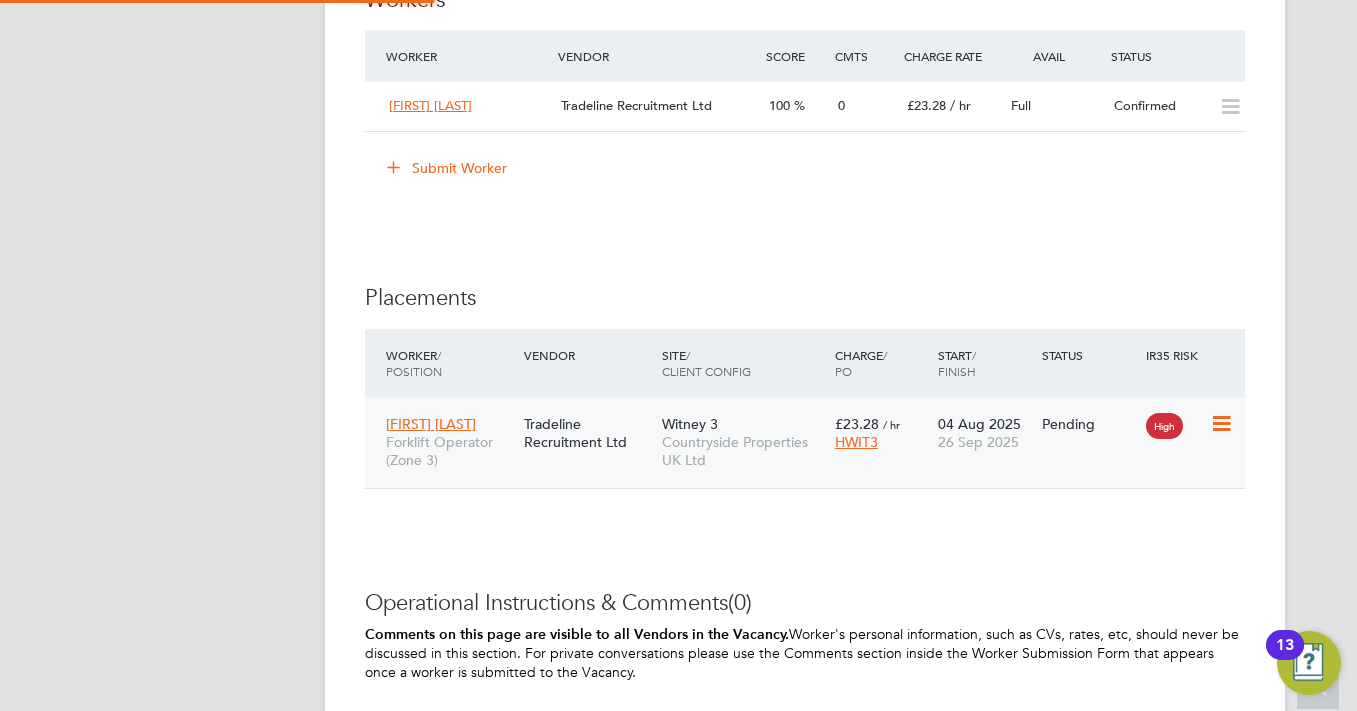 type on "[FIRST] [LAST]" 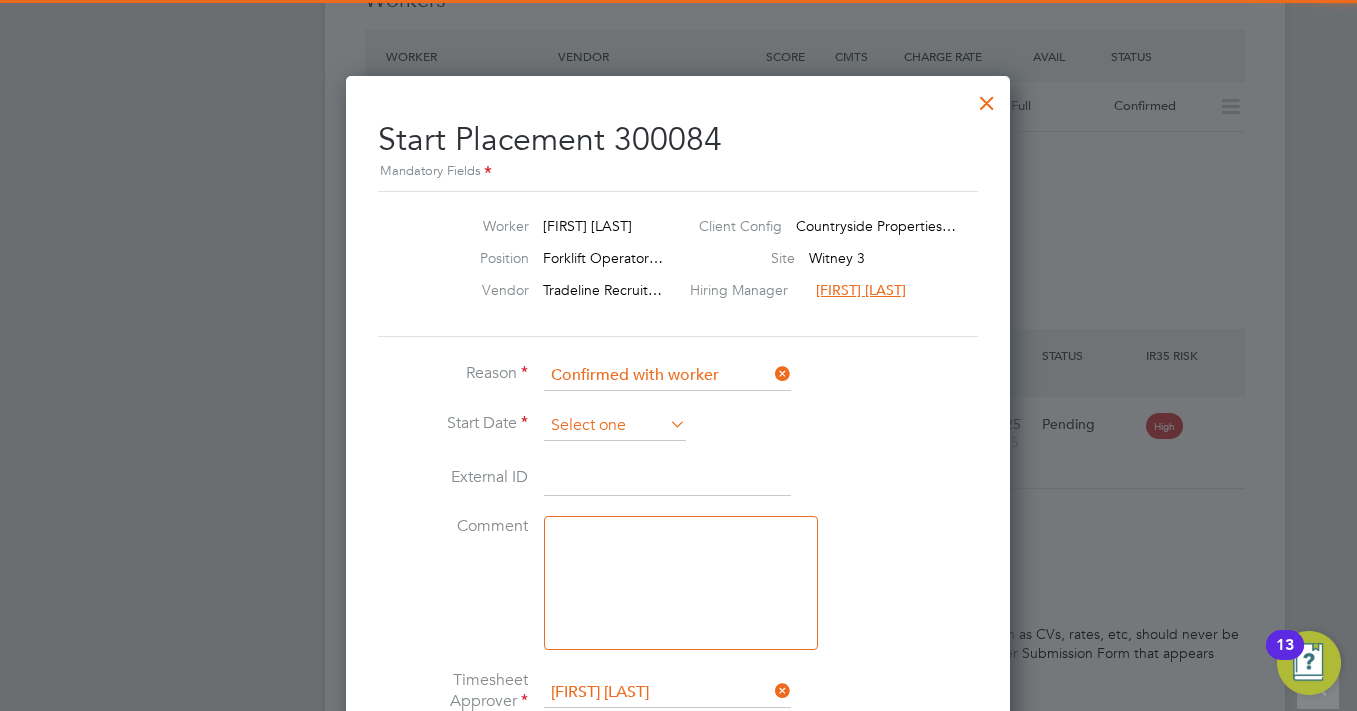 click 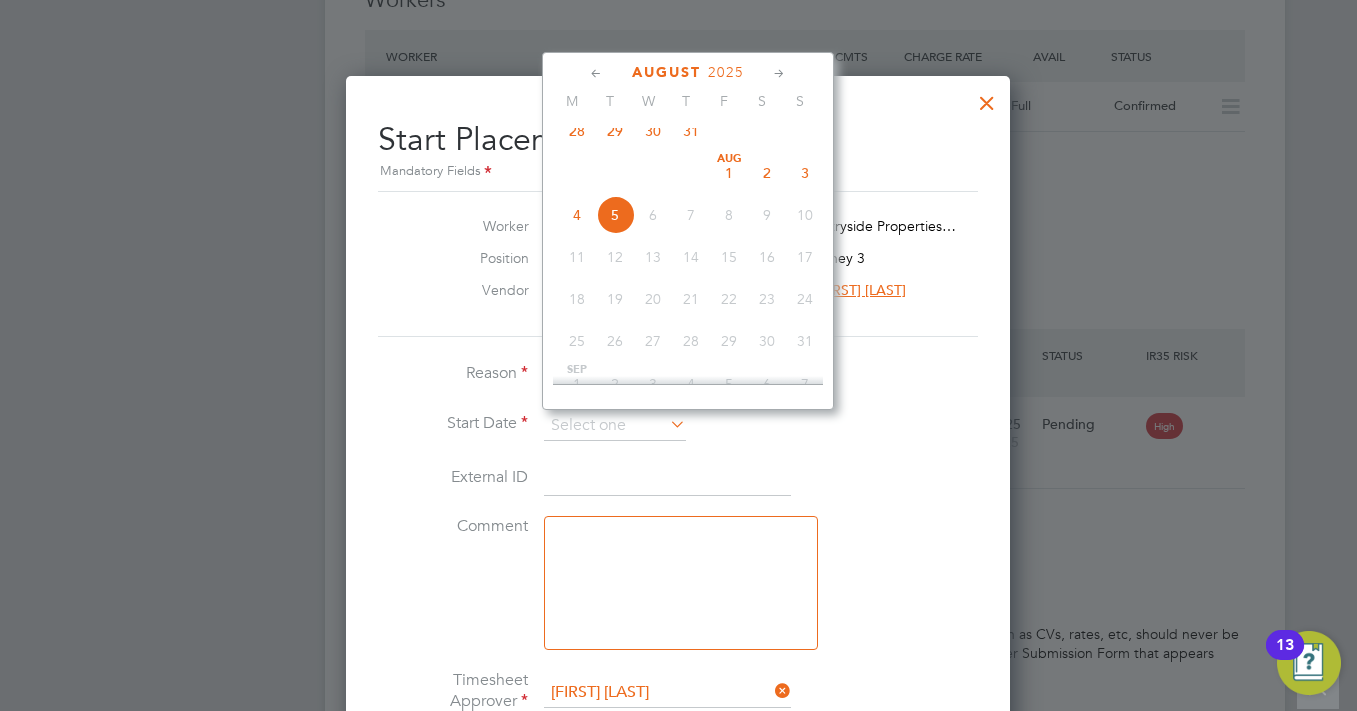 click on "4" 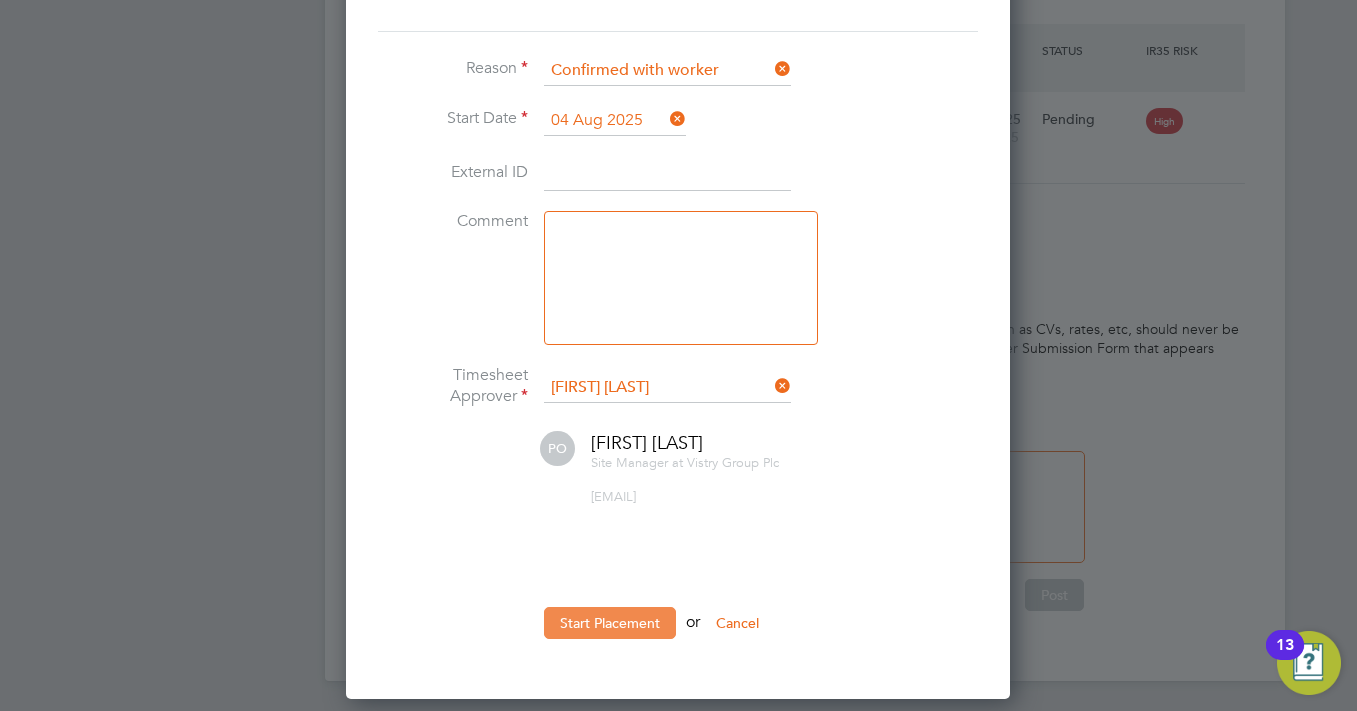 click on "Start Placement" 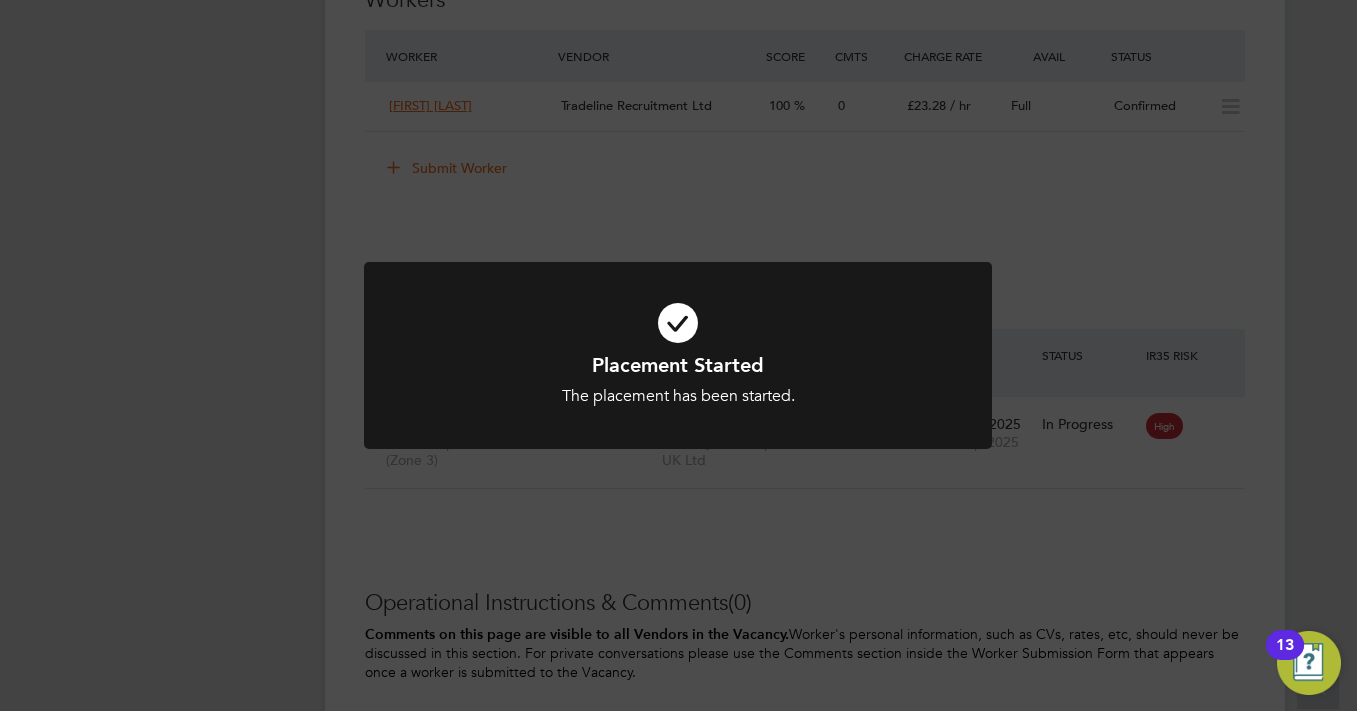 drag, startPoint x: 762, startPoint y: 517, endPoint x: 1230, endPoint y: 373, distance: 489.65292 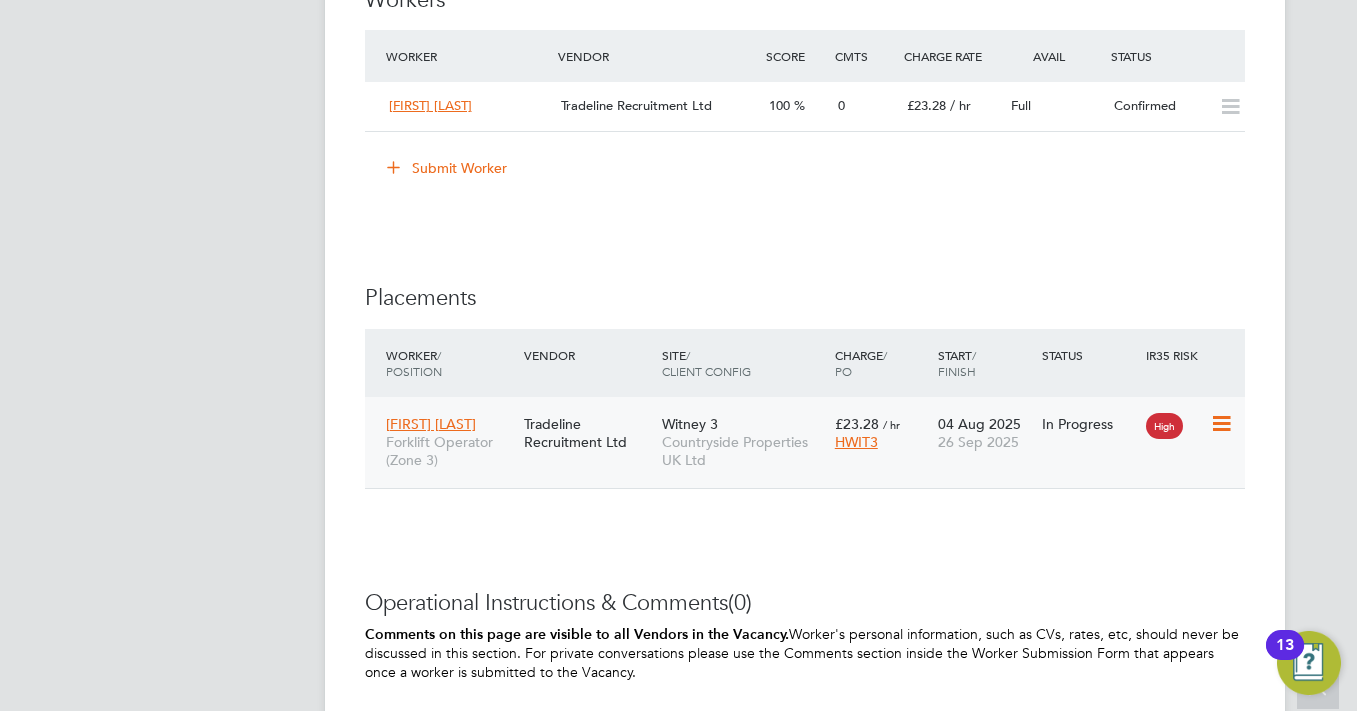 drag, startPoint x: 204, startPoint y: 533, endPoint x: 369, endPoint y: 474, distance: 175.23128 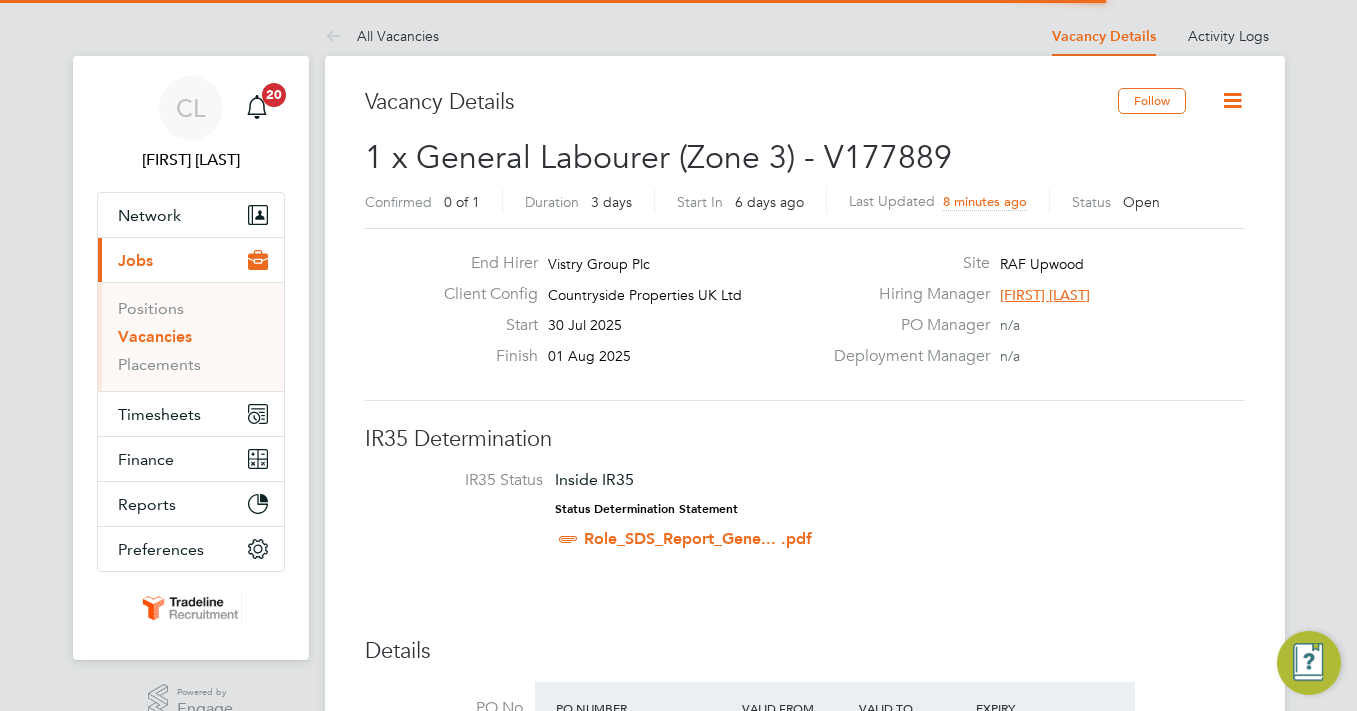scroll, scrollTop: 0, scrollLeft: 0, axis: both 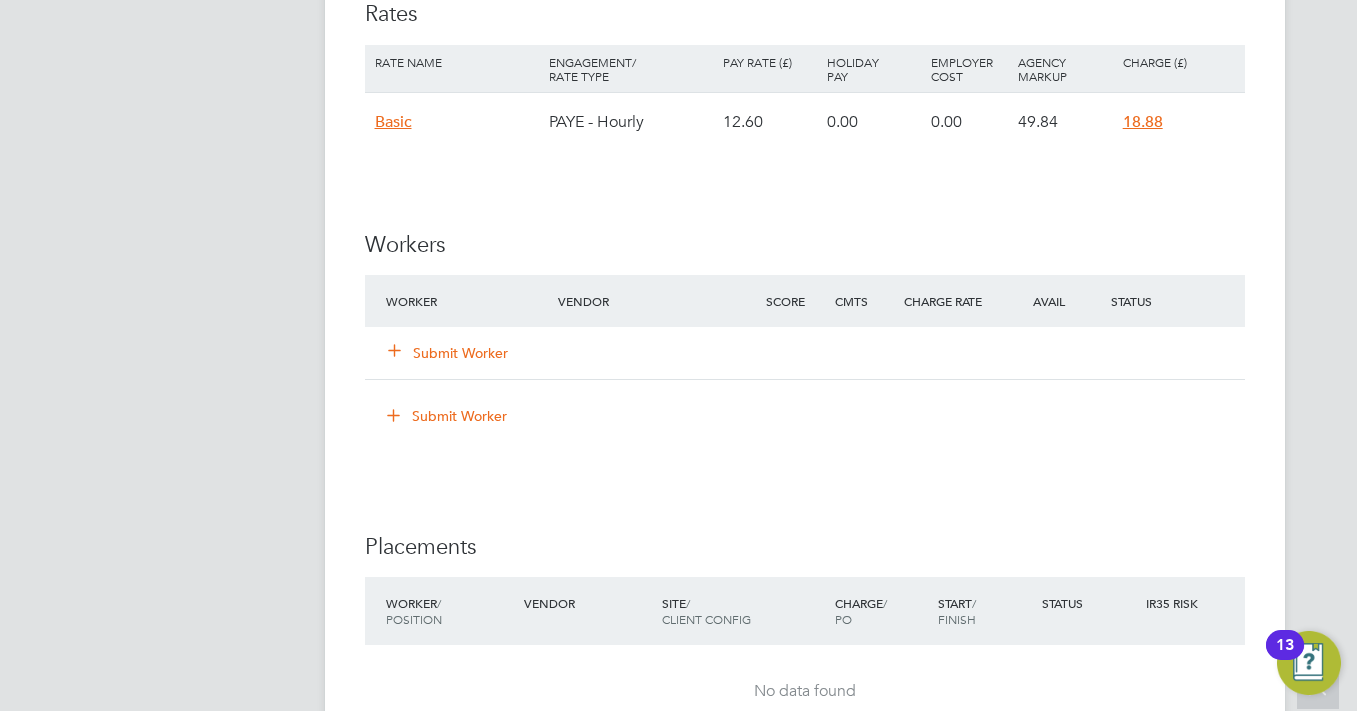 click on "Submit Worker" 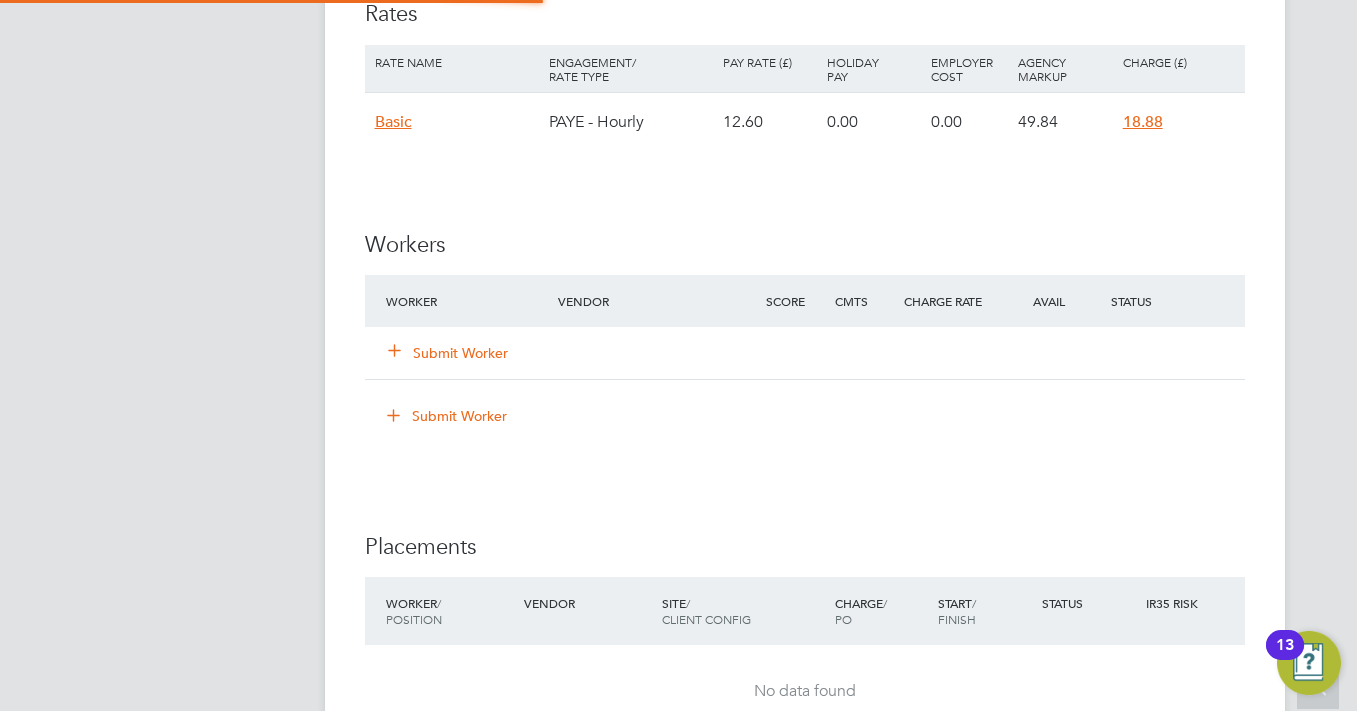 scroll, scrollTop: 10, scrollLeft: 10, axis: both 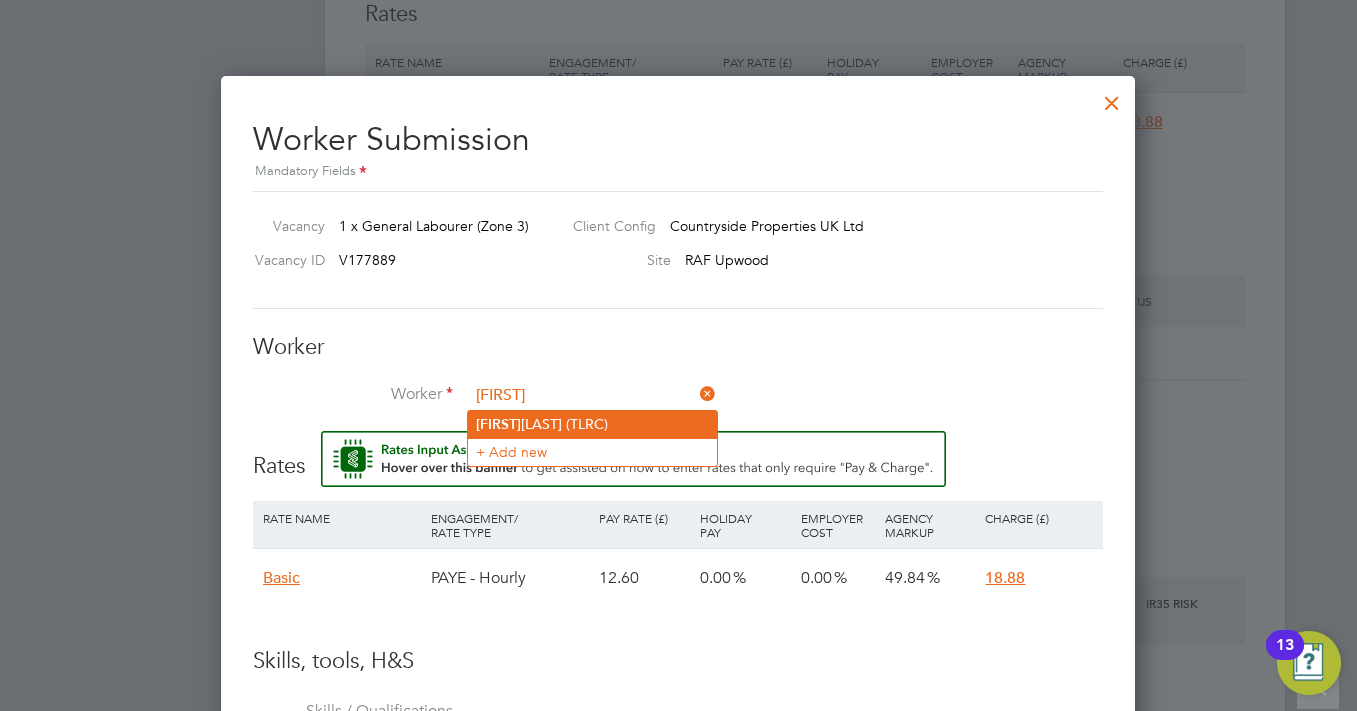 click on "Rimantas  Cekenauskas (TLRC)" 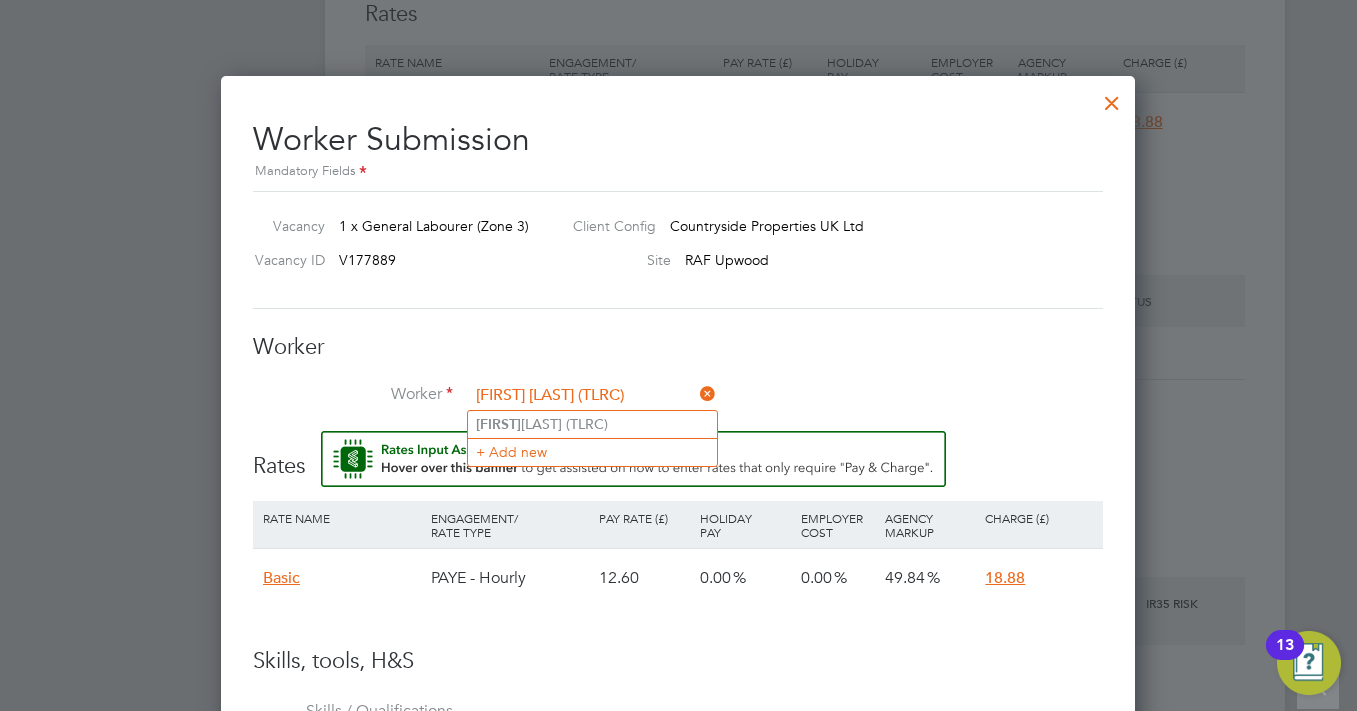 scroll, scrollTop: 10, scrollLeft: 10, axis: both 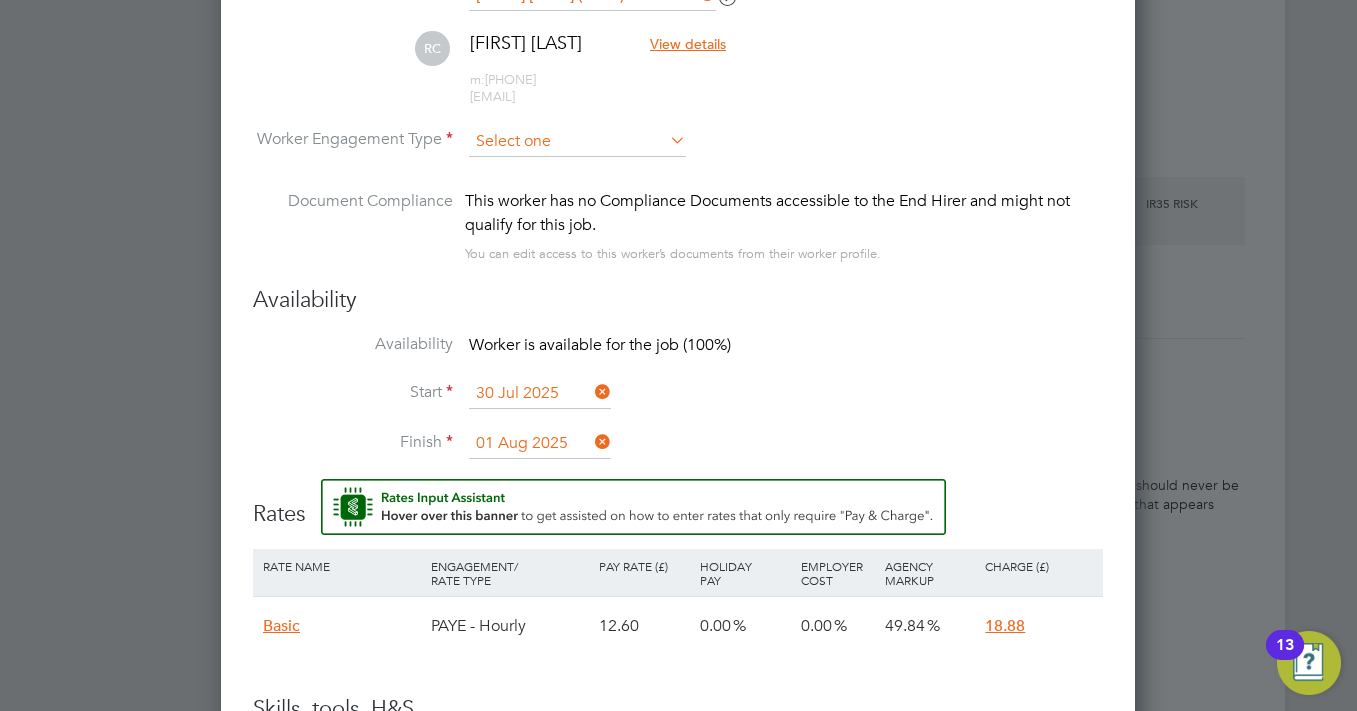 click at bounding box center [577, 142] 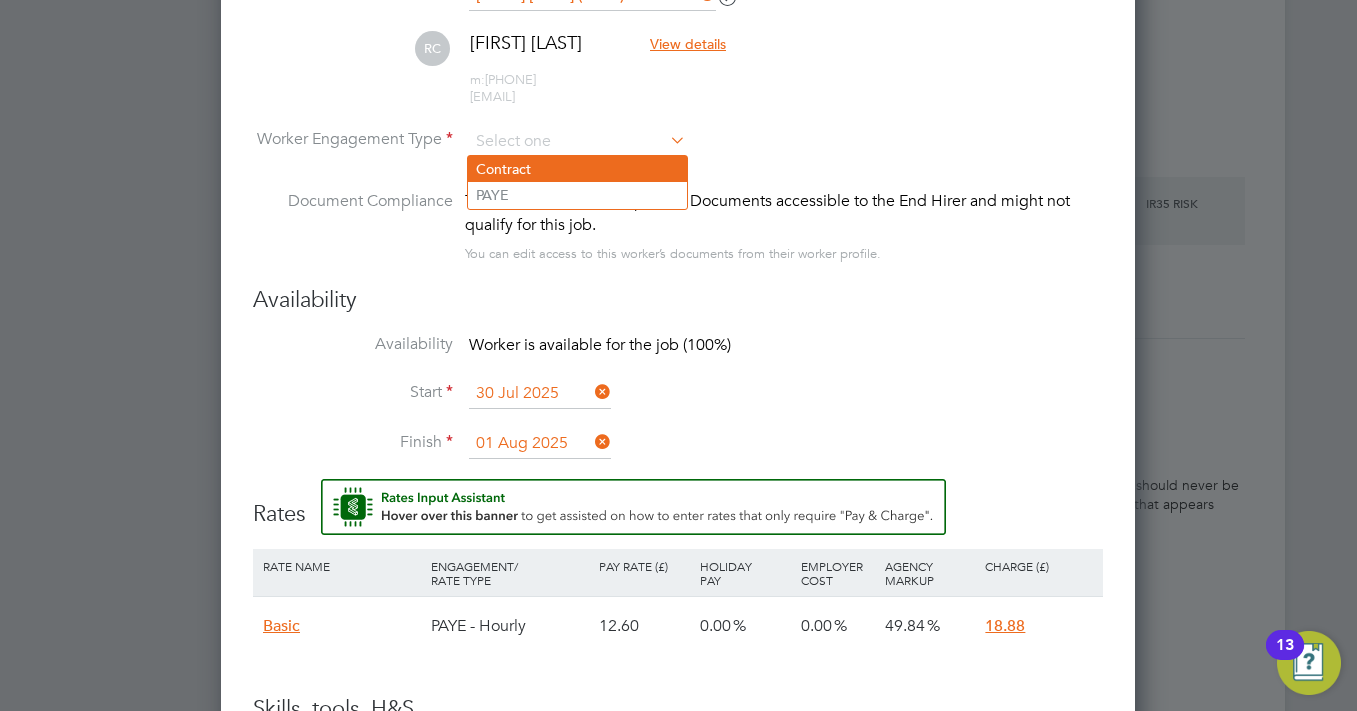 click on "Contract" 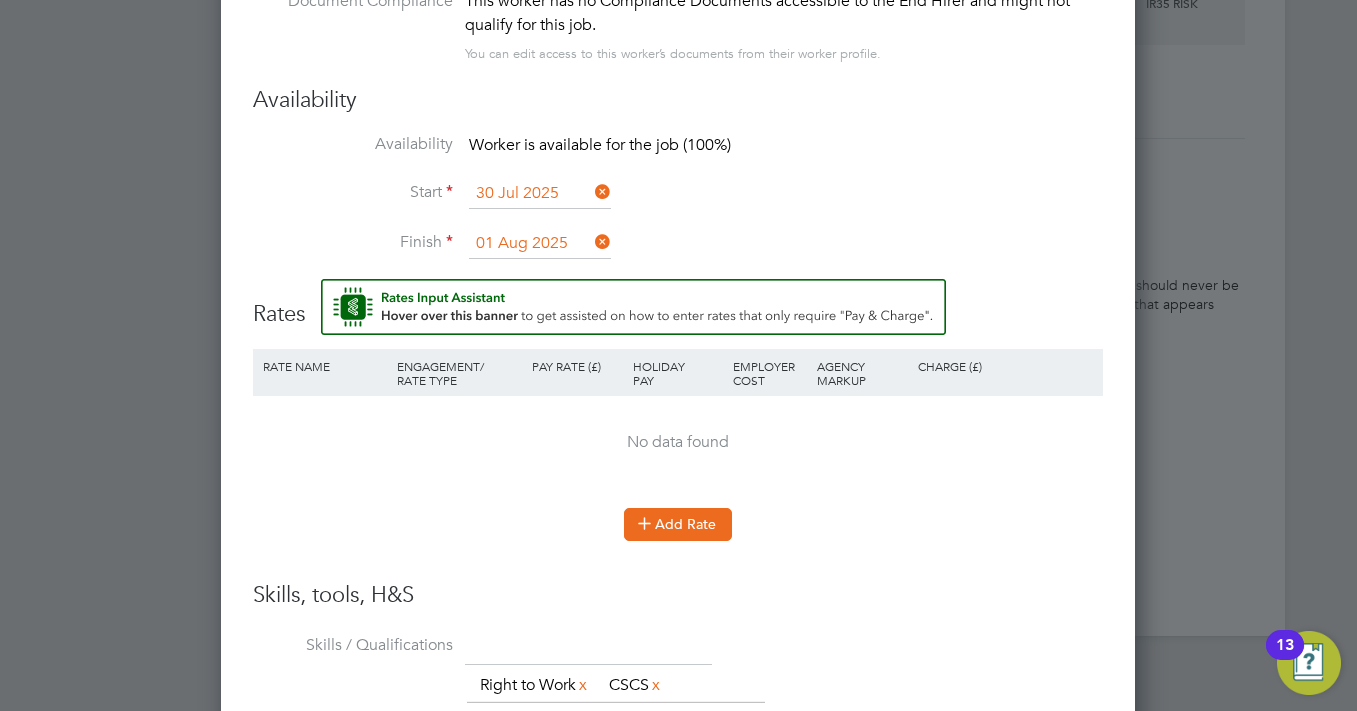 click on "Add Rate" at bounding box center (678, 524) 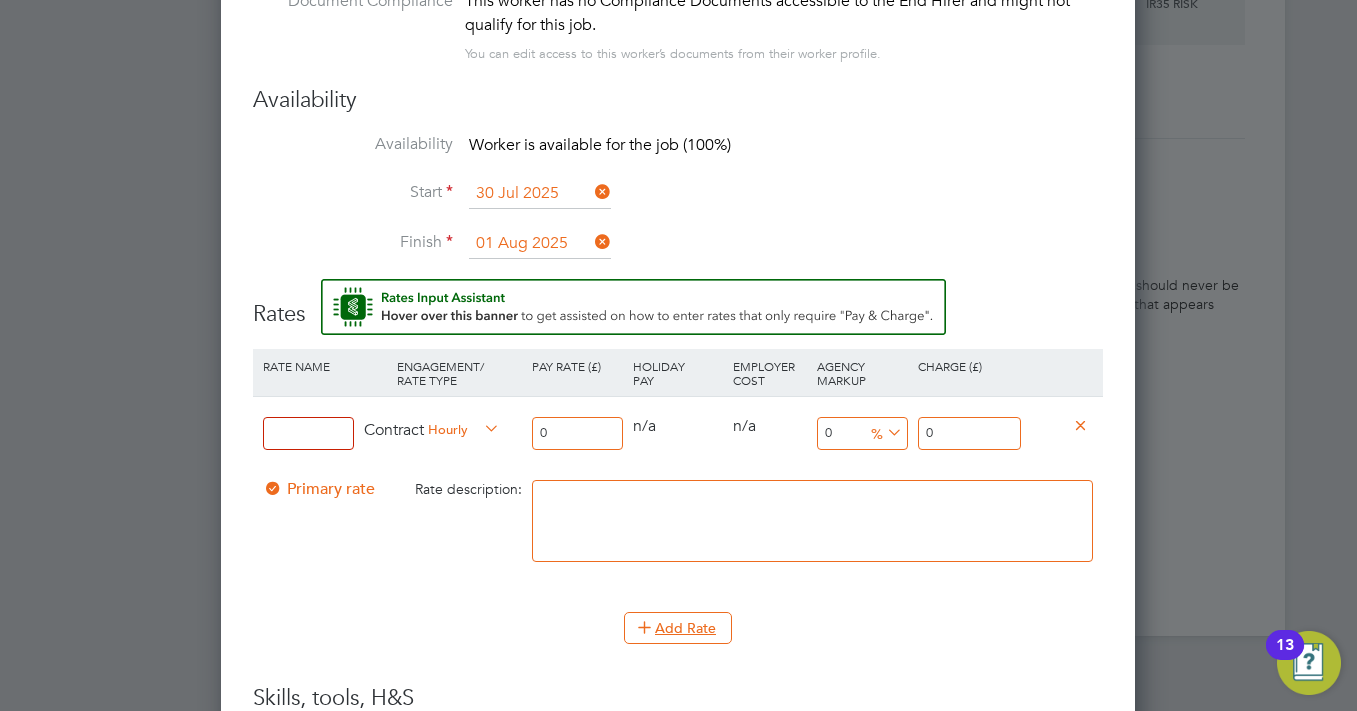 click at bounding box center (308, 433) 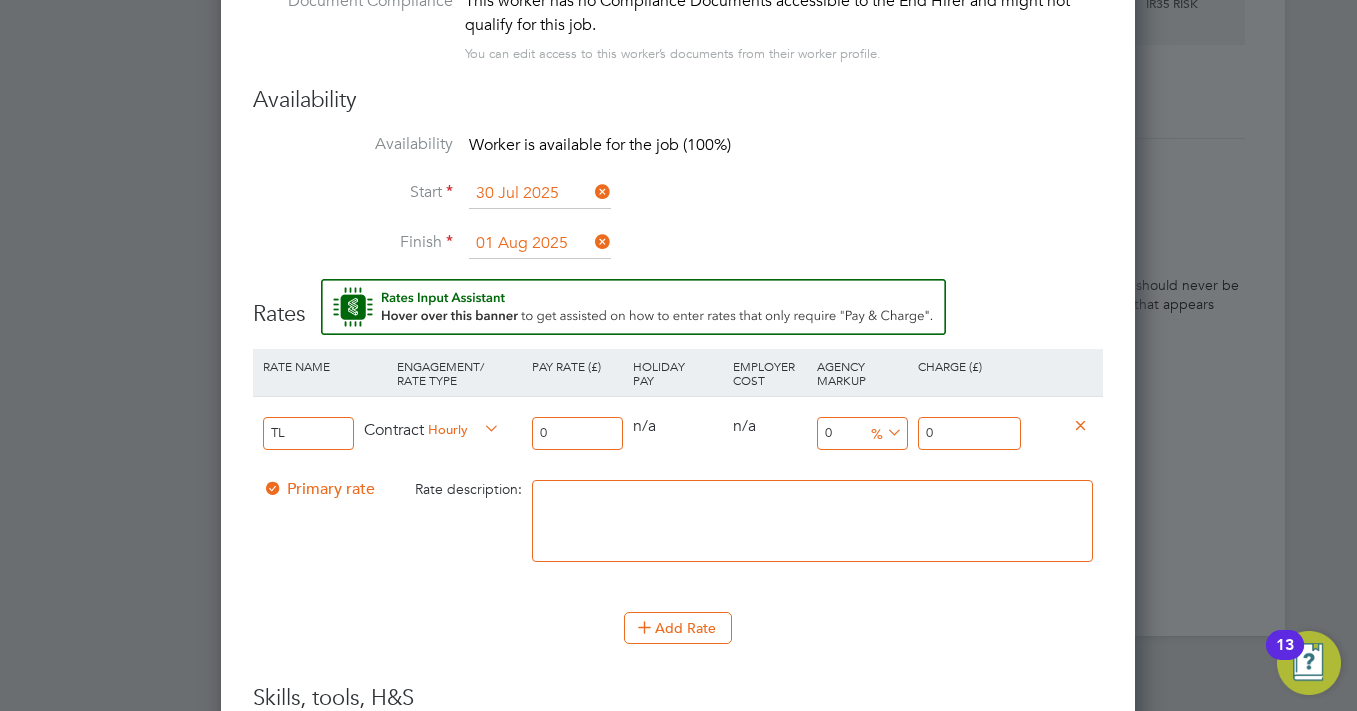 type on "TL" 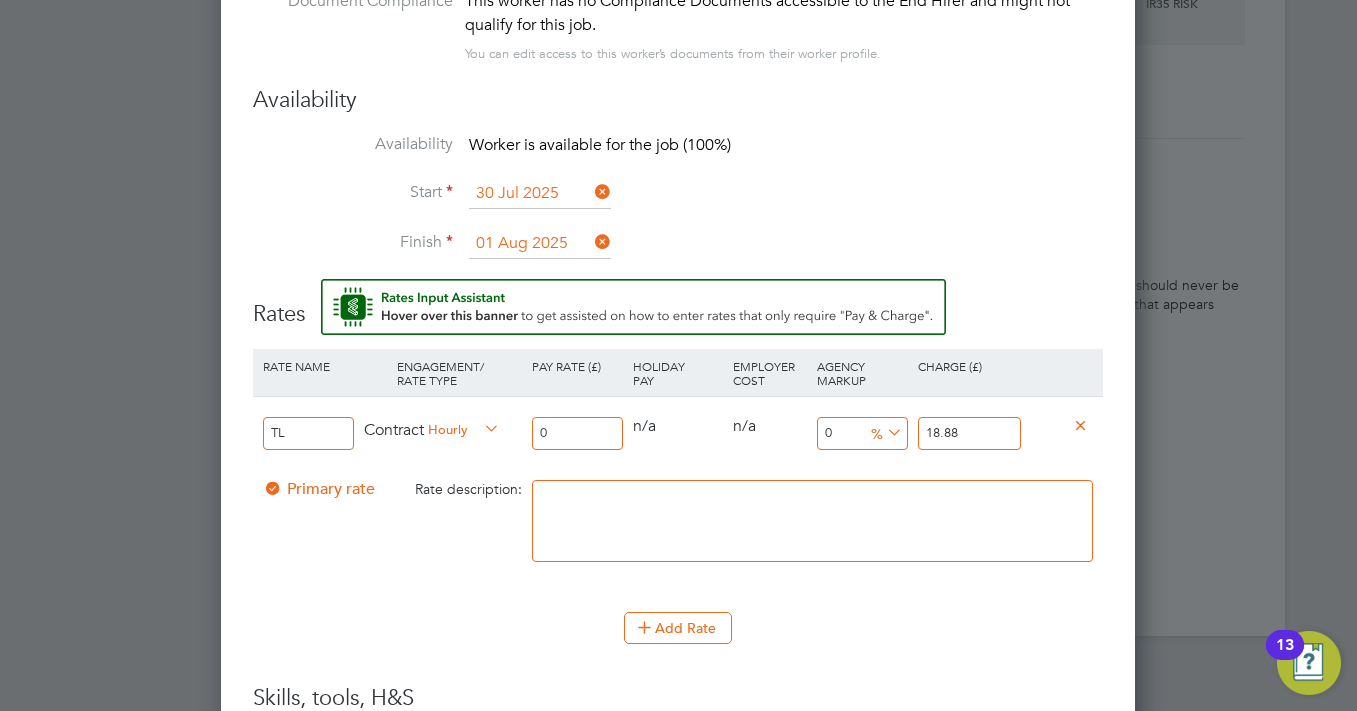 type on "18.88" 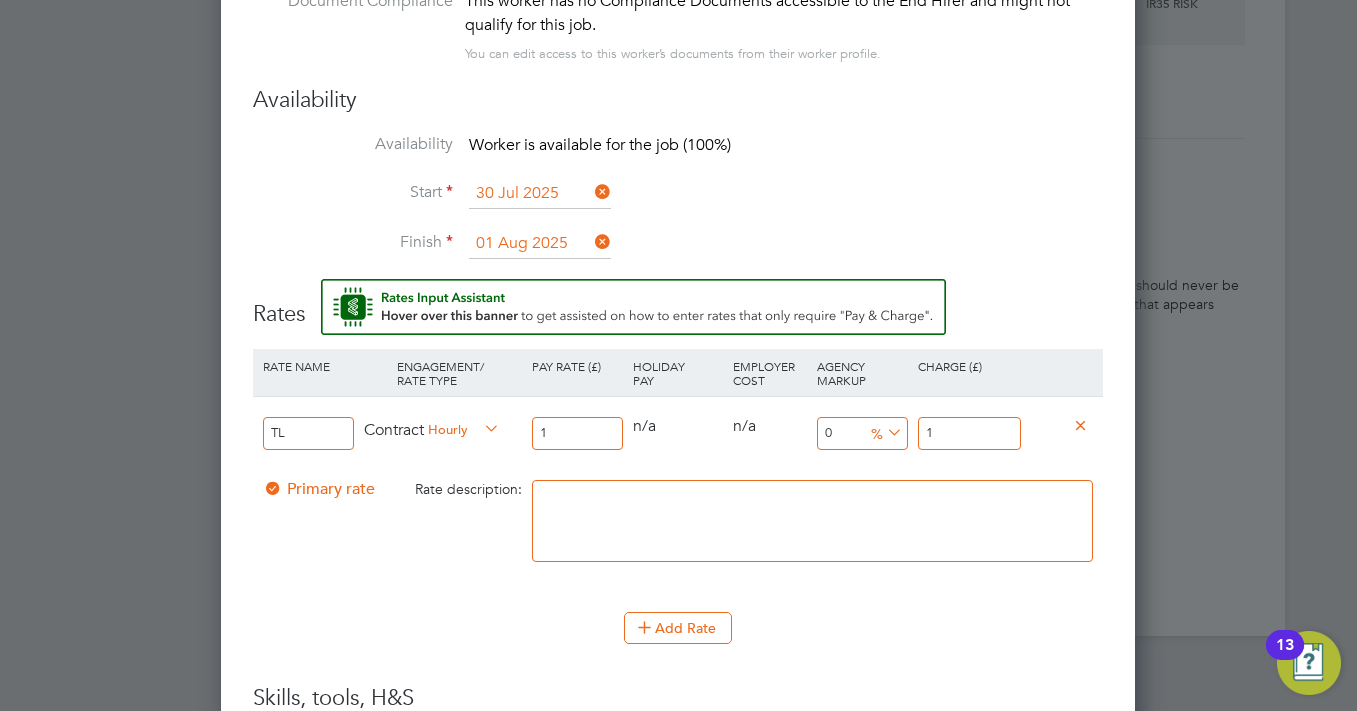 type on "16" 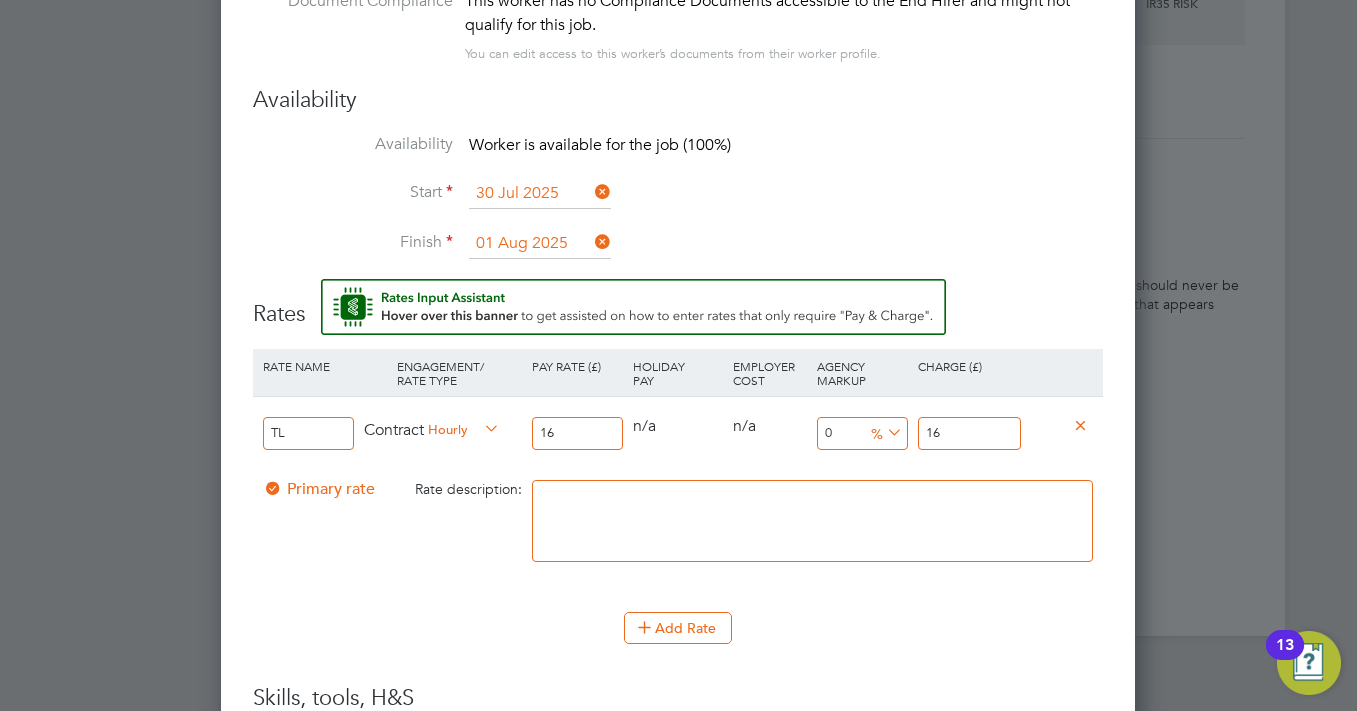 type on "16.5" 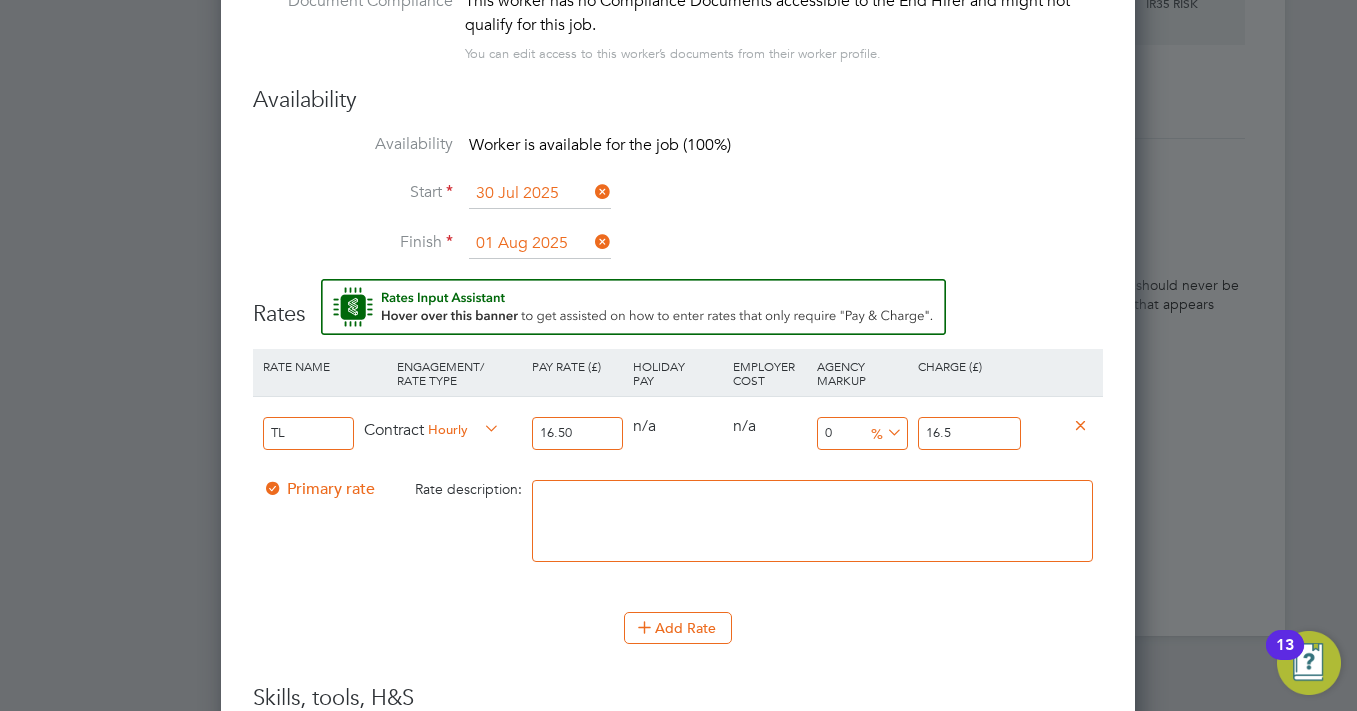 type on "16.50" 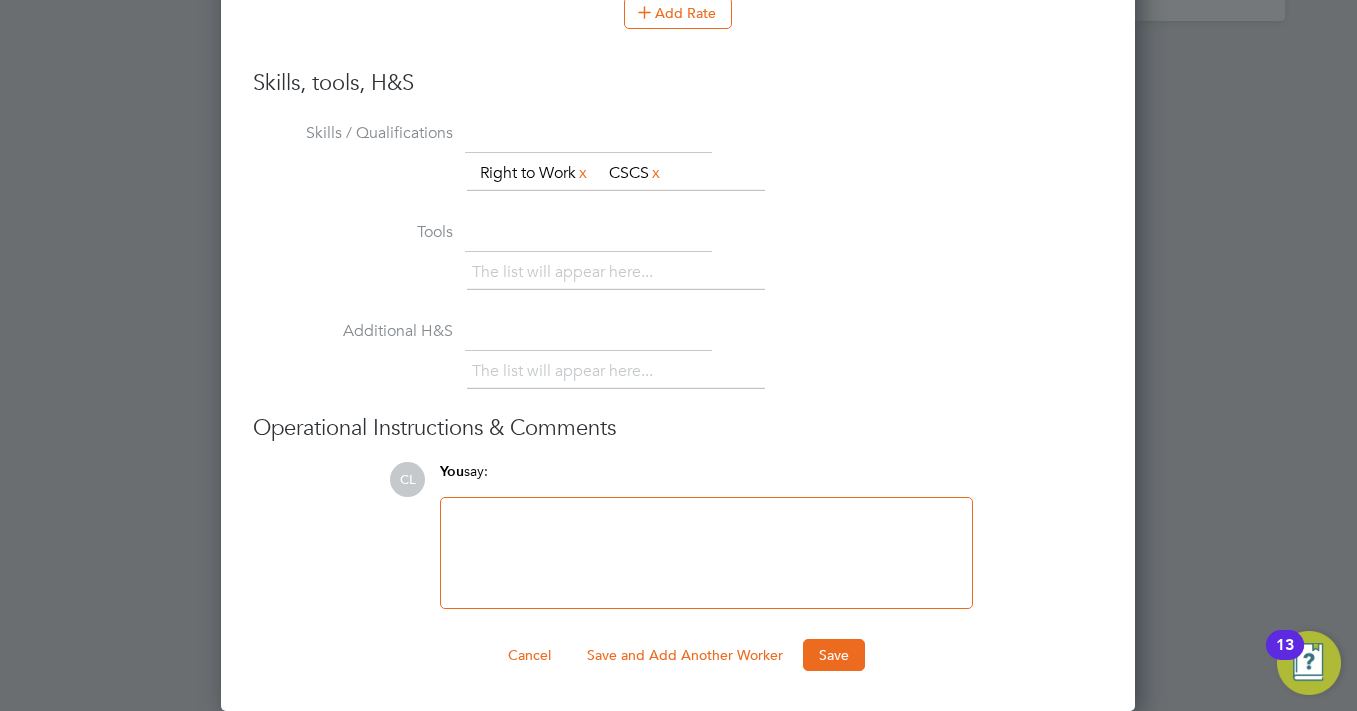 drag, startPoint x: 821, startPoint y: 654, endPoint x: 839, endPoint y: 633, distance: 27.658634 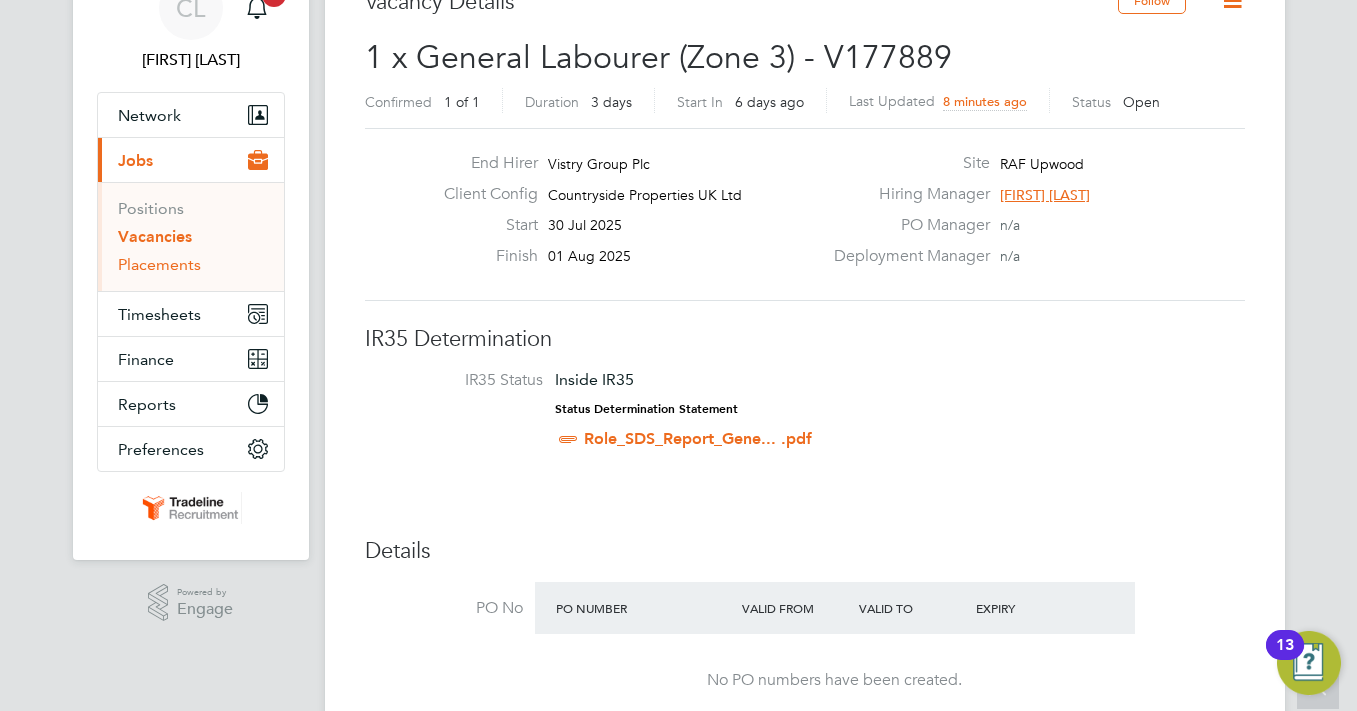 click on "Placements" at bounding box center (159, 264) 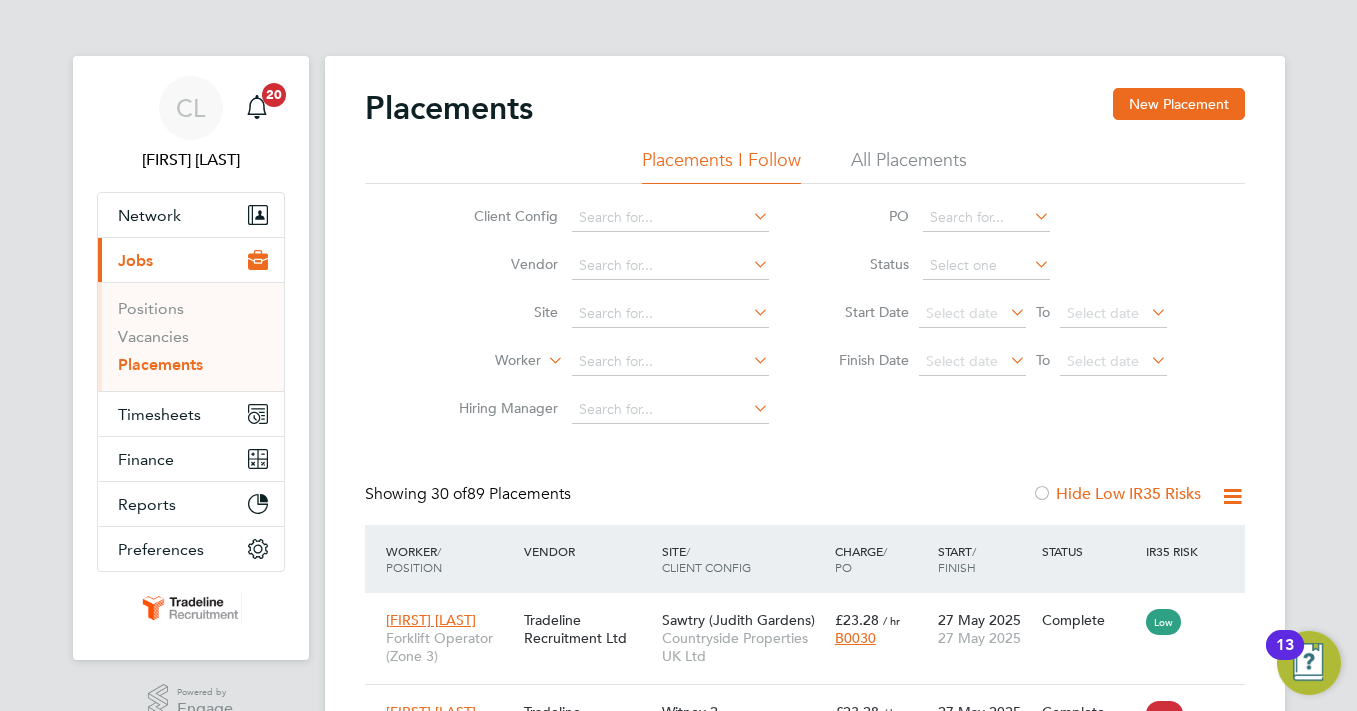 click on "Worker" 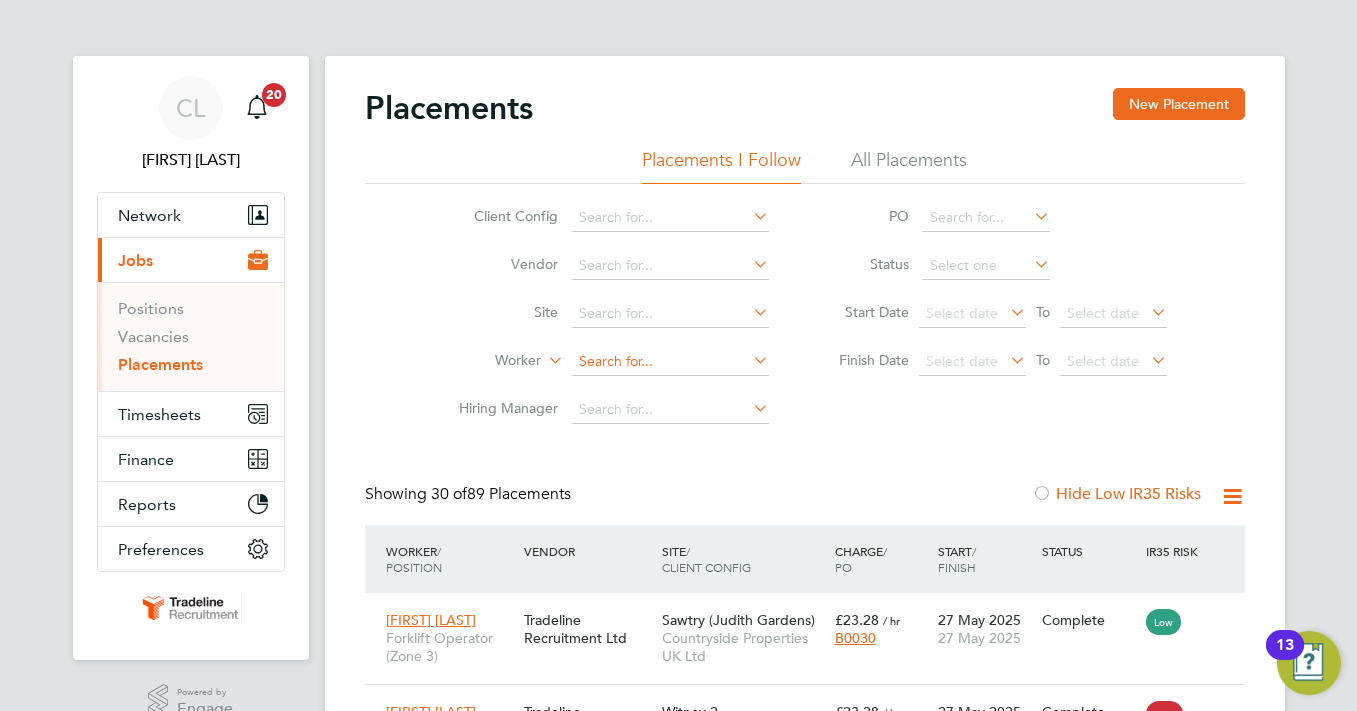 click 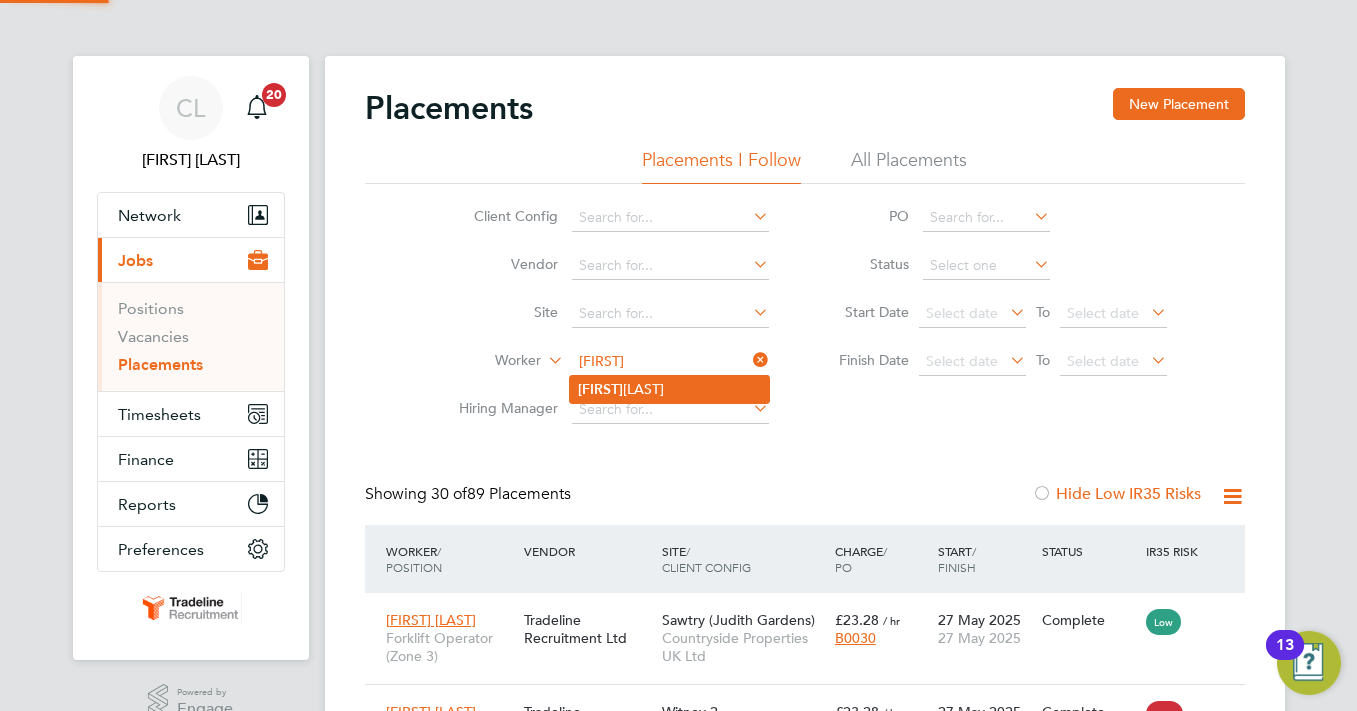 click on "Rimantas" 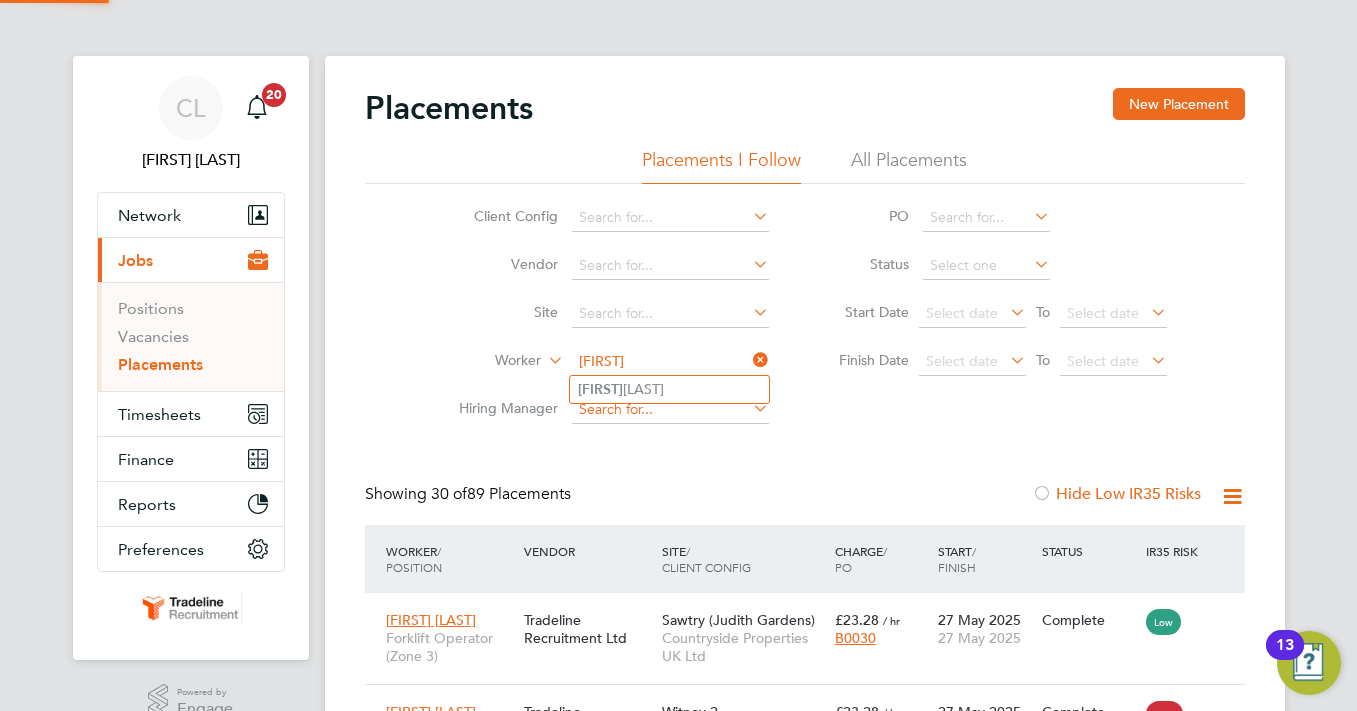 type on "Rimantas Cekenauskas" 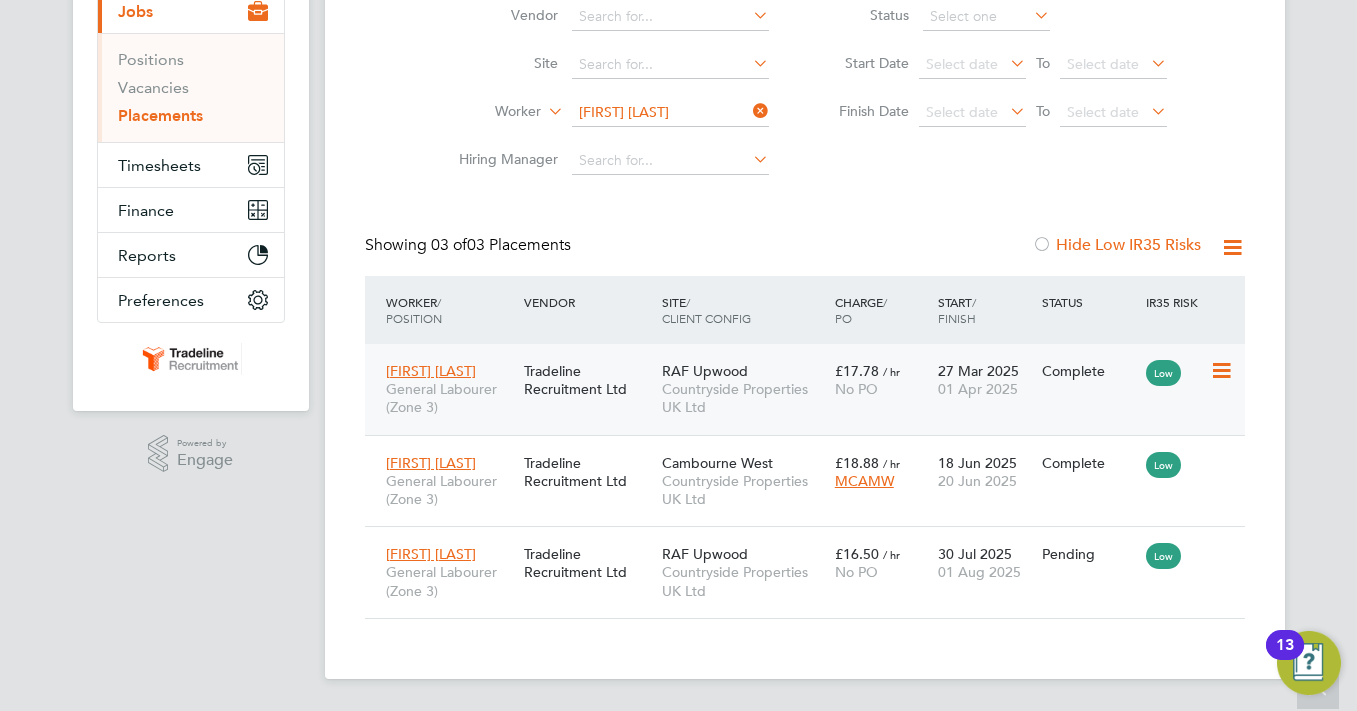 click 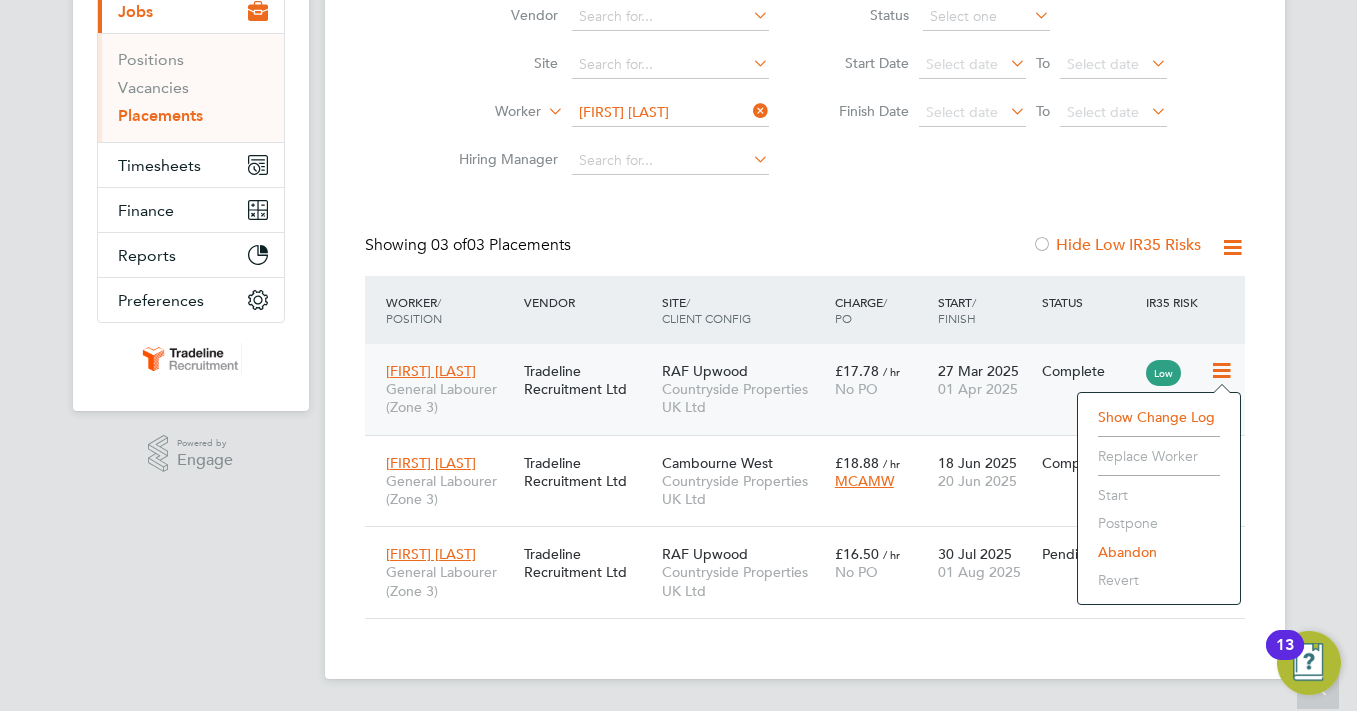 click on "Start" 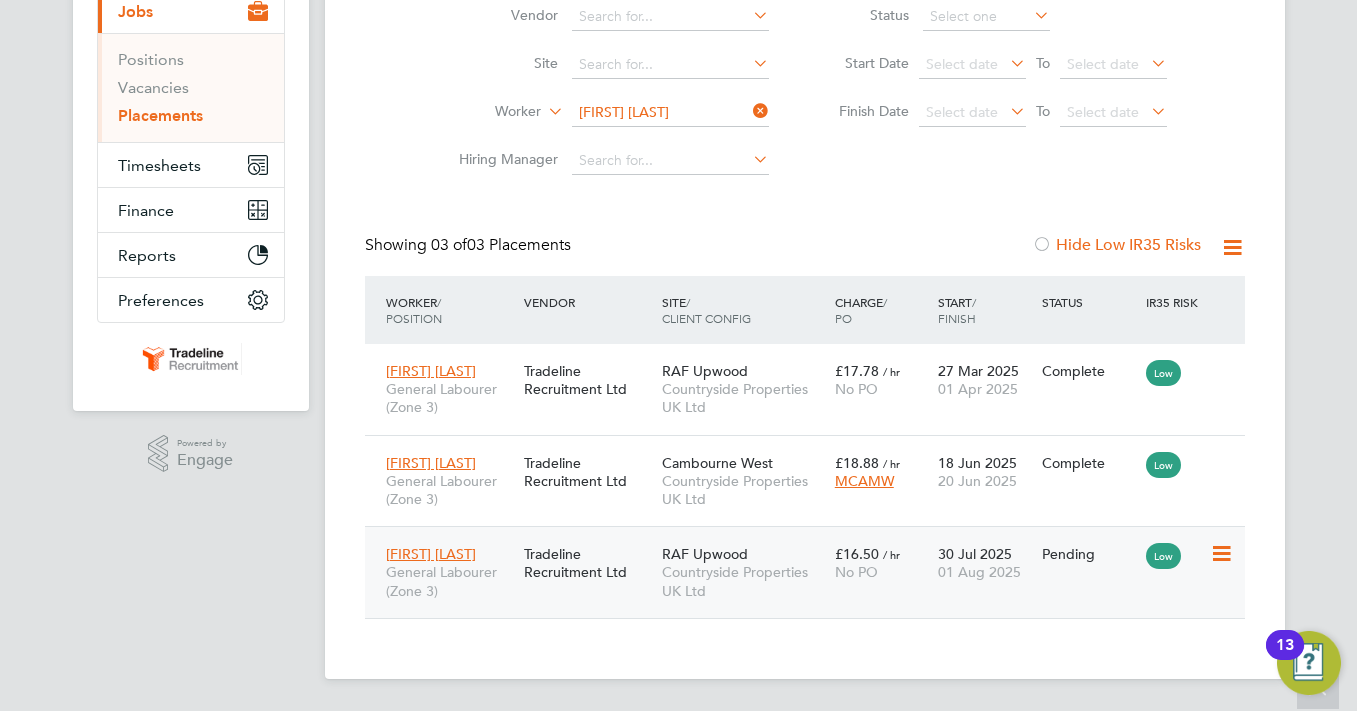click 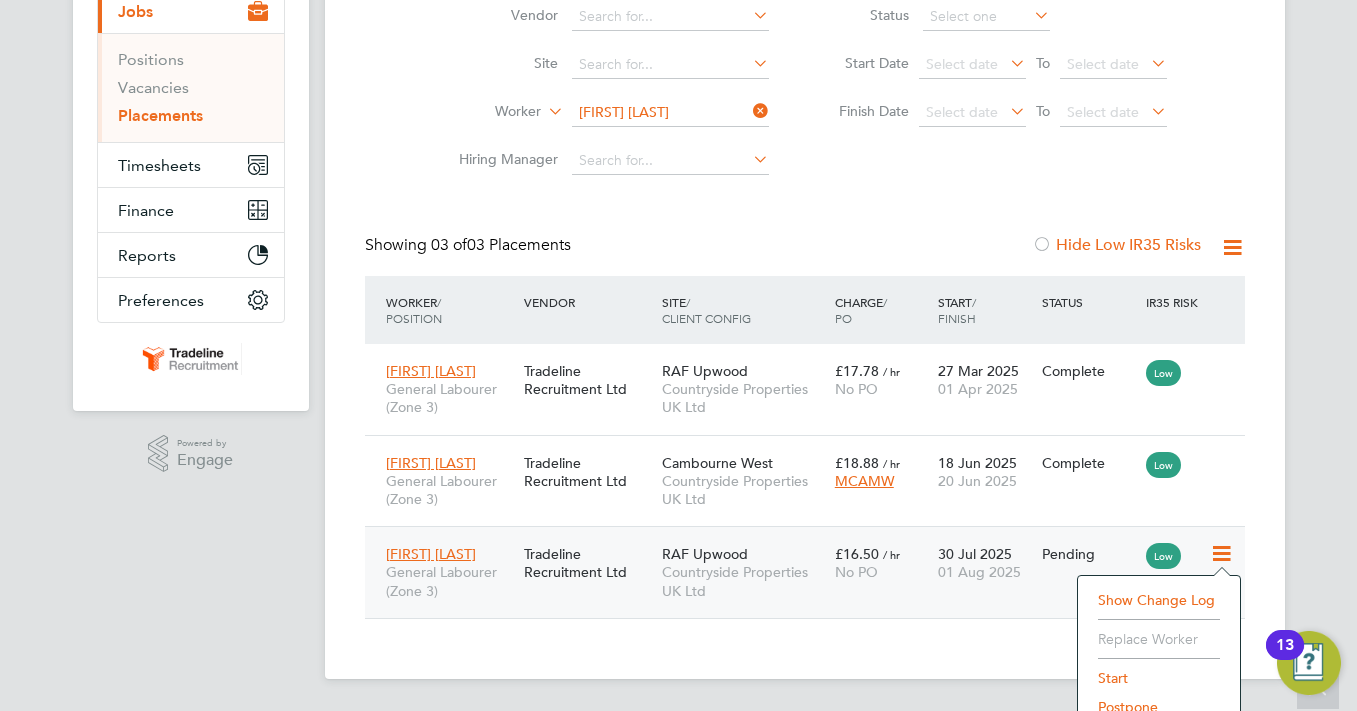 click on "Start" 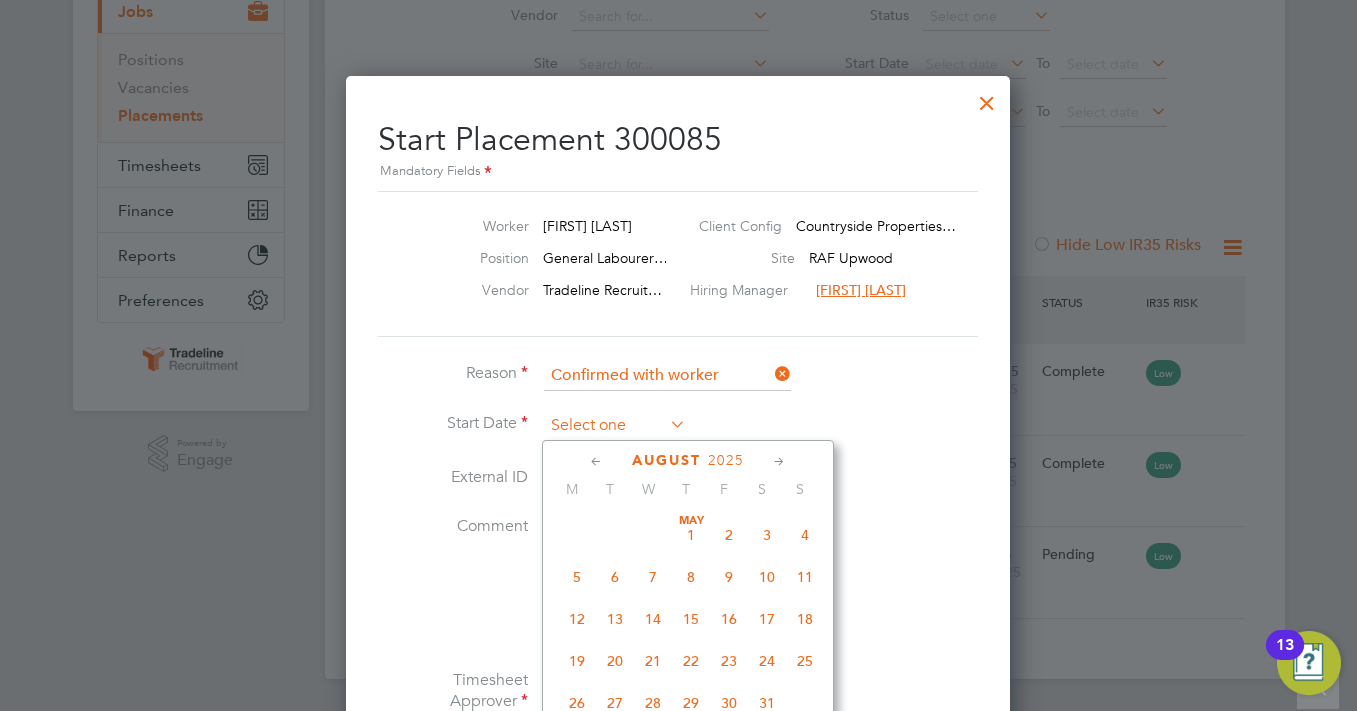 click 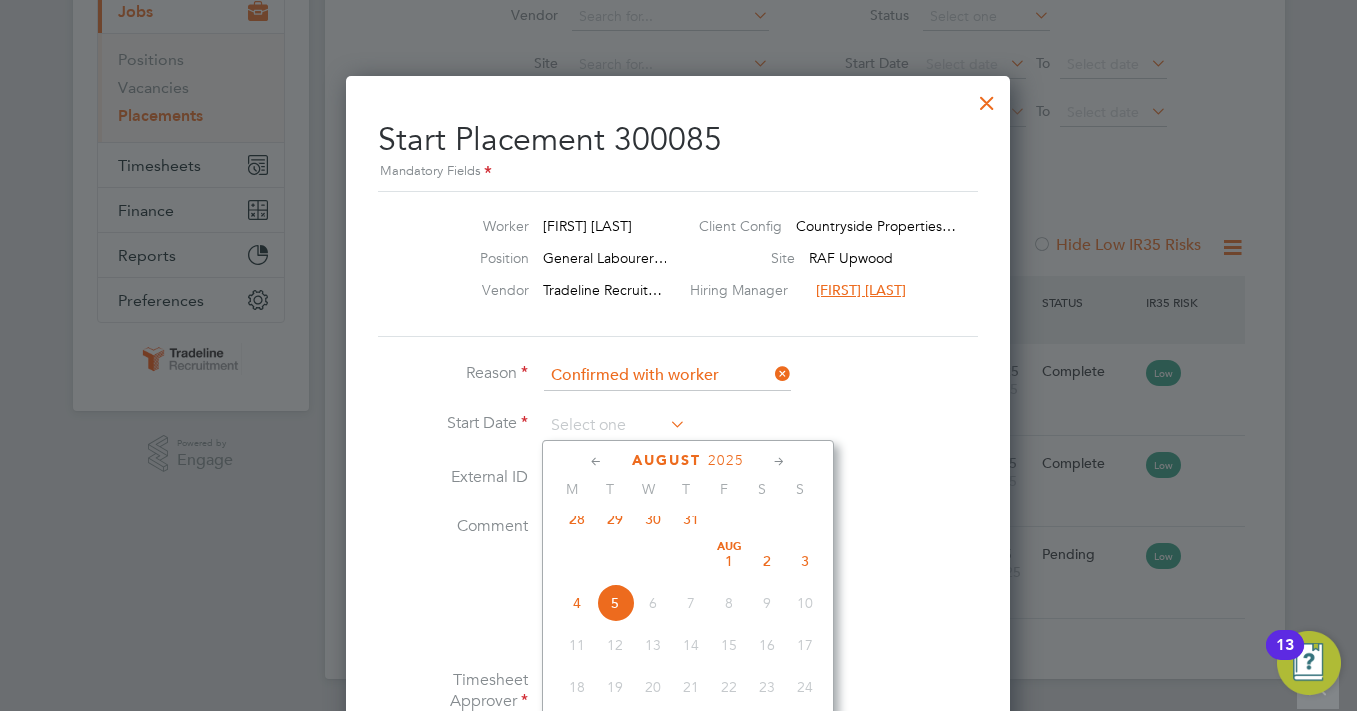 click on "30" 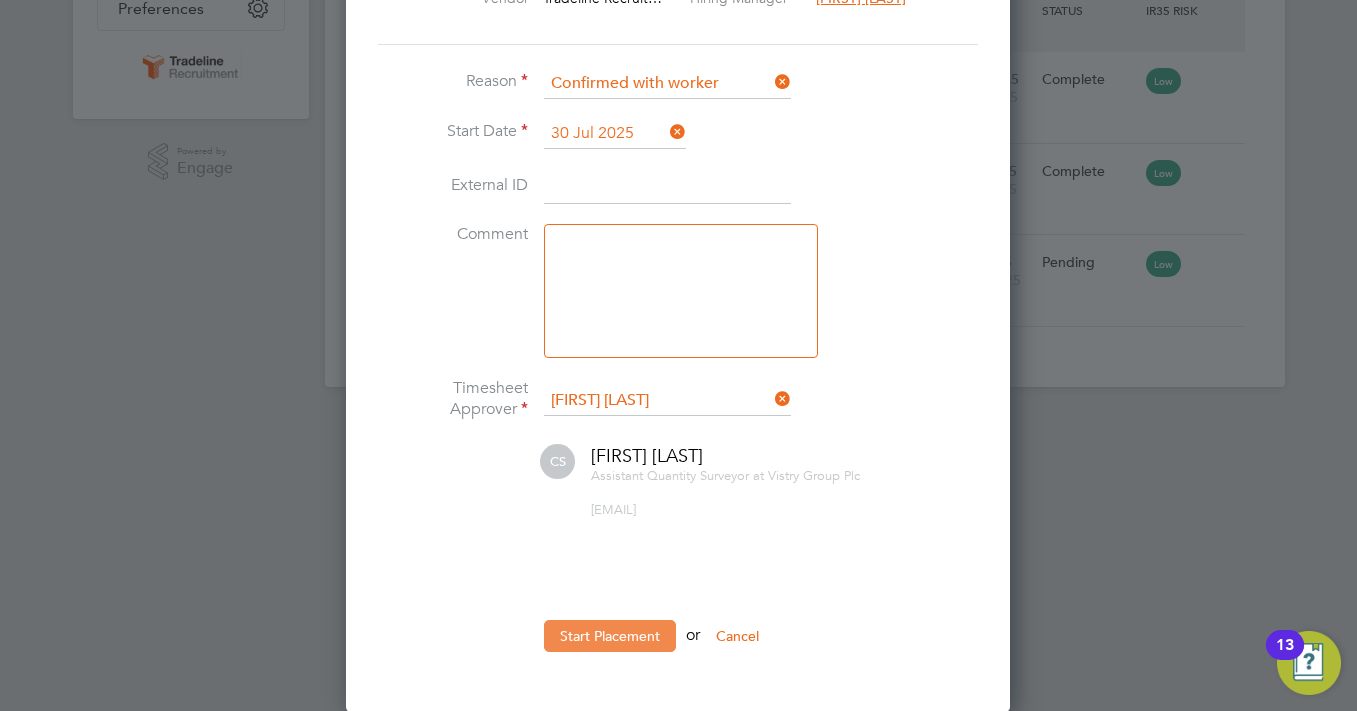 click on "Start Placement" 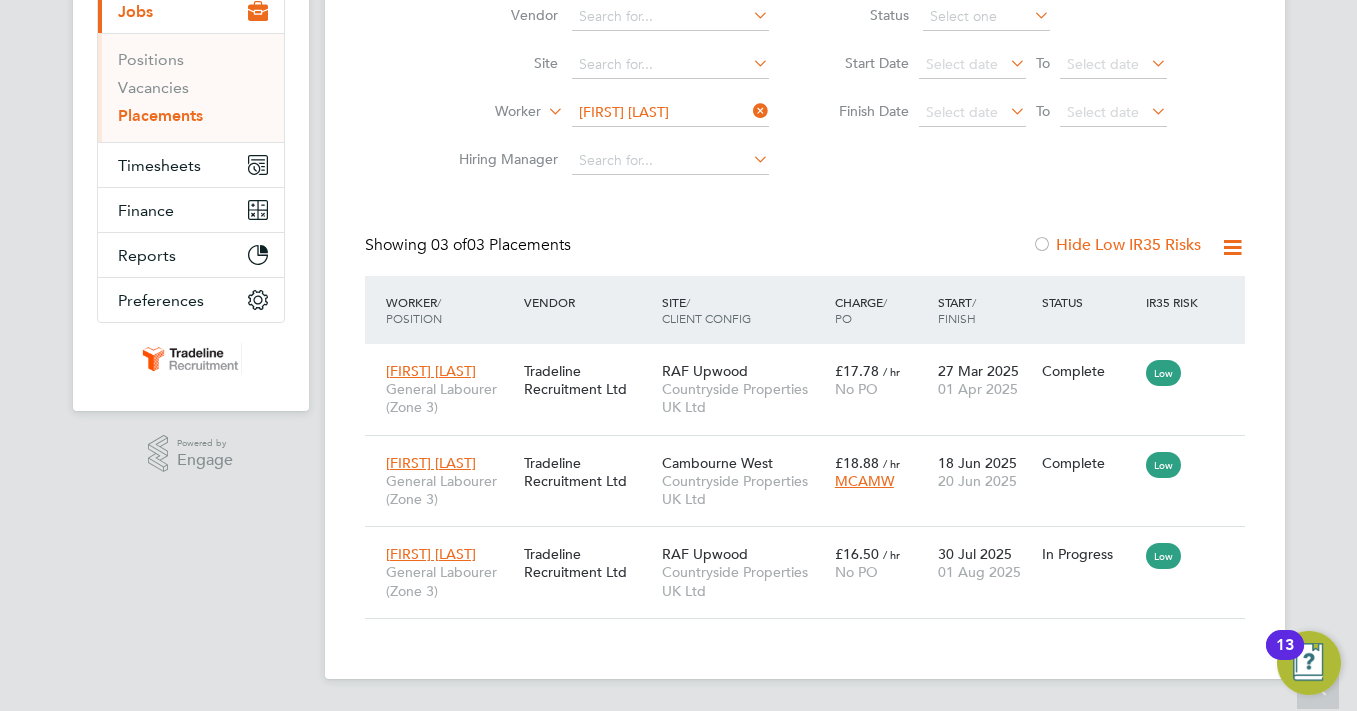click on "Client Config   Vendor     Site     Worker   Rimantas Cekenauskas   Hiring Manager   PO   Status   Start Date
Select date
To
Select date
Finish Date
Select date
To
Select date" 